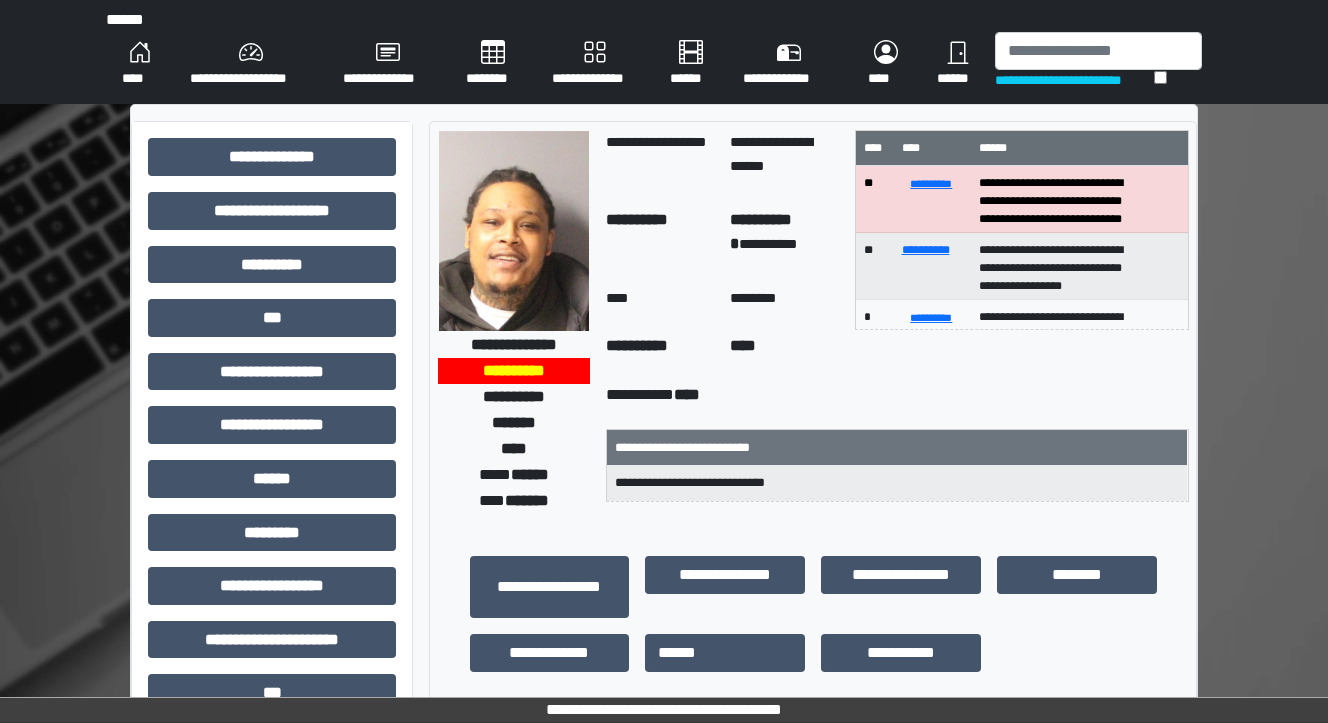 scroll, scrollTop: 560, scrollLeft: 0, axis: vertical 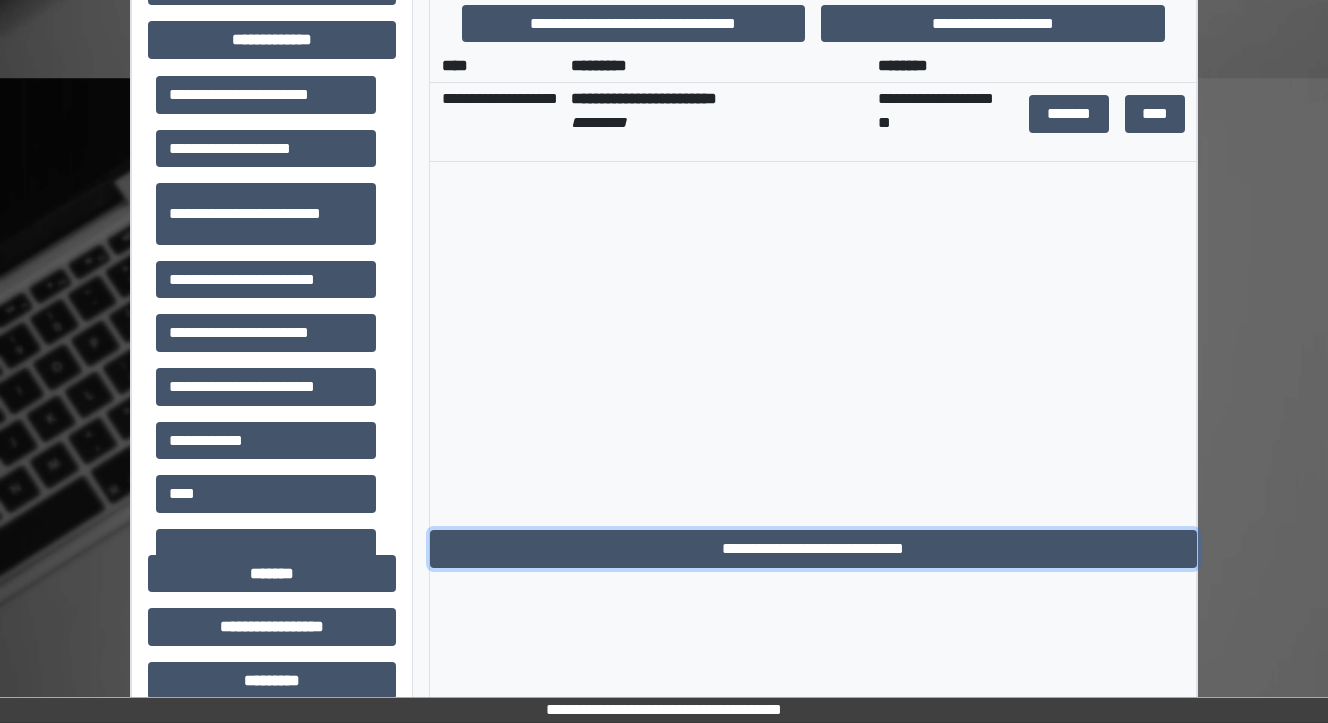 click on "**********" at bounding box center (813, 549) 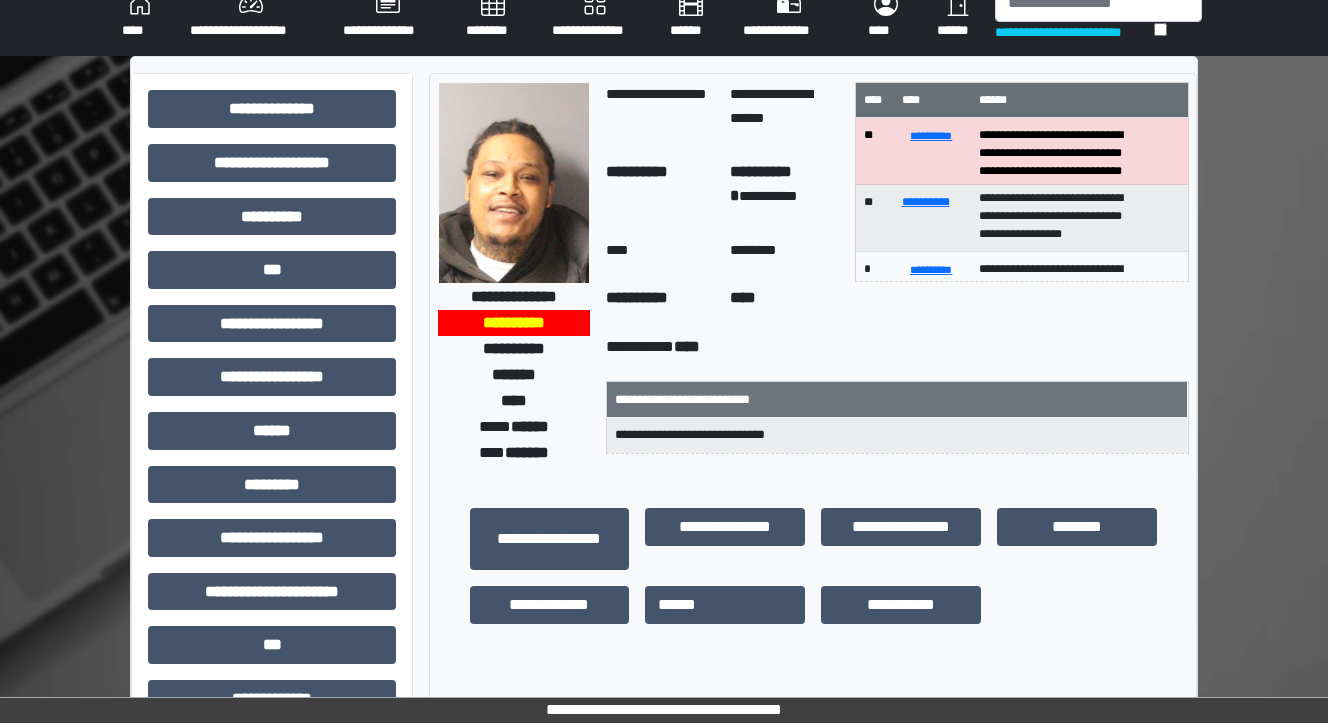 scroll, scrollTop: 0, scrollLeft: 0, axis: both 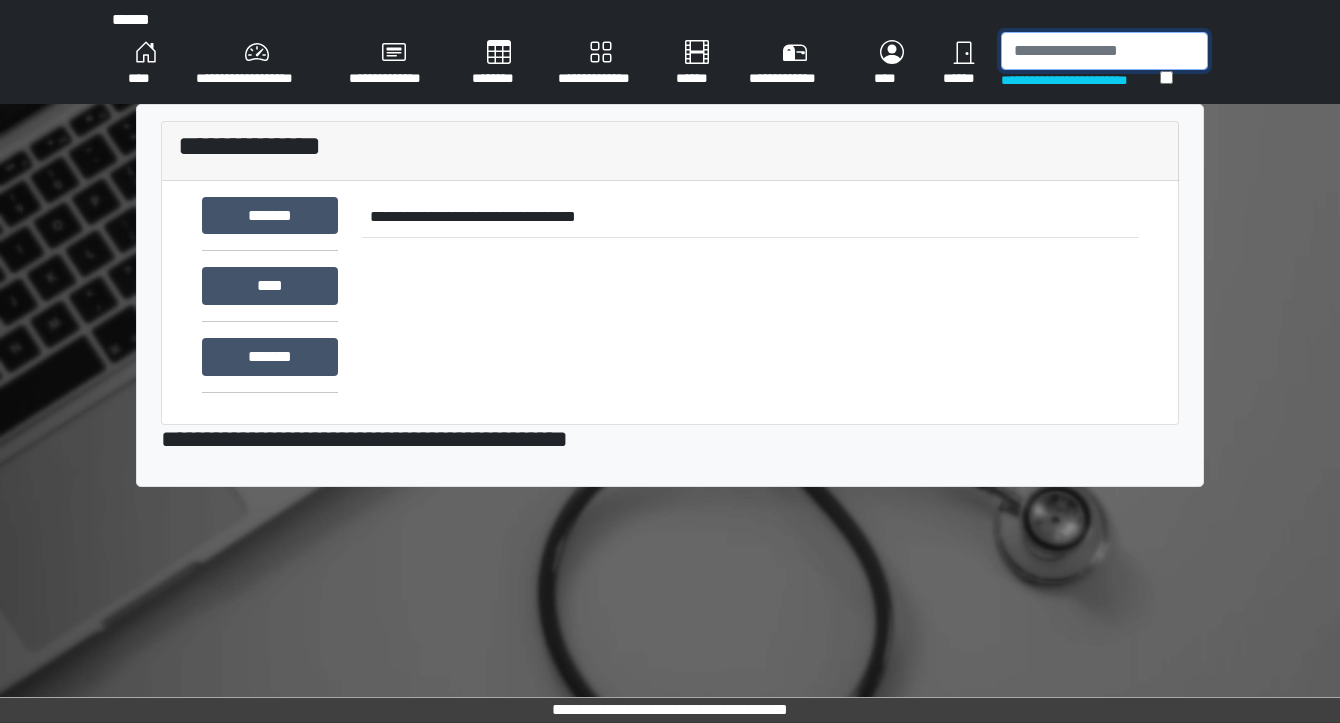 click at bounding box center (1104, 51) 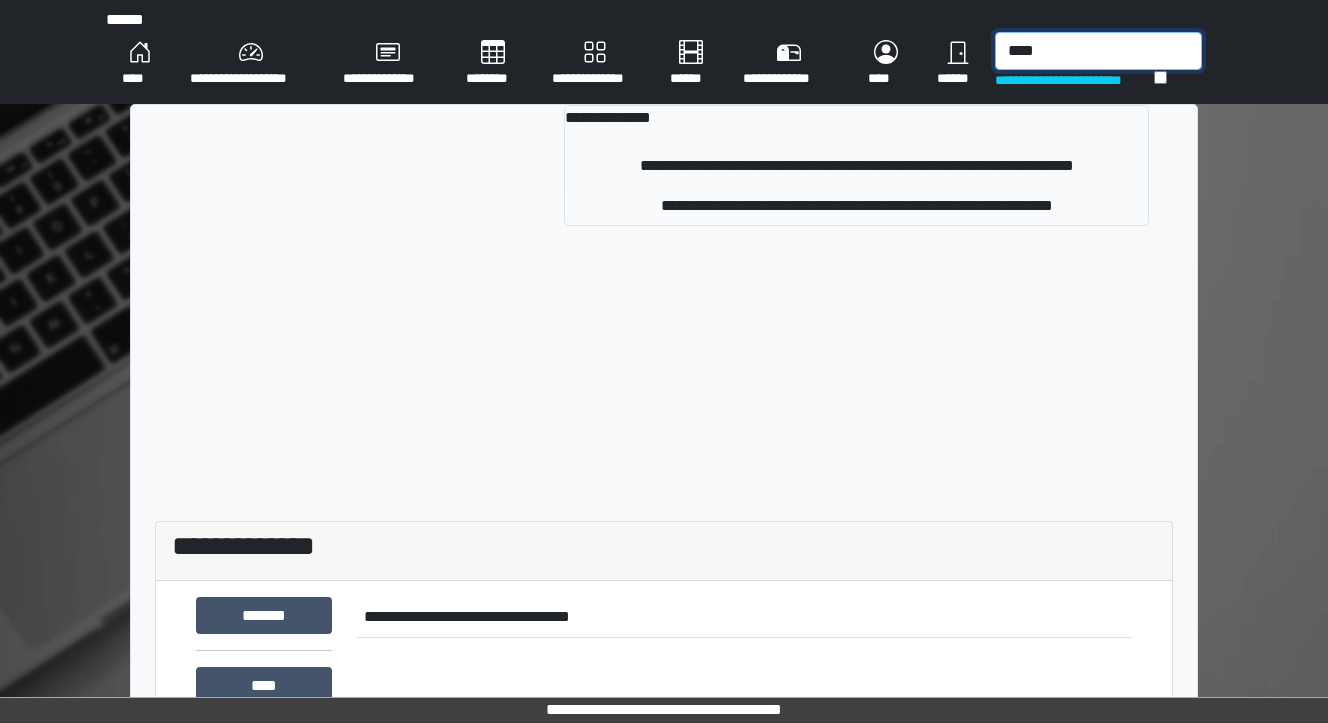type on "****" 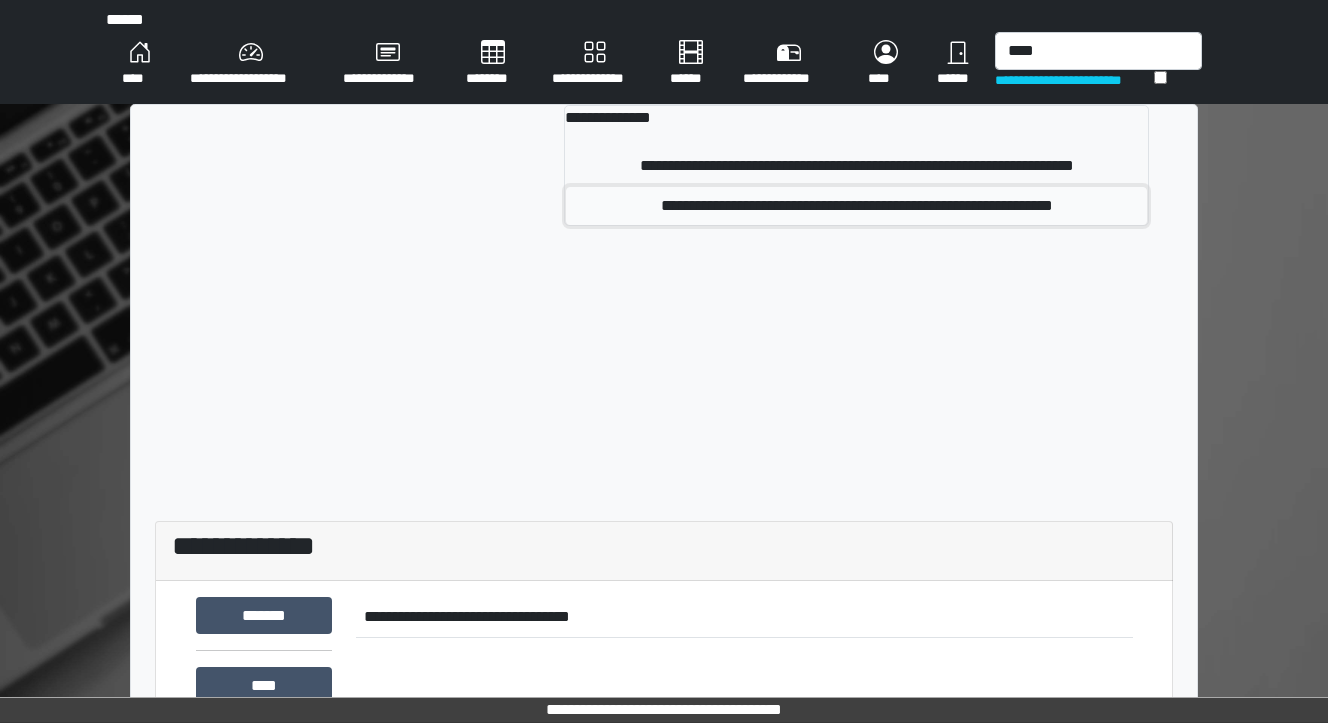 click on "**********" at bounding box center [856, 206] 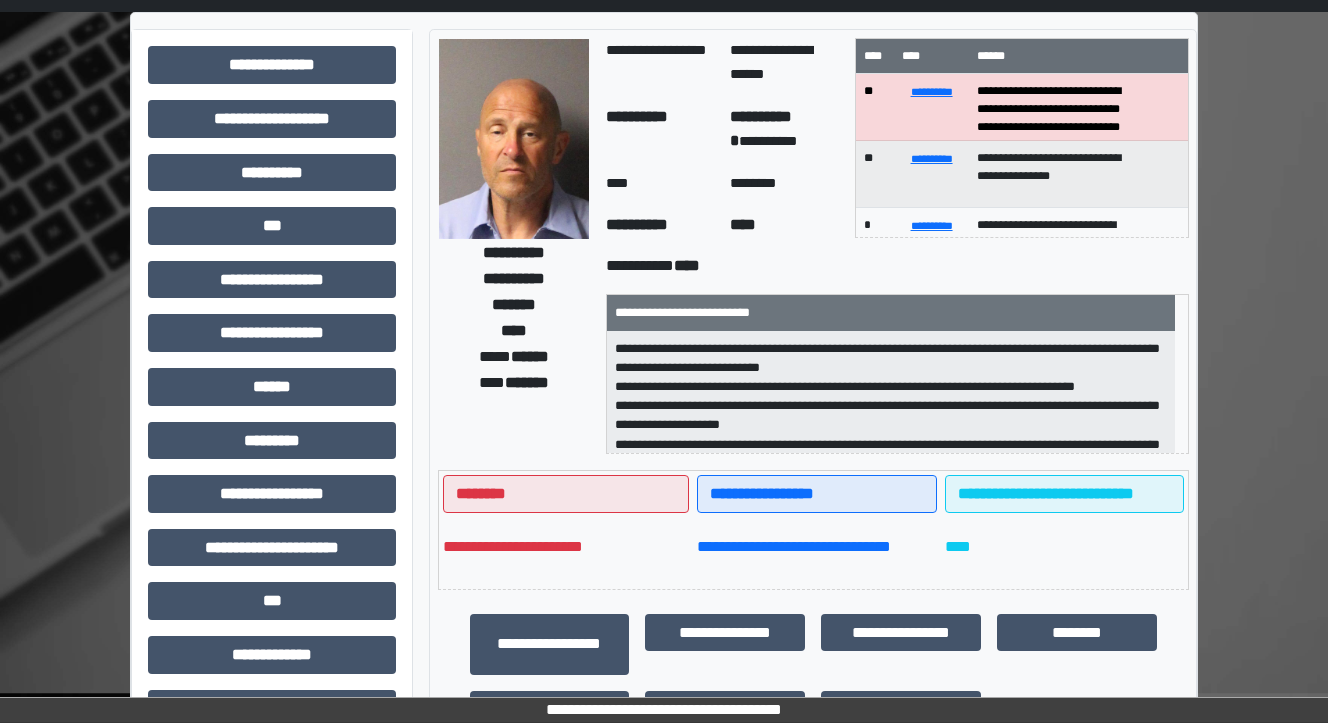 scroll, scrollTop: 0, scrollLeft: 0, axis: both 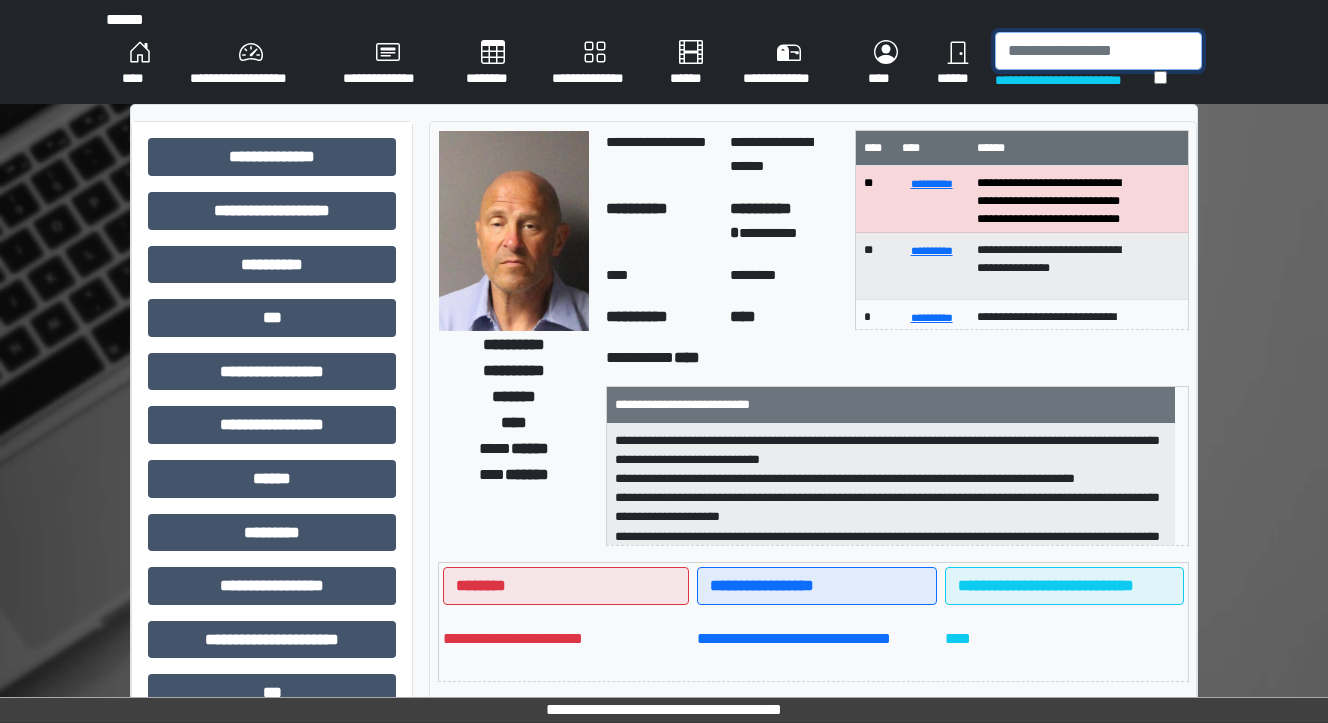 click at bounding box center (1098, 51) 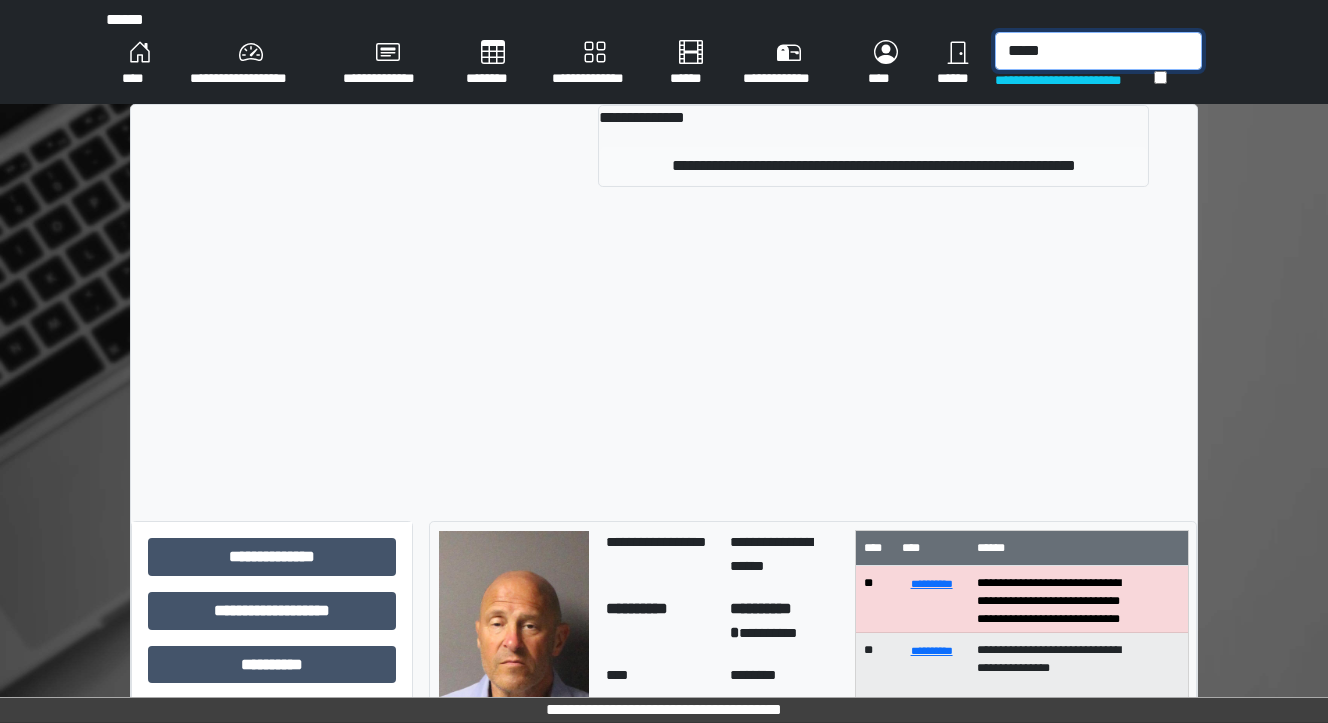 type on "*****" 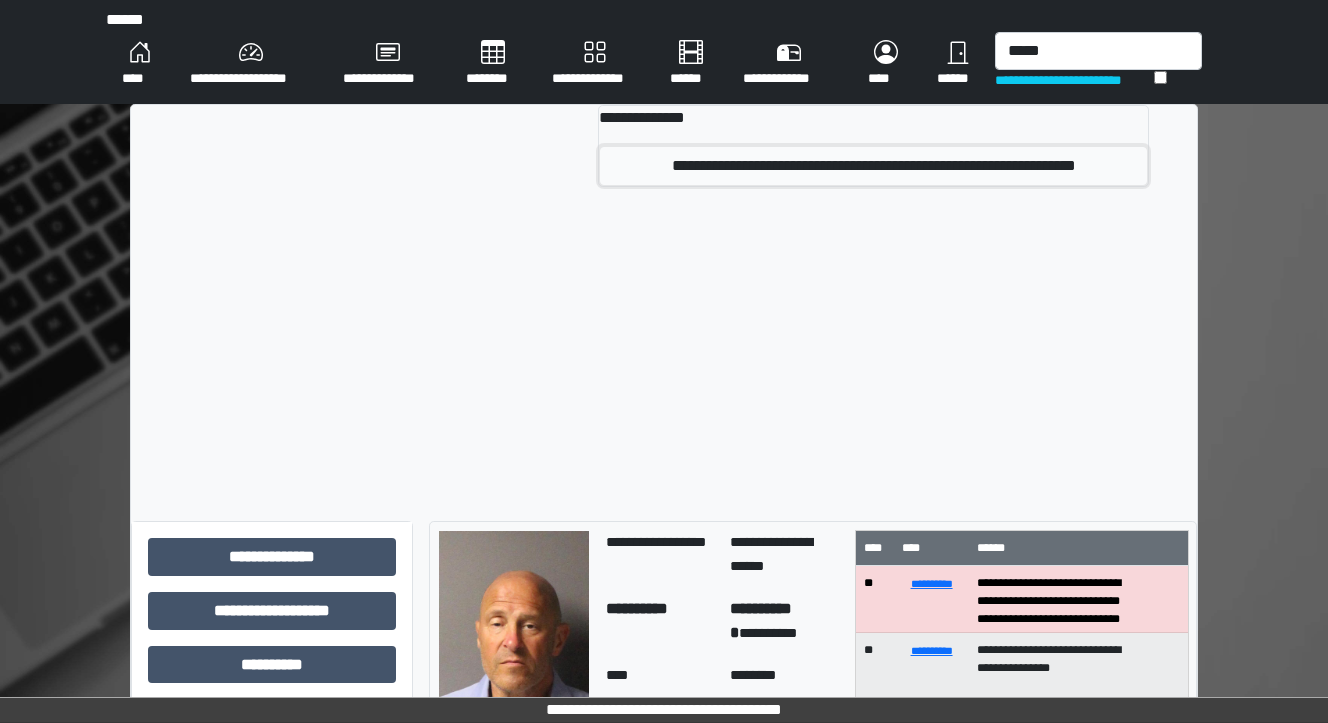 click on "**********" at bounding box center [873, 166] 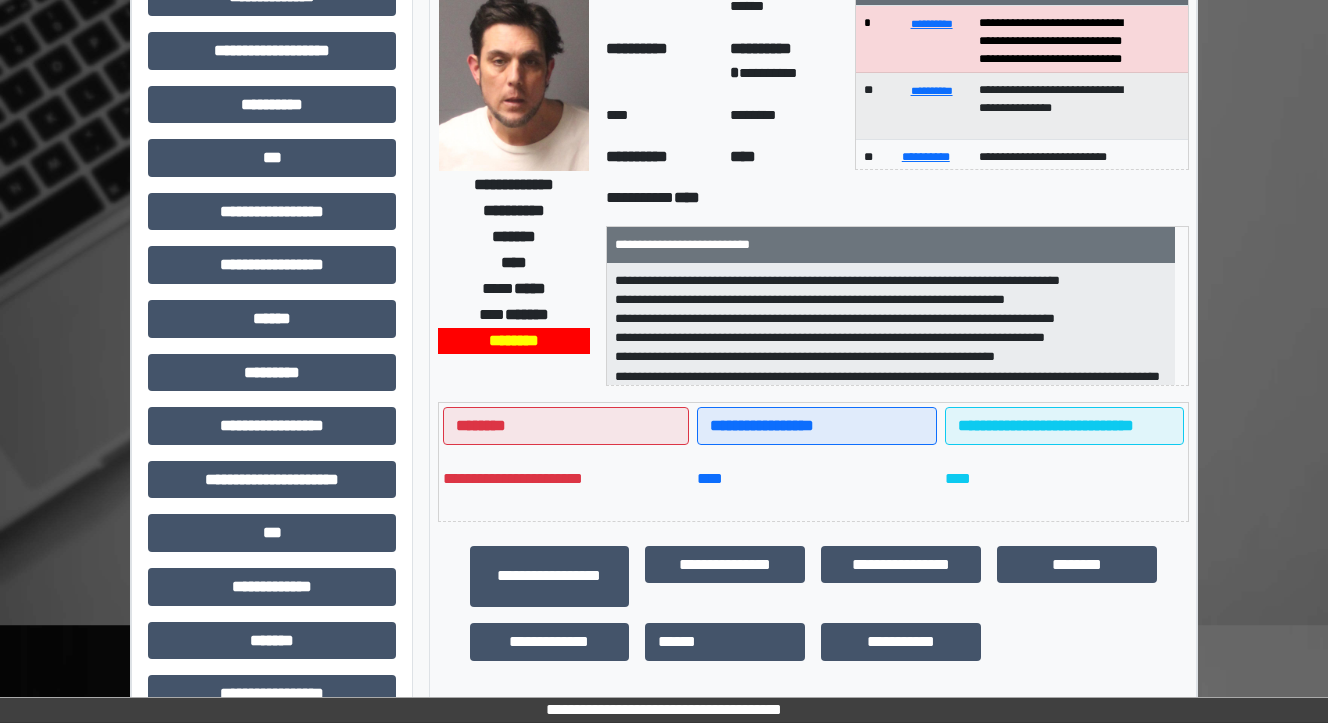 scroll, scrollTop: 0, scrollLeft: 0, axis: both 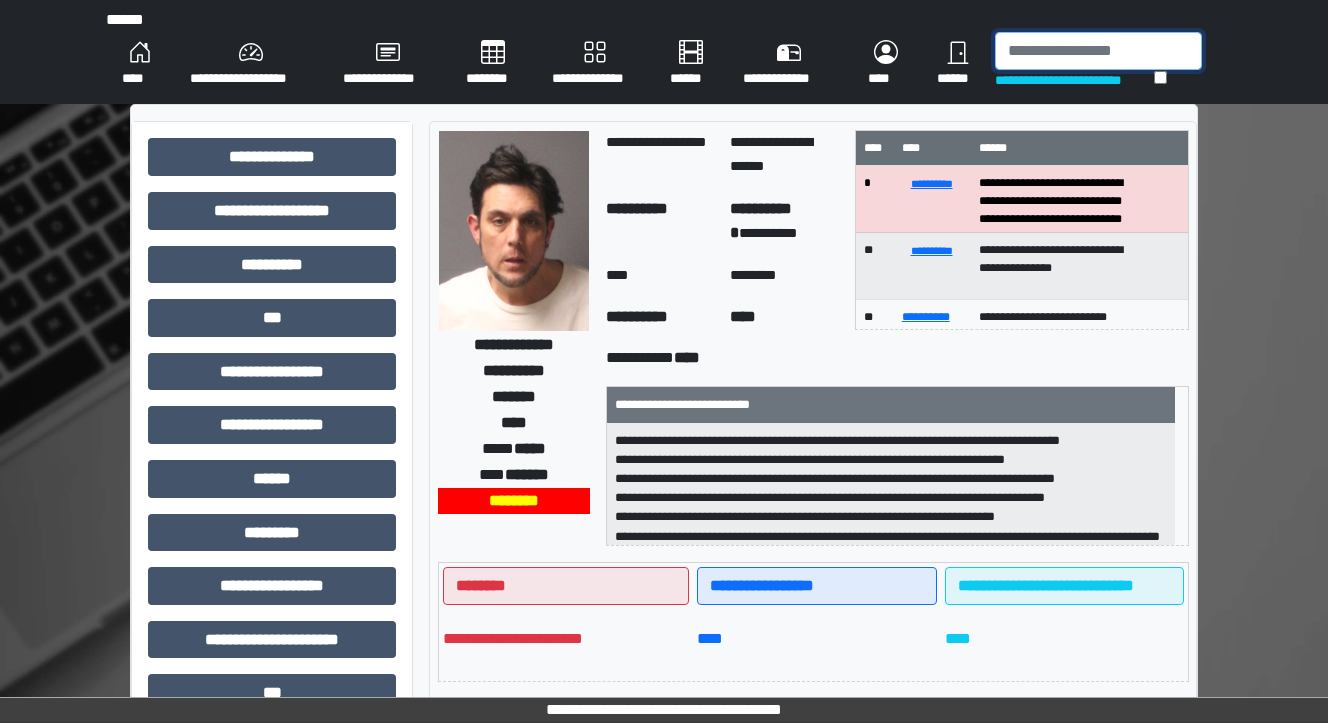 click at bounding box center [1098, 51] 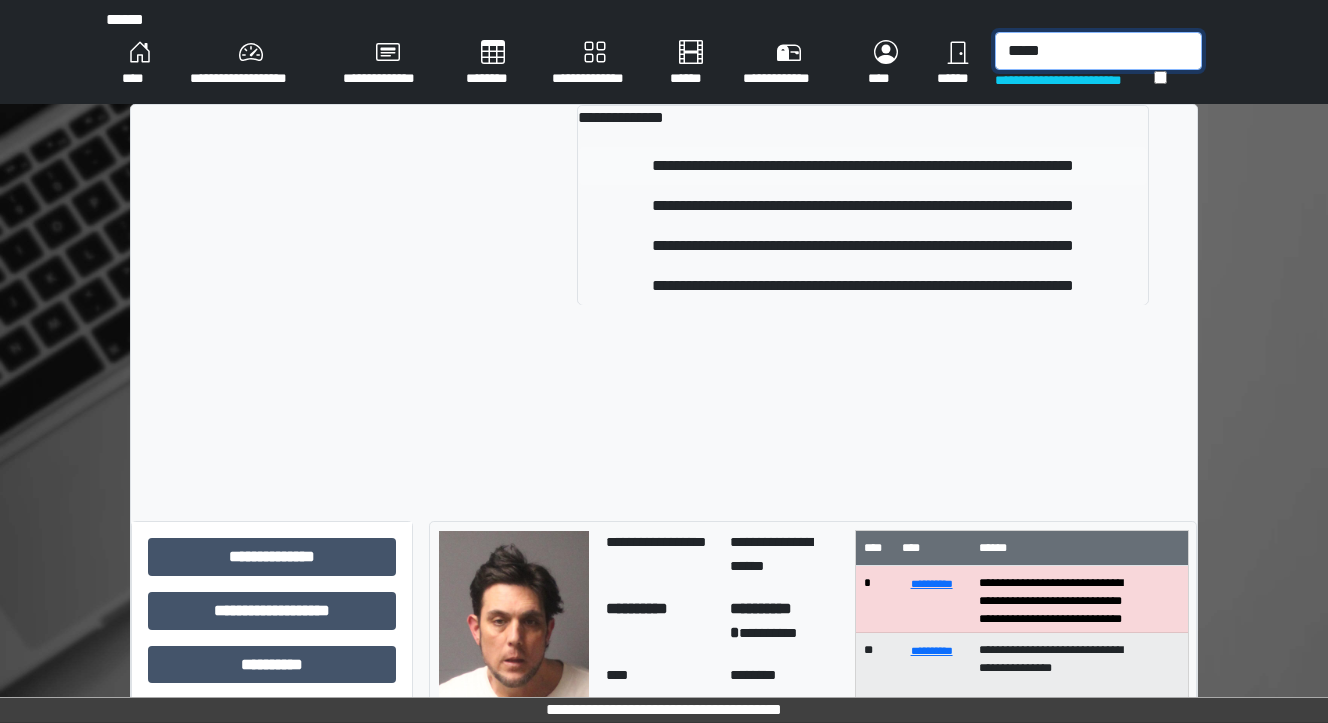 type on "*****" 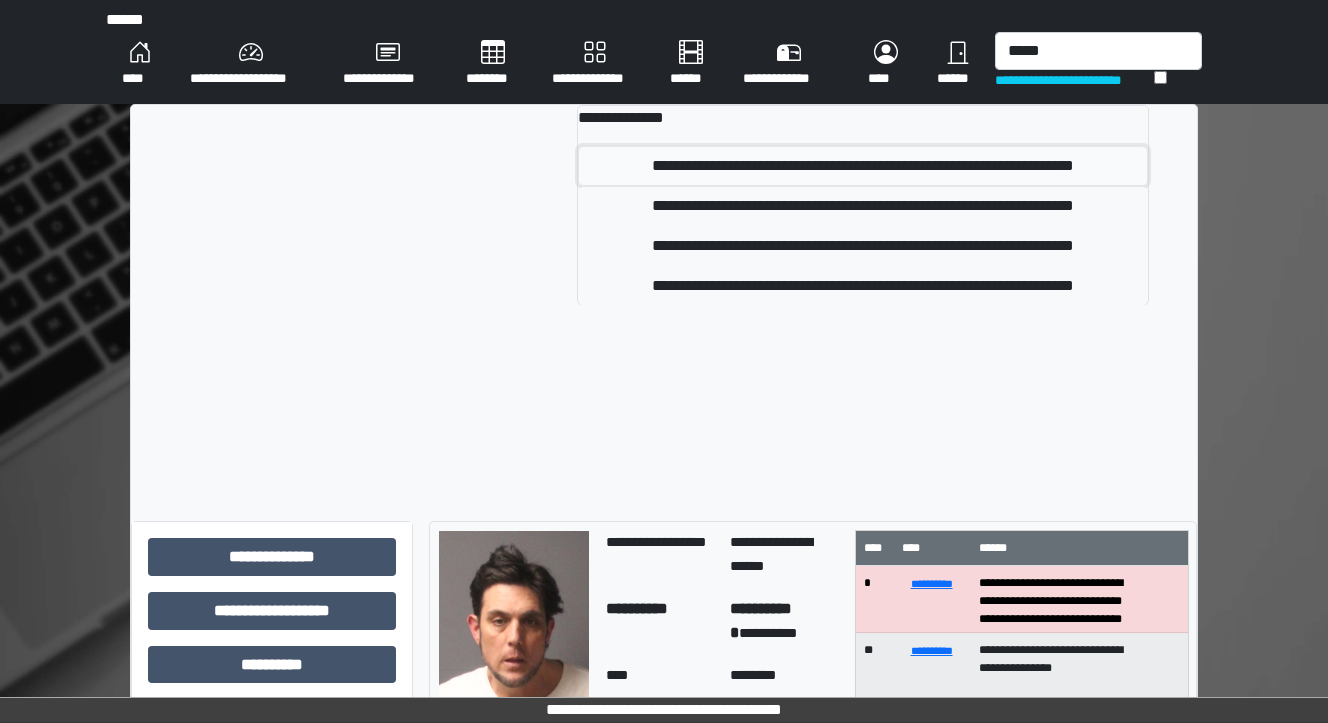 click on "**********" at bounding box center [863, 166] 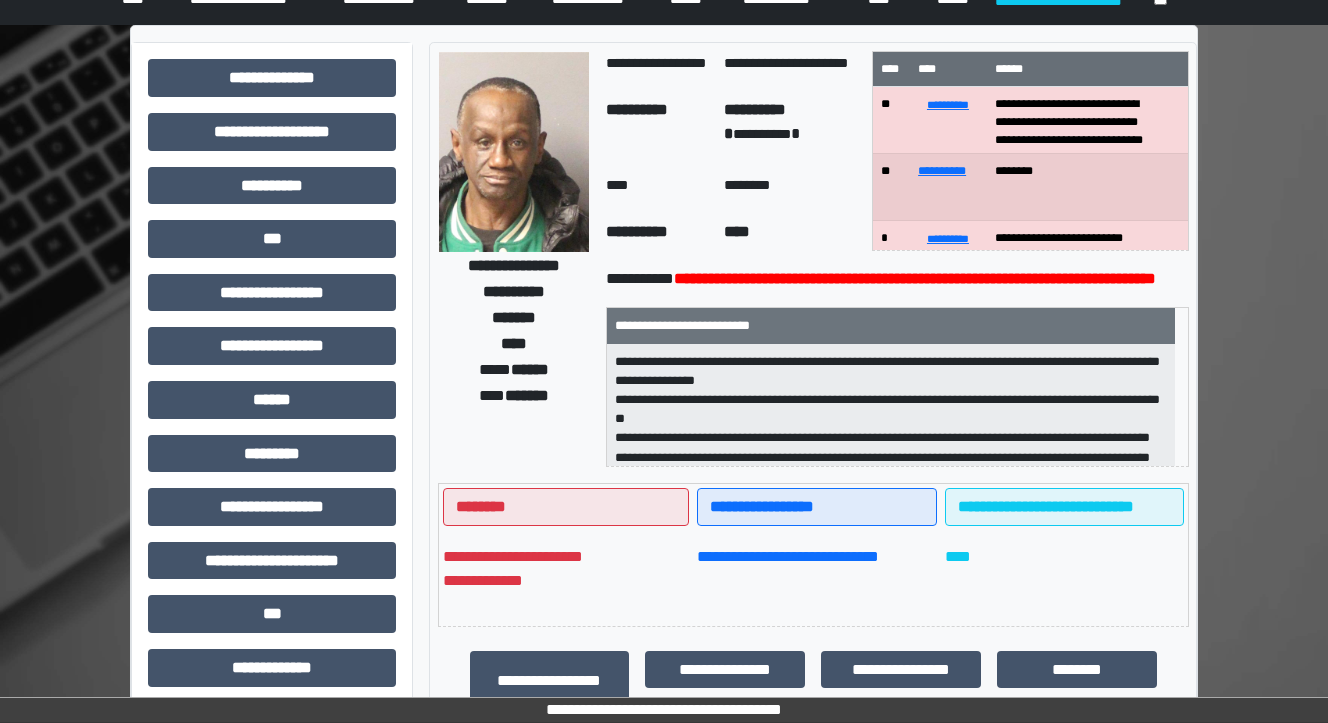 scroll, scrollTop: 0, scrollLeft: 0, axis: both 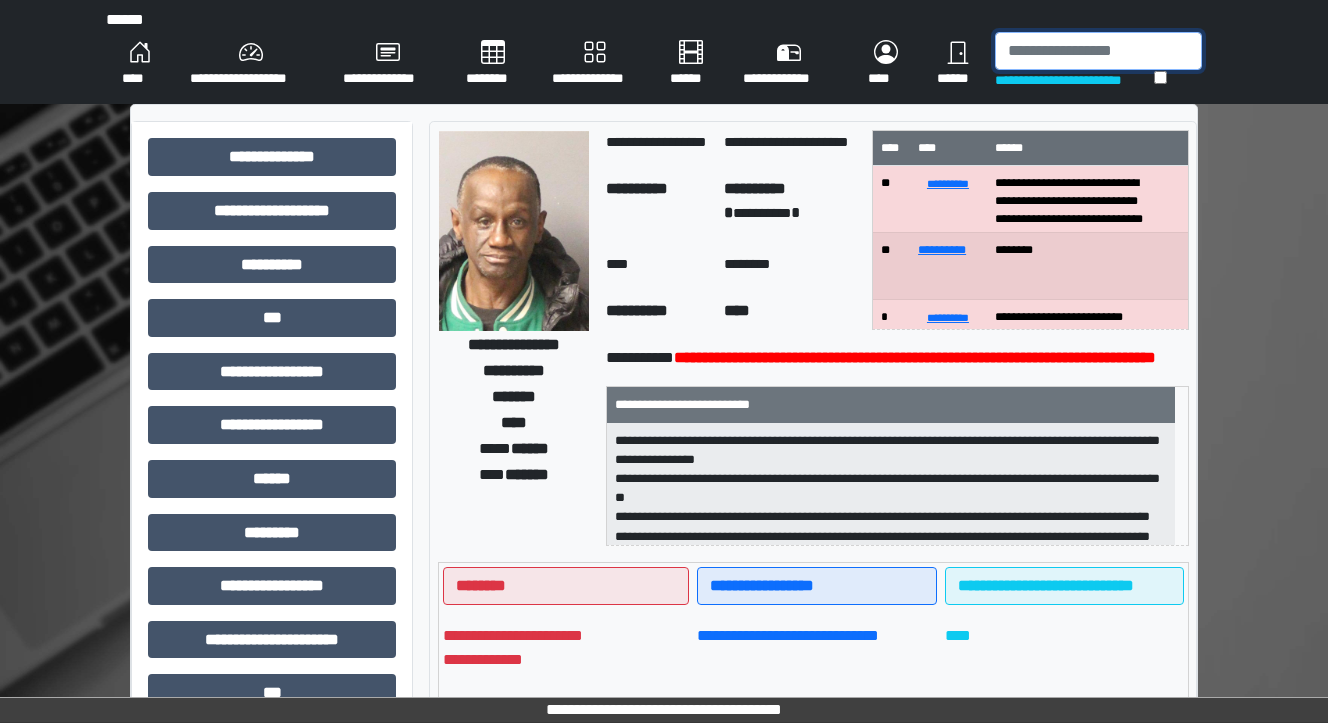 click at bounding box center [1098, 51] 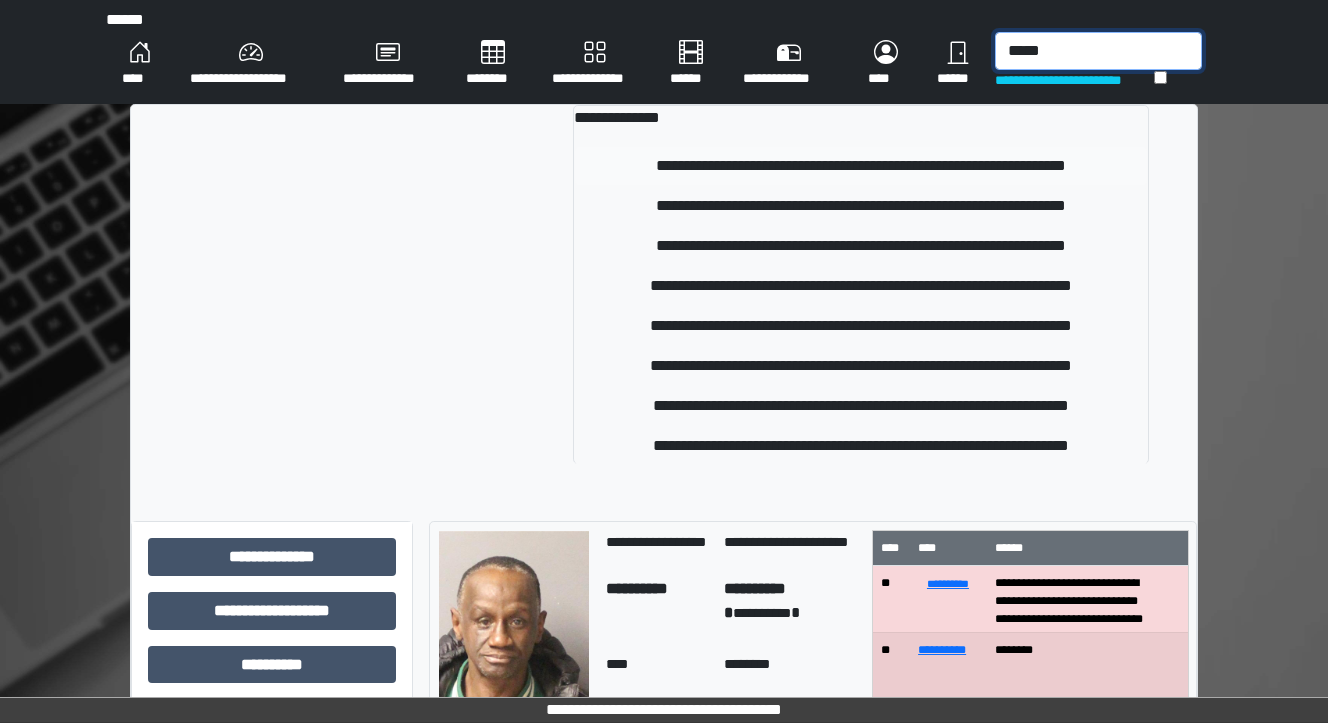 type on "*****" 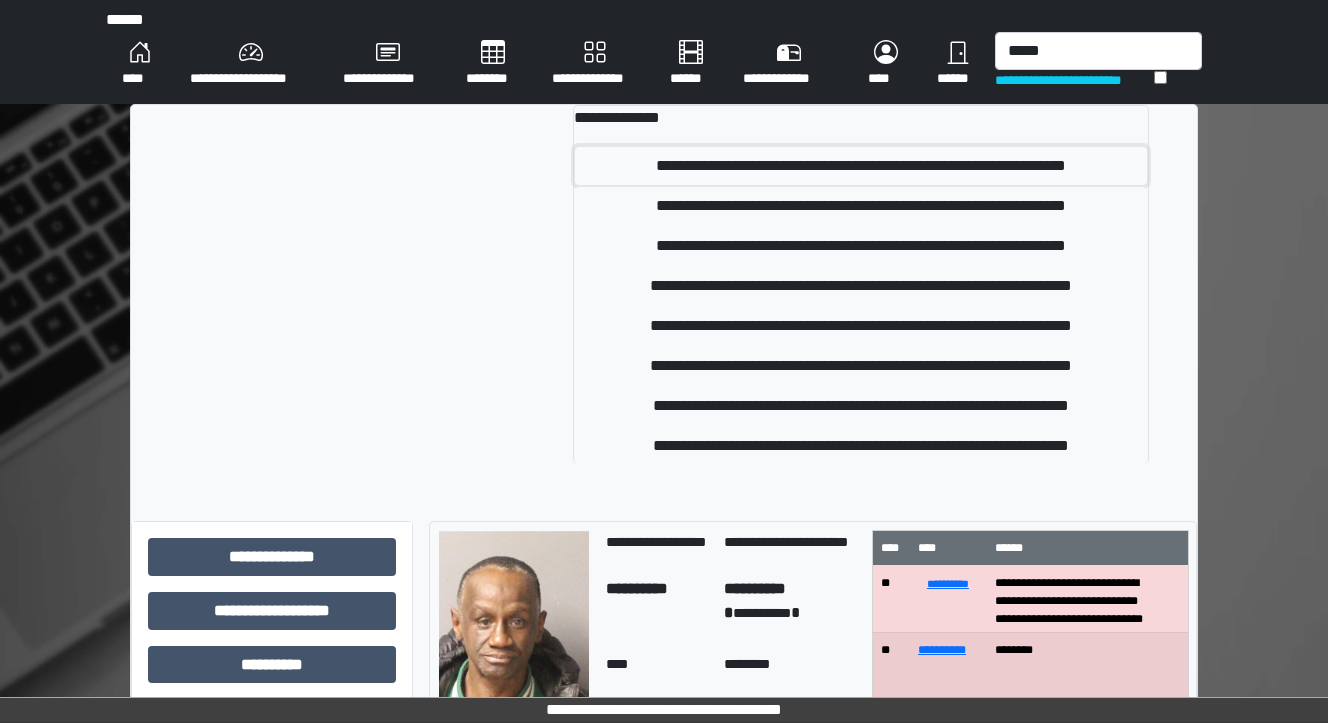 click on "**********" at bounding box center [861, 166] 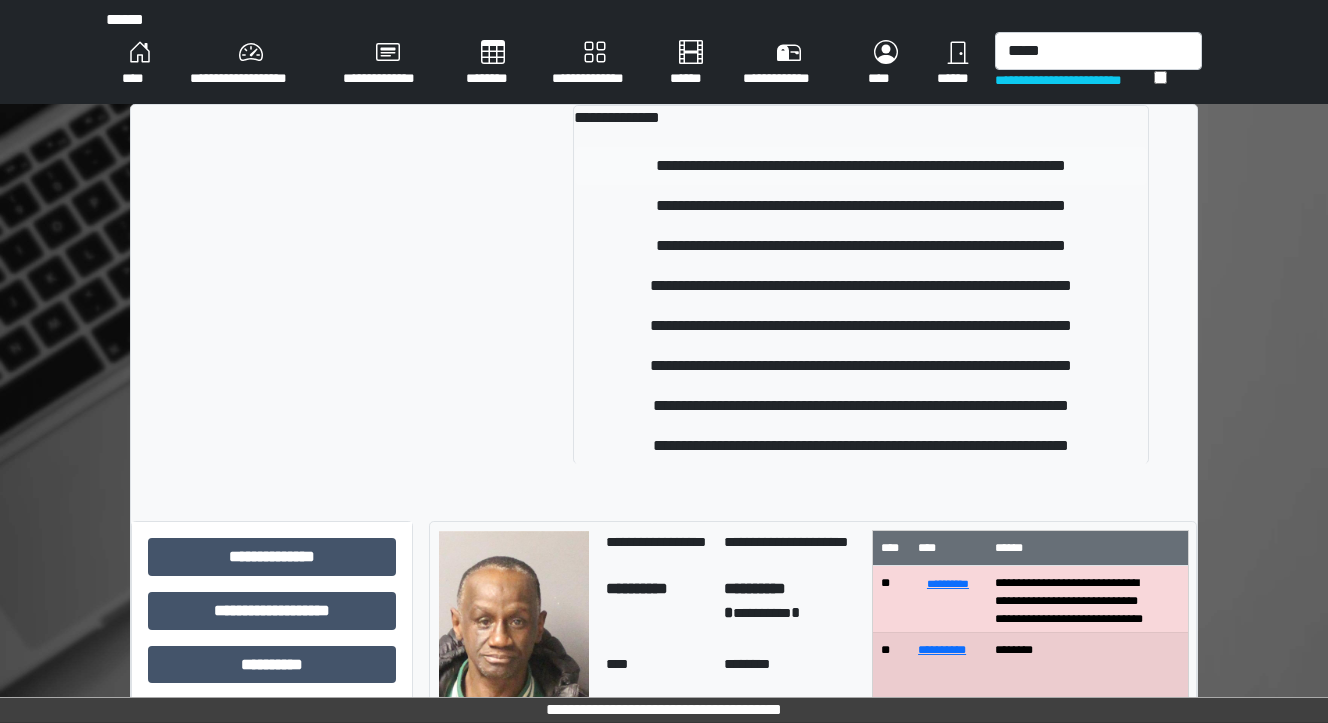 type 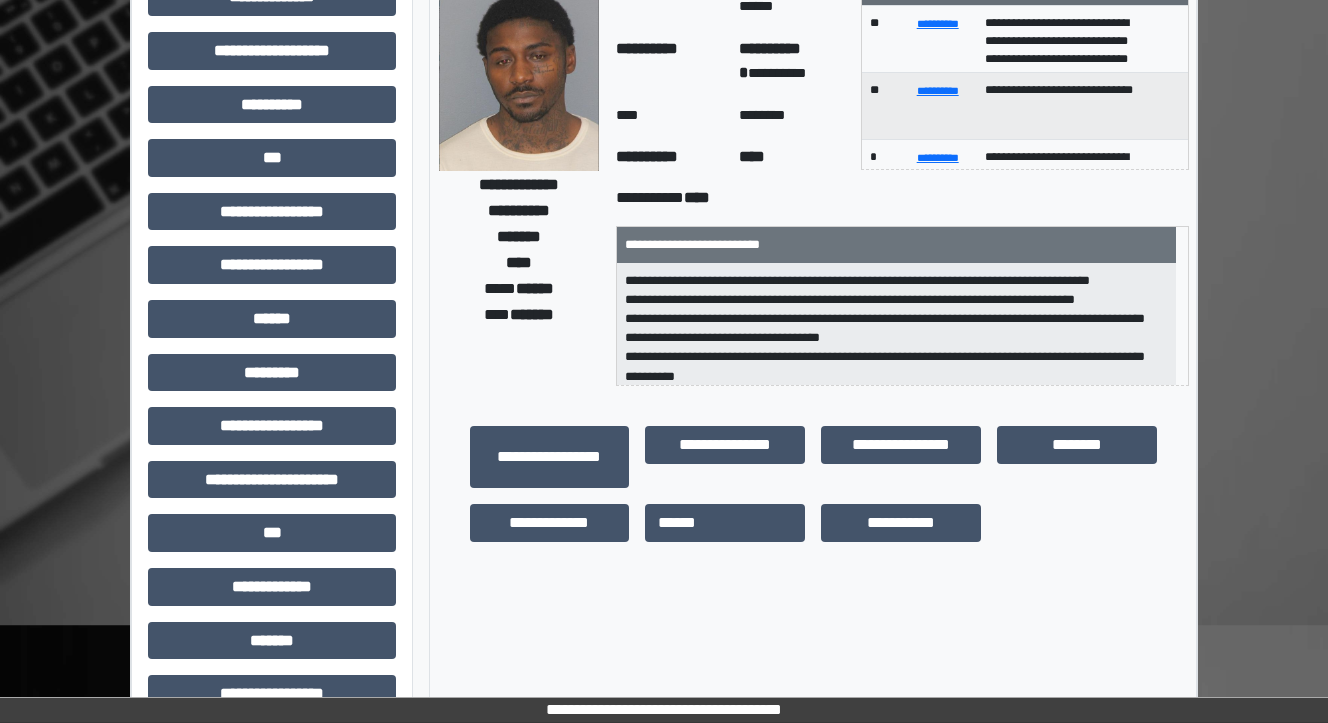 scroll, scrollTop: 0, scrollLeft: 0, axis: both 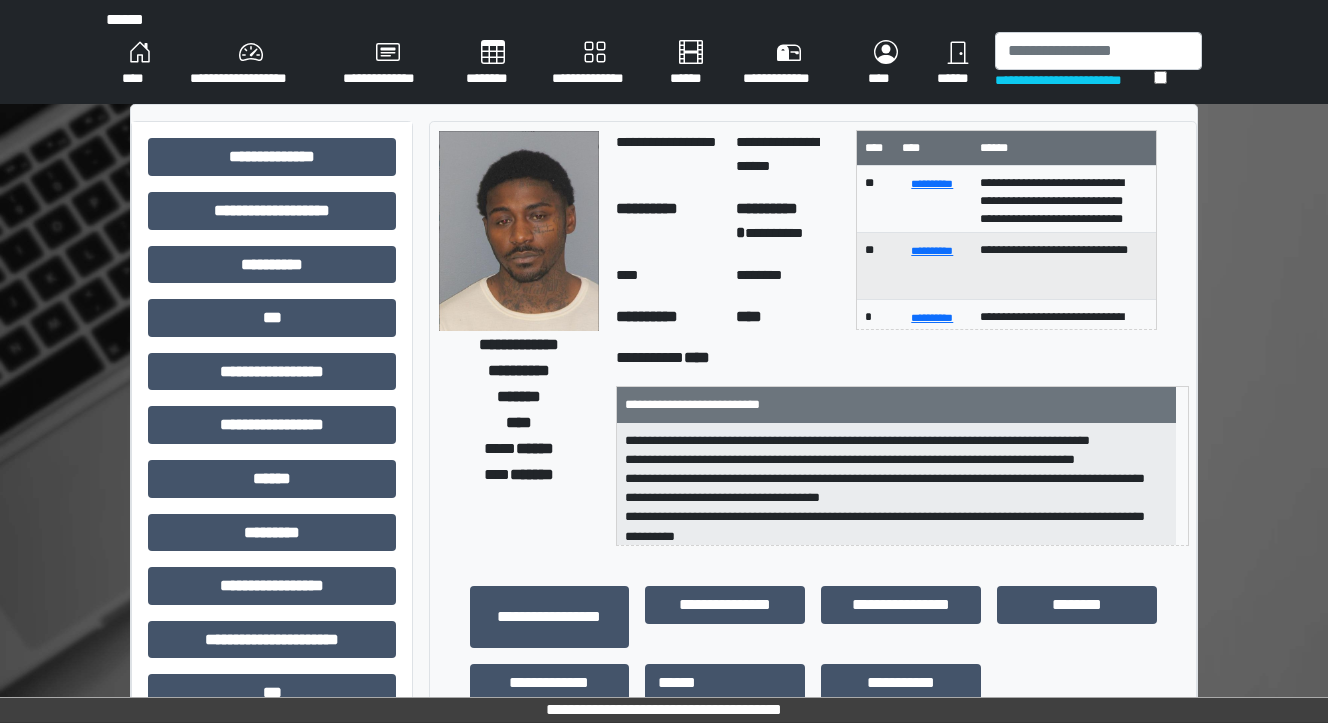 click on "********" at bounding box center (493, 64) 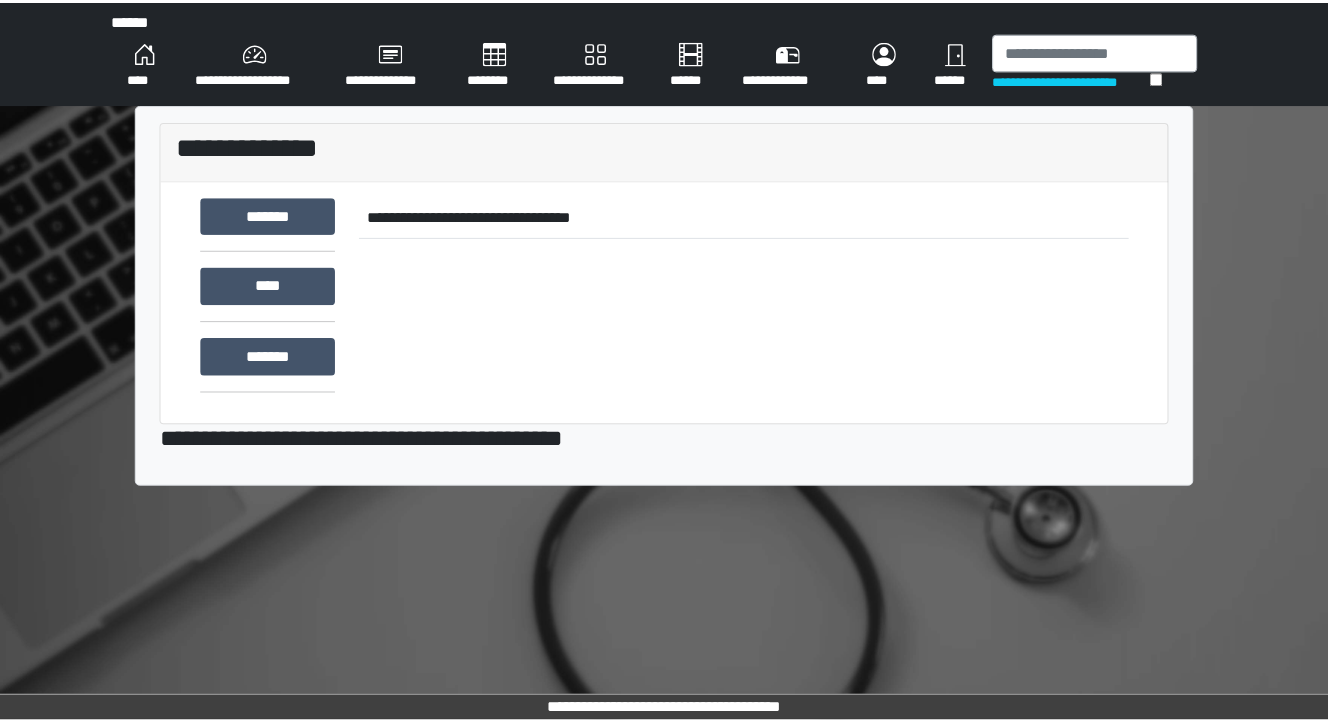 scroll, scrollTop: 0, scrollLeft: 0, axis: both 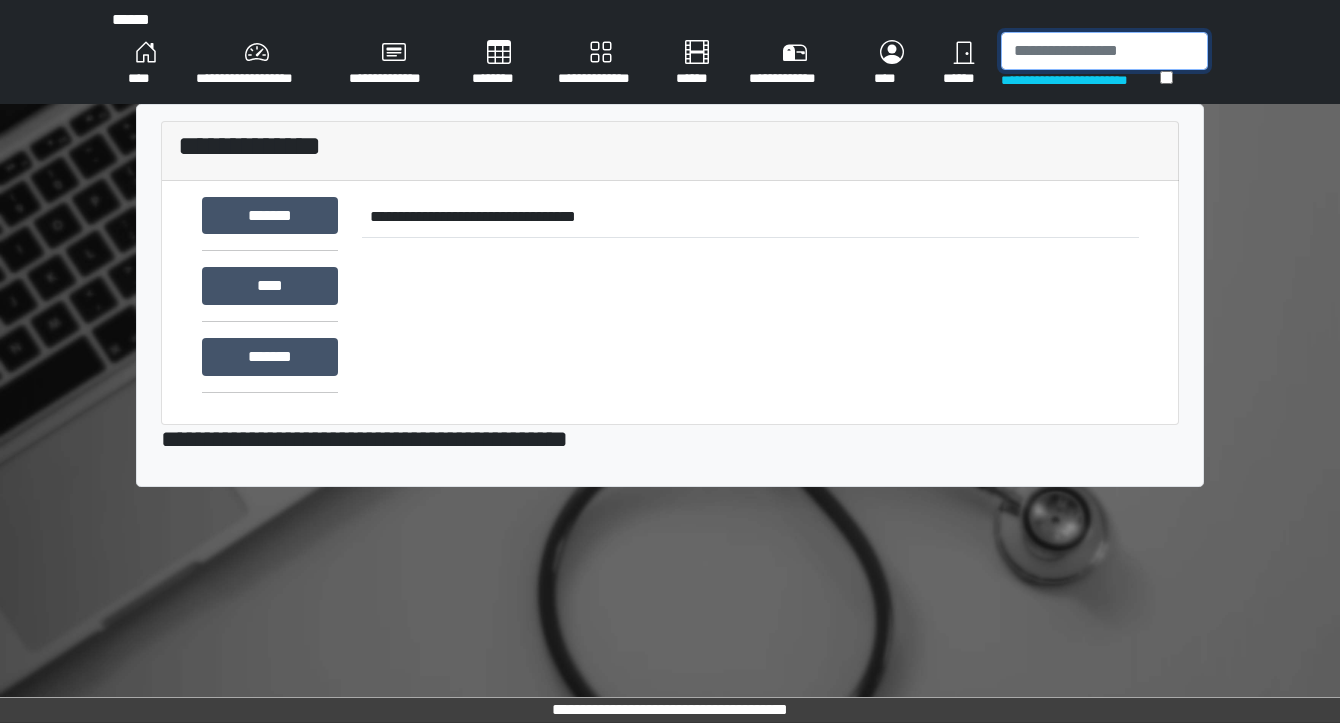 click at bounding box center [1104, 51] 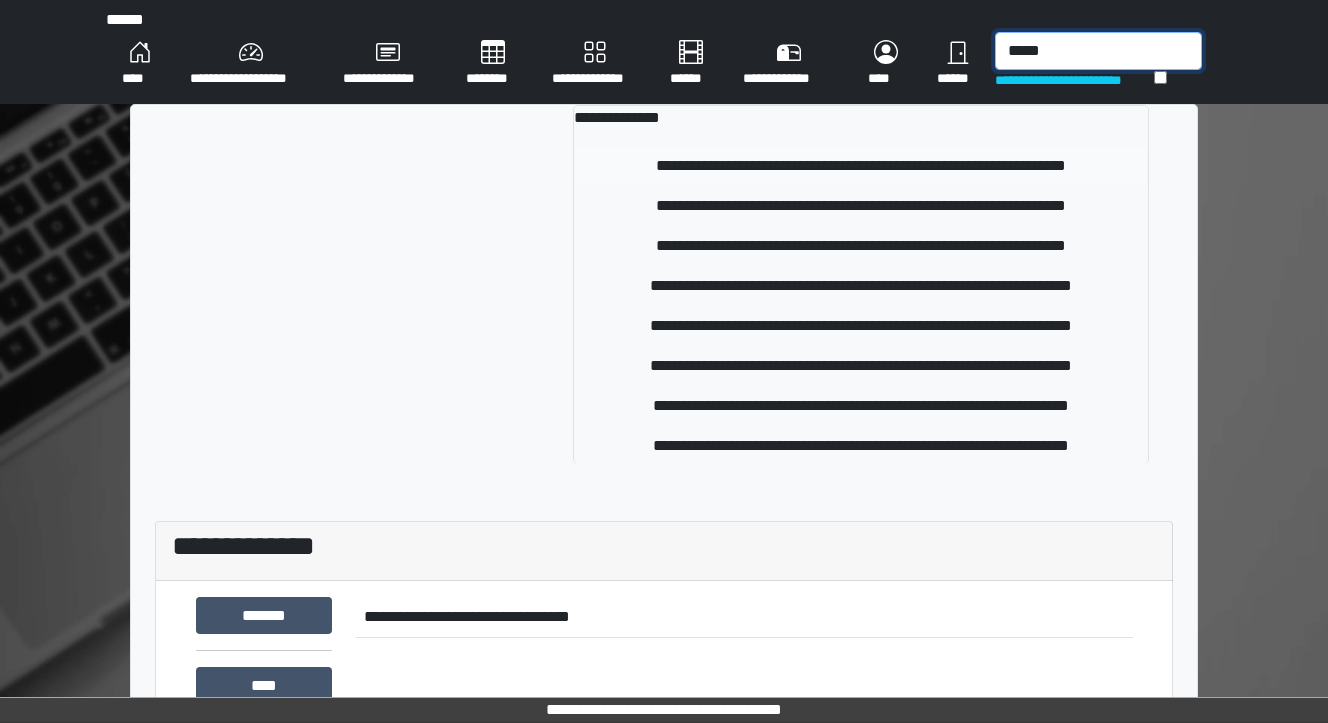 type on "*****" 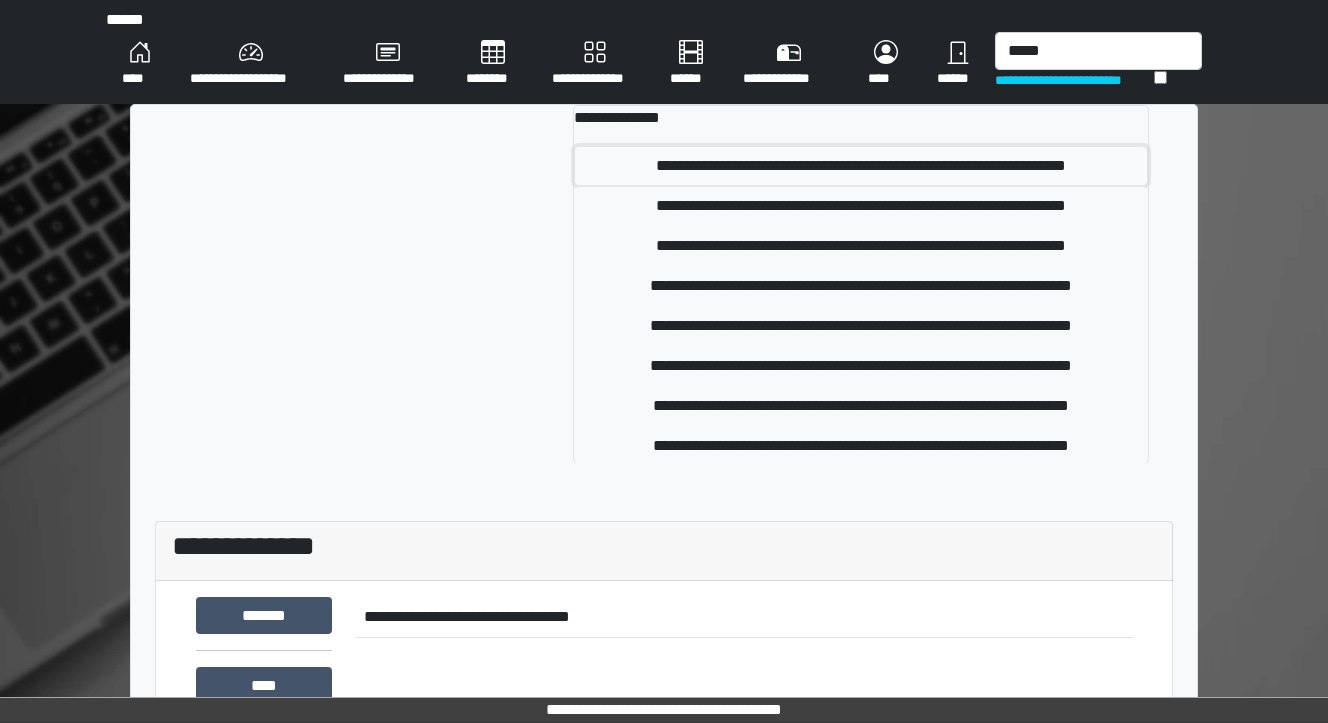 click on "**********" at bounding box center [861, 166] 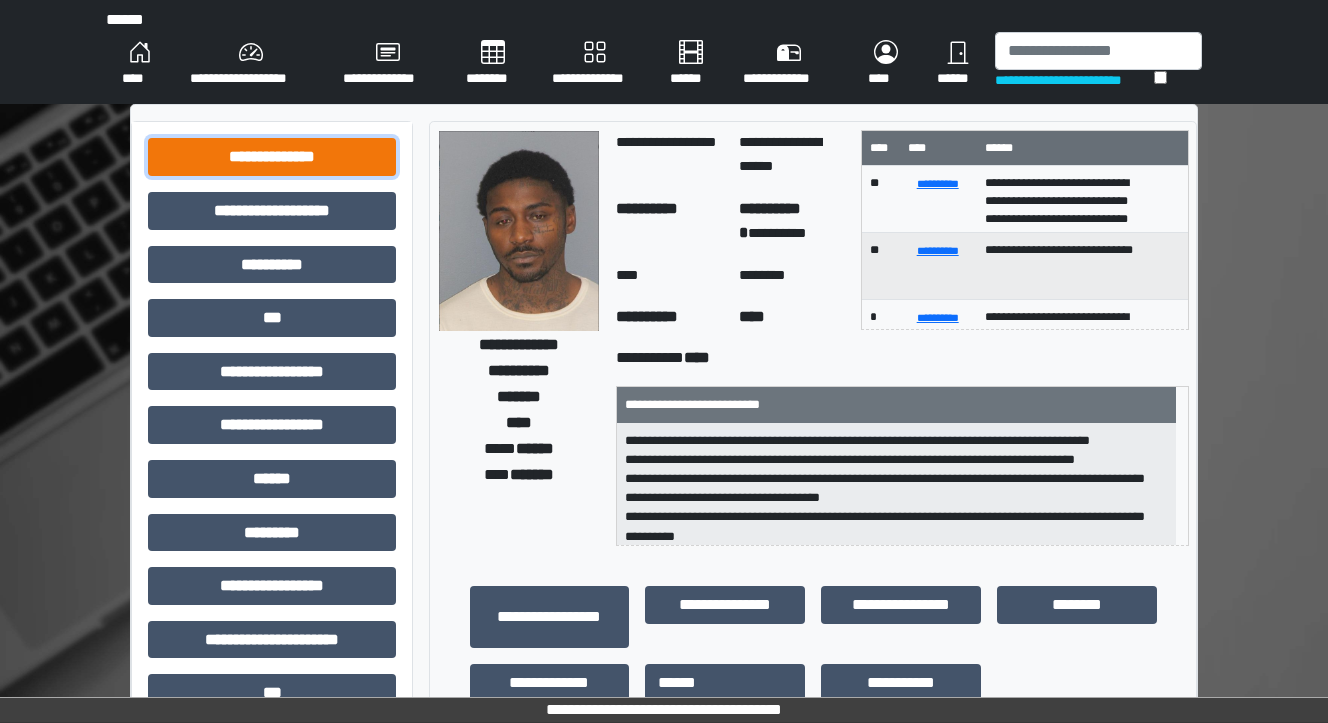 click on "**********" at bounding box center (272, 157) 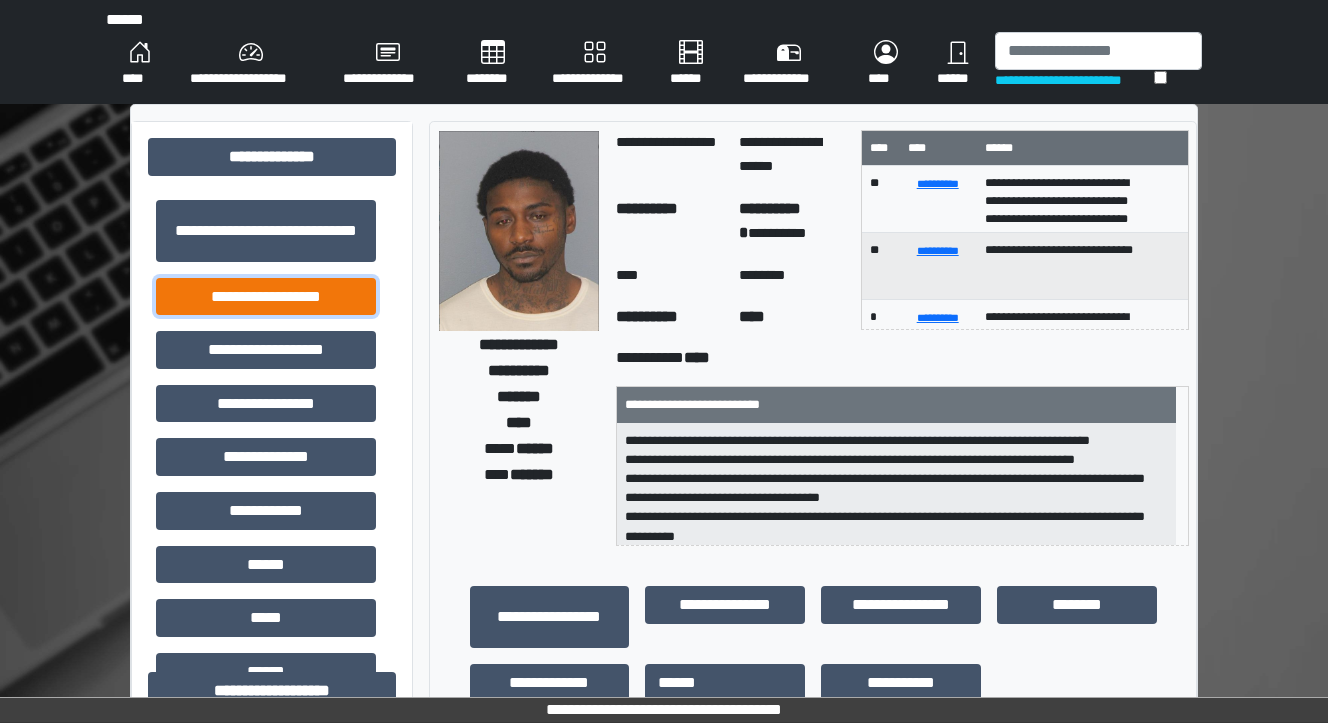 click on "**********" at bounding box center (266, 297) 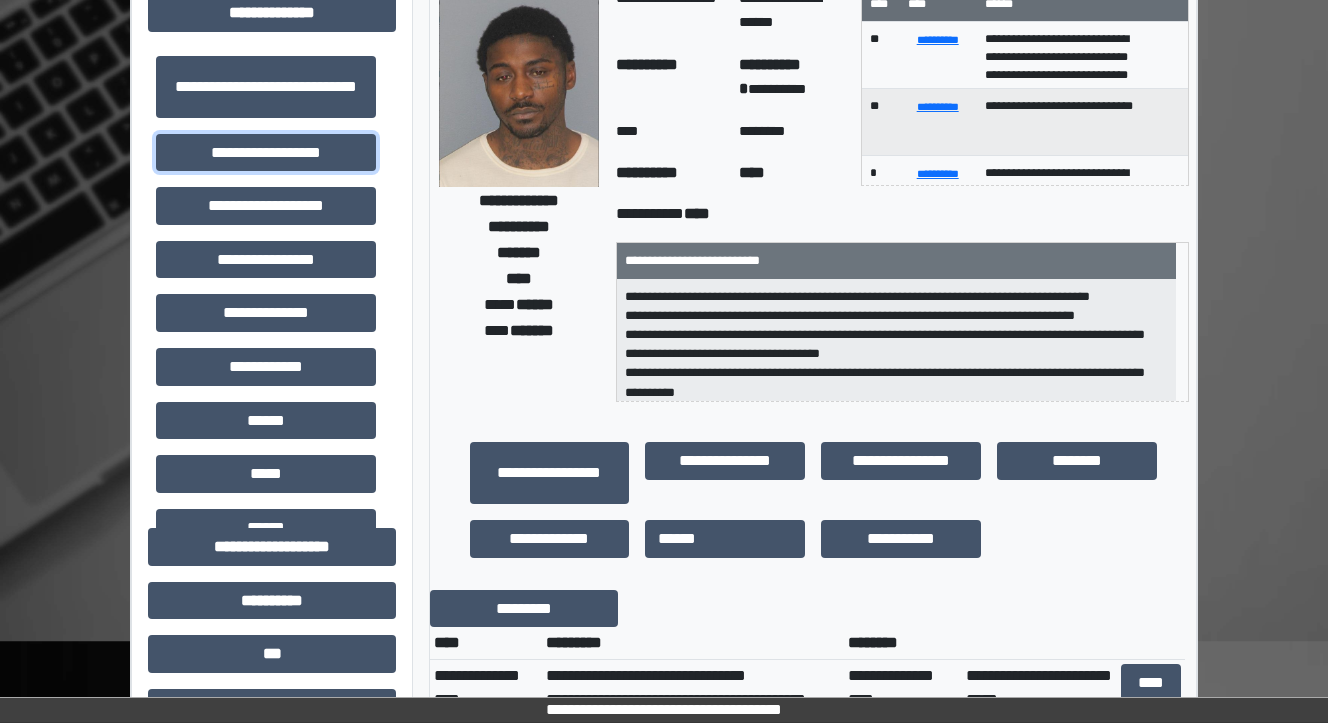 scroll, scrollTop: 0, scrollLeft: 0, axis: both 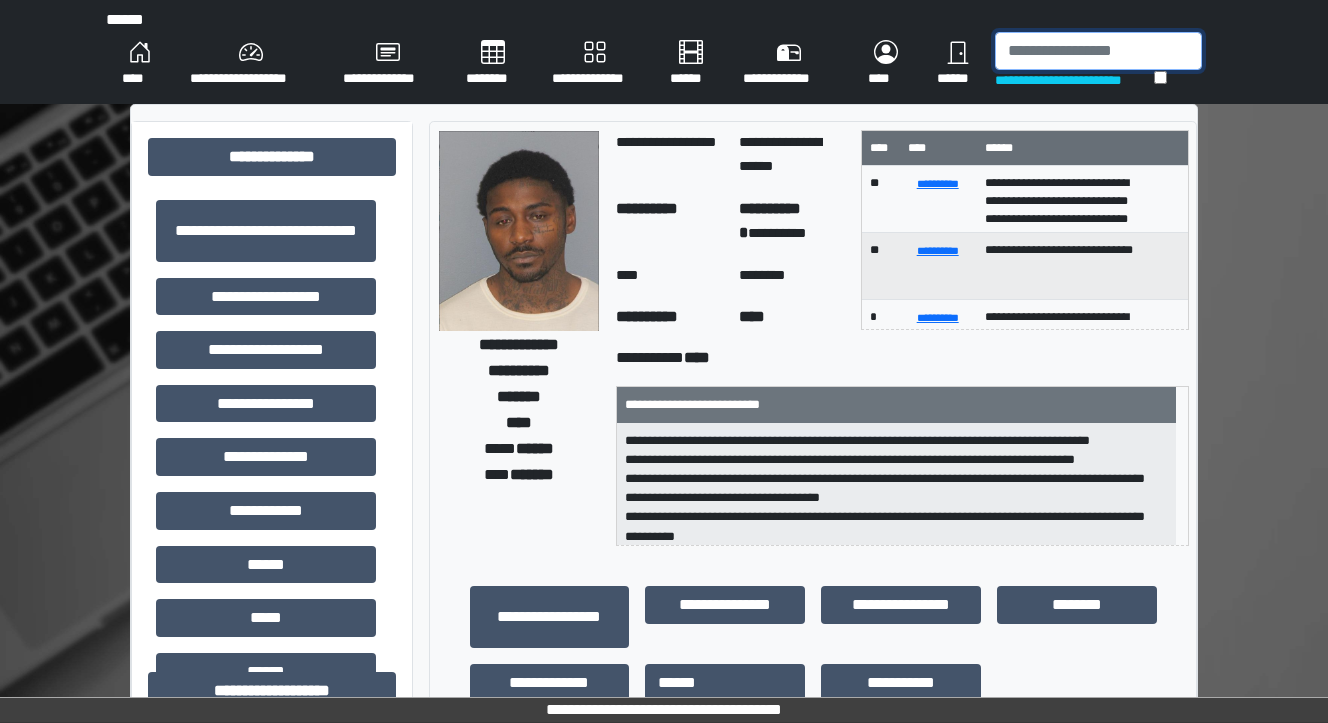 click at bounding box center (1098, 51) 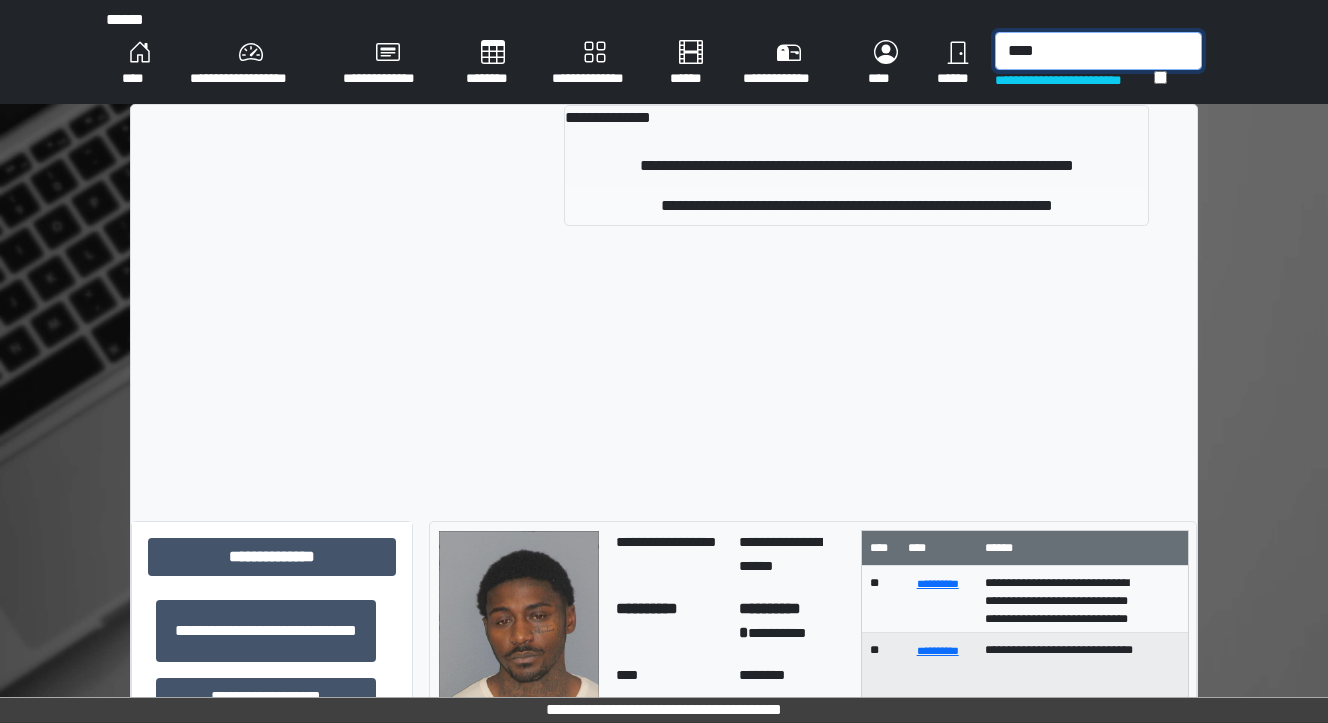 type on "****" 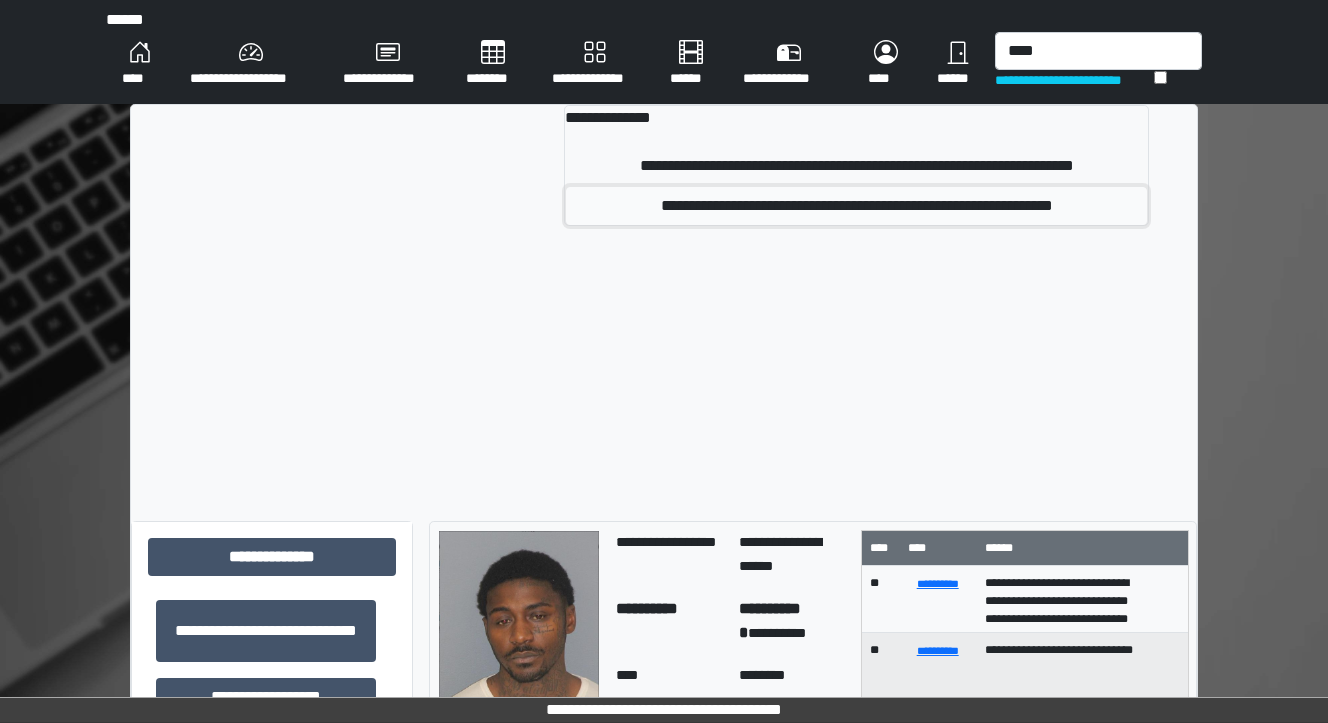 click on "**********" at bounding box center (856, 206) 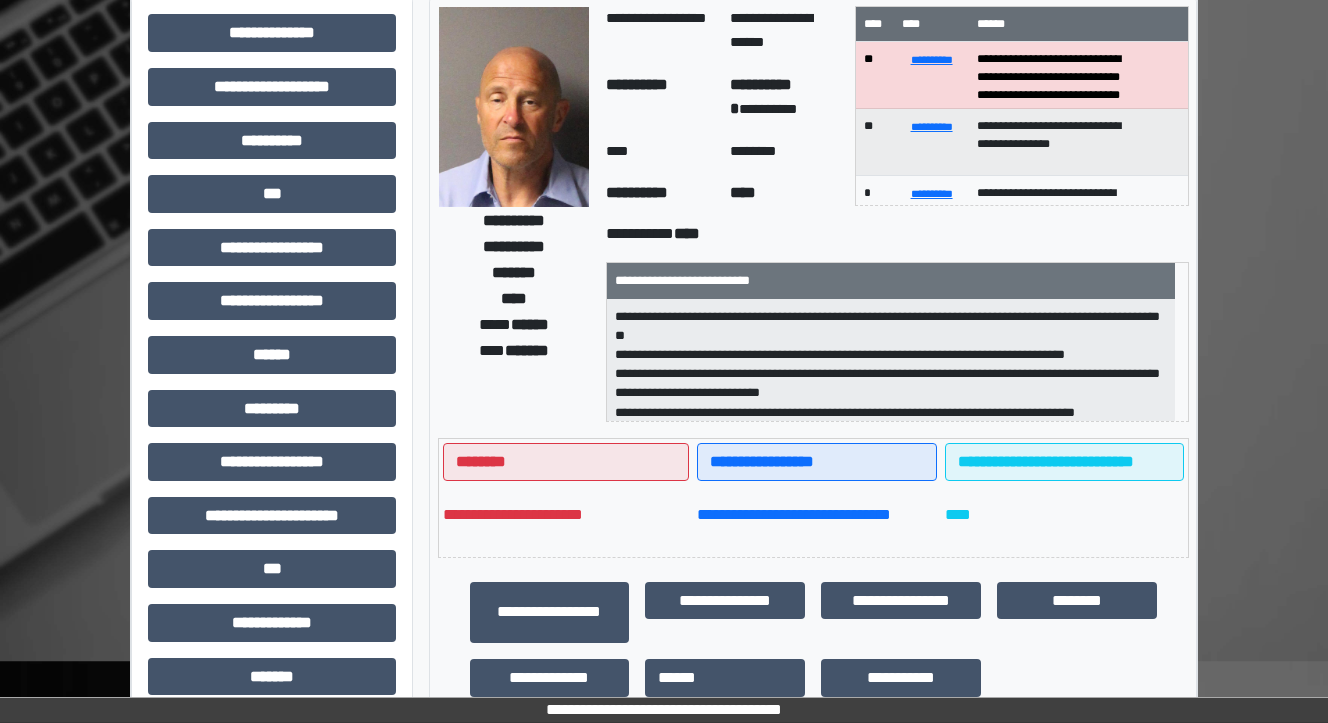 scroll, scrollTop: 0, scrollLeft: 0, axis: both 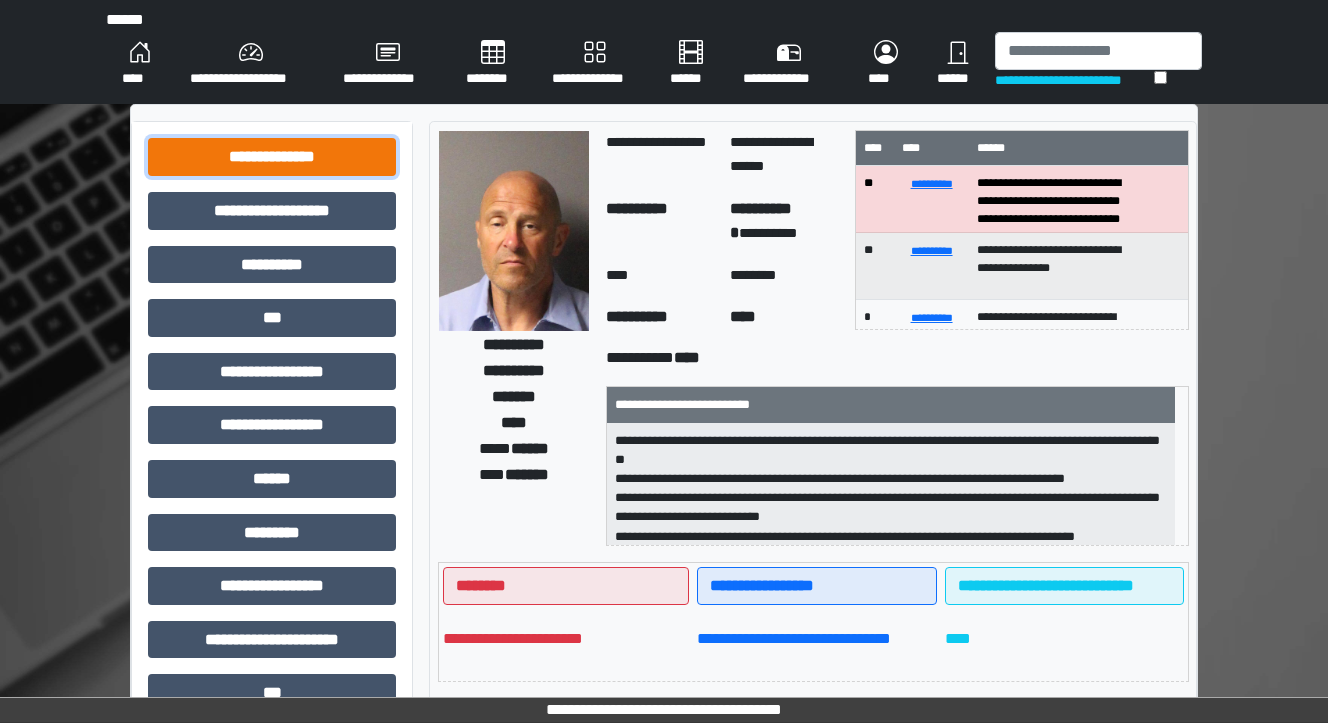 click on "**********" at bounding box center (272, 157) 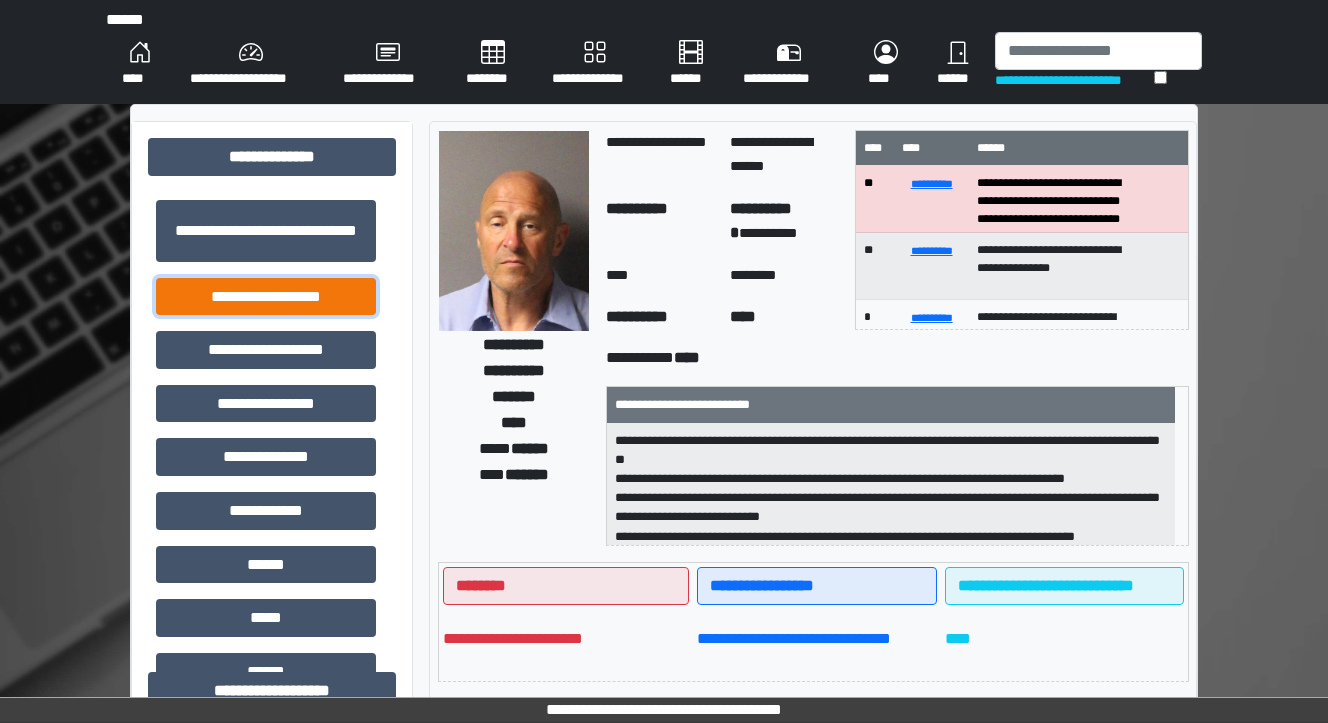click on "**********" at bounding box center [266, 297] 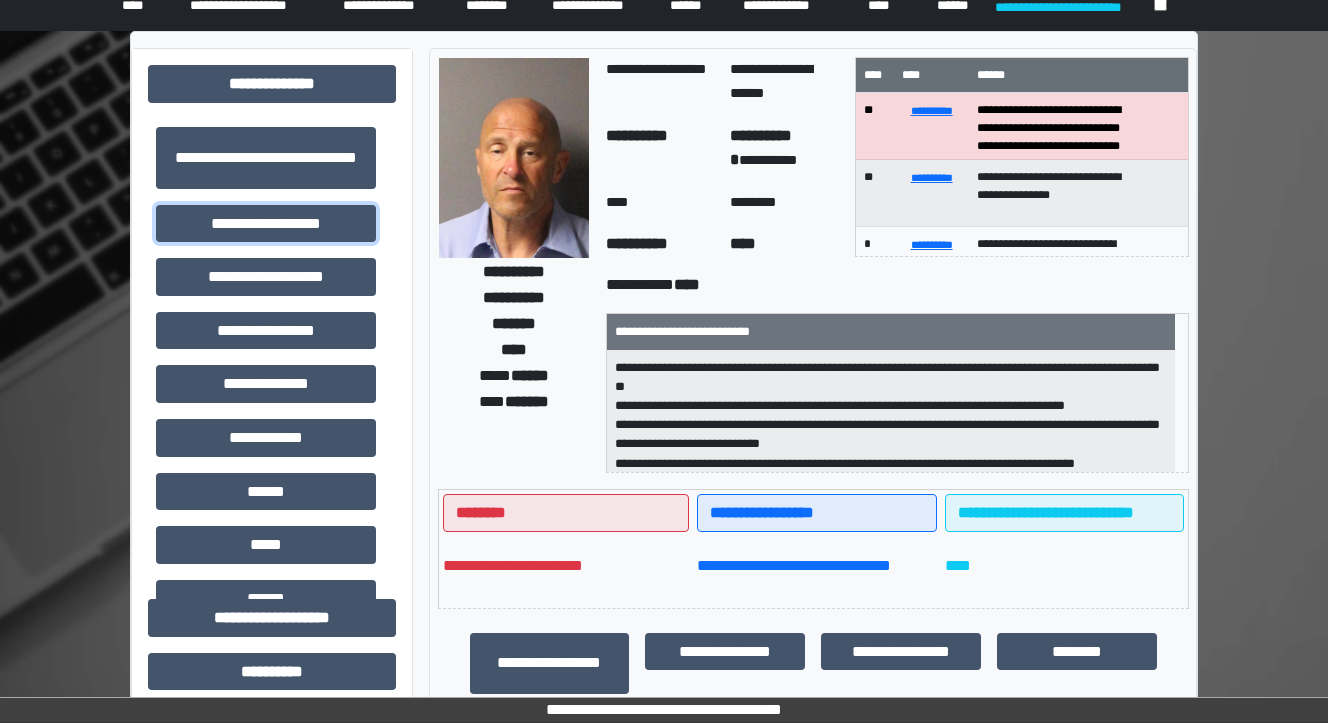 scroll, scrollTop: 0, scrollLeft: 0, axis: both 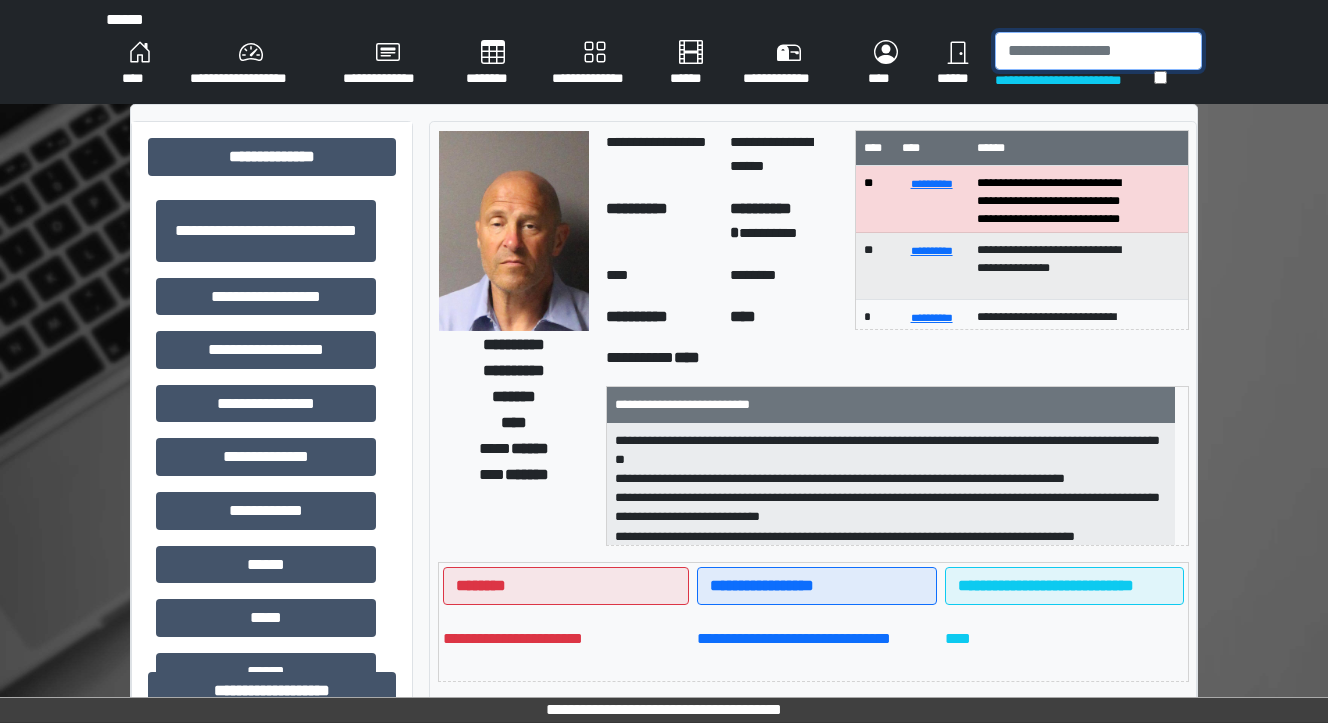 click at bounding box center [1098, 51] 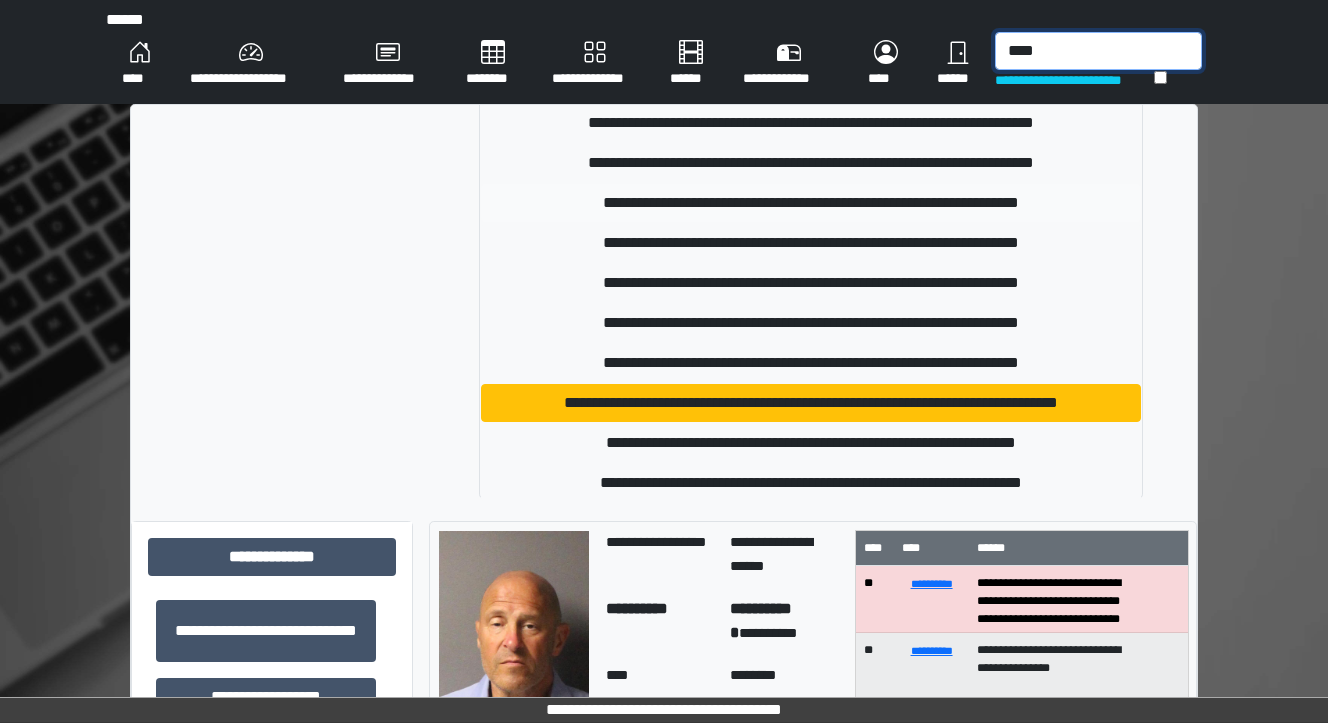 scroll, scrollTop: 132, scrollLeft: 0, axis: vertical 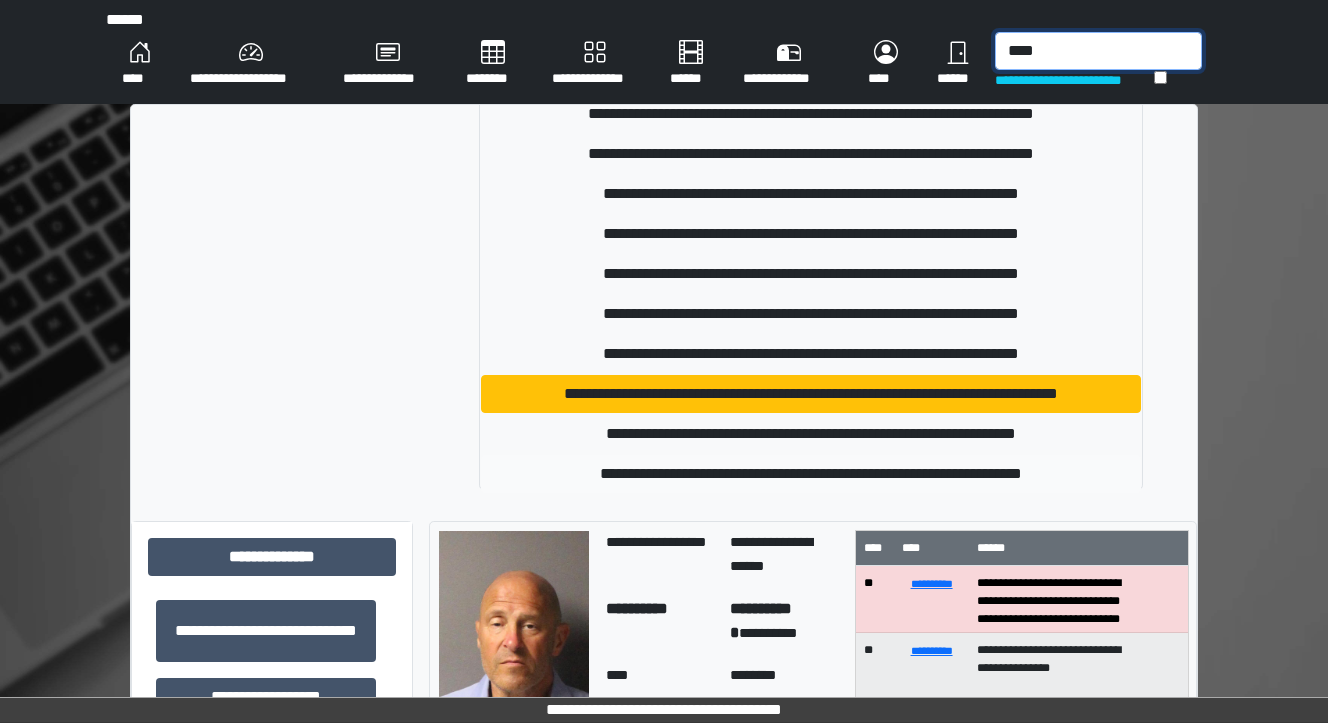 type on "****" 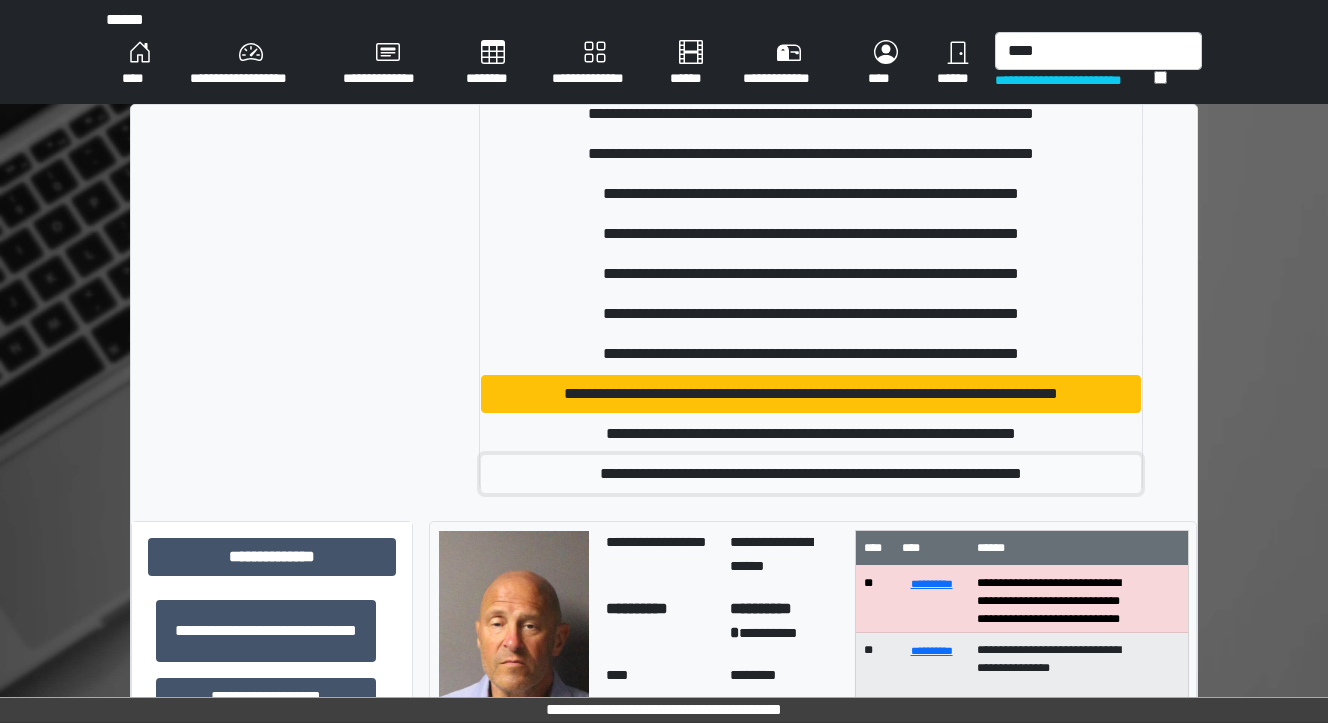 click on "**********" at bounding box center (811, 474) 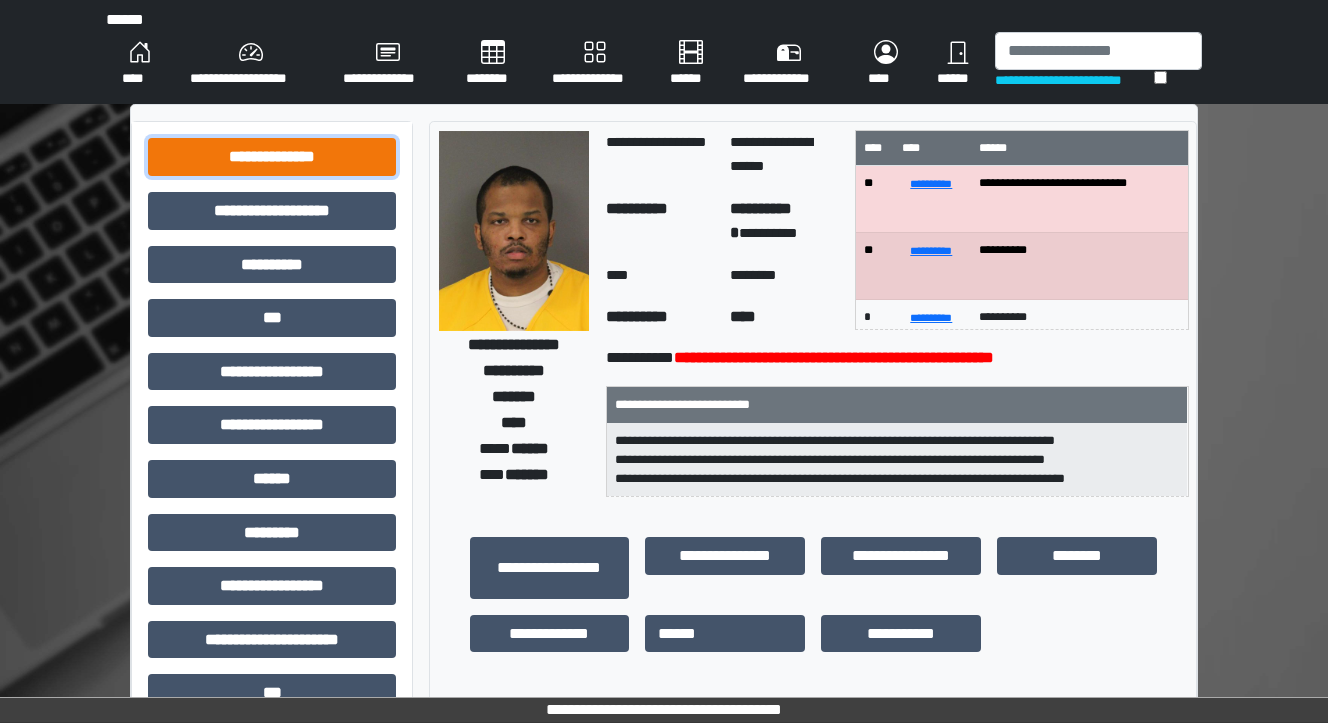 click on "**********" at bounding box center [272, 157] 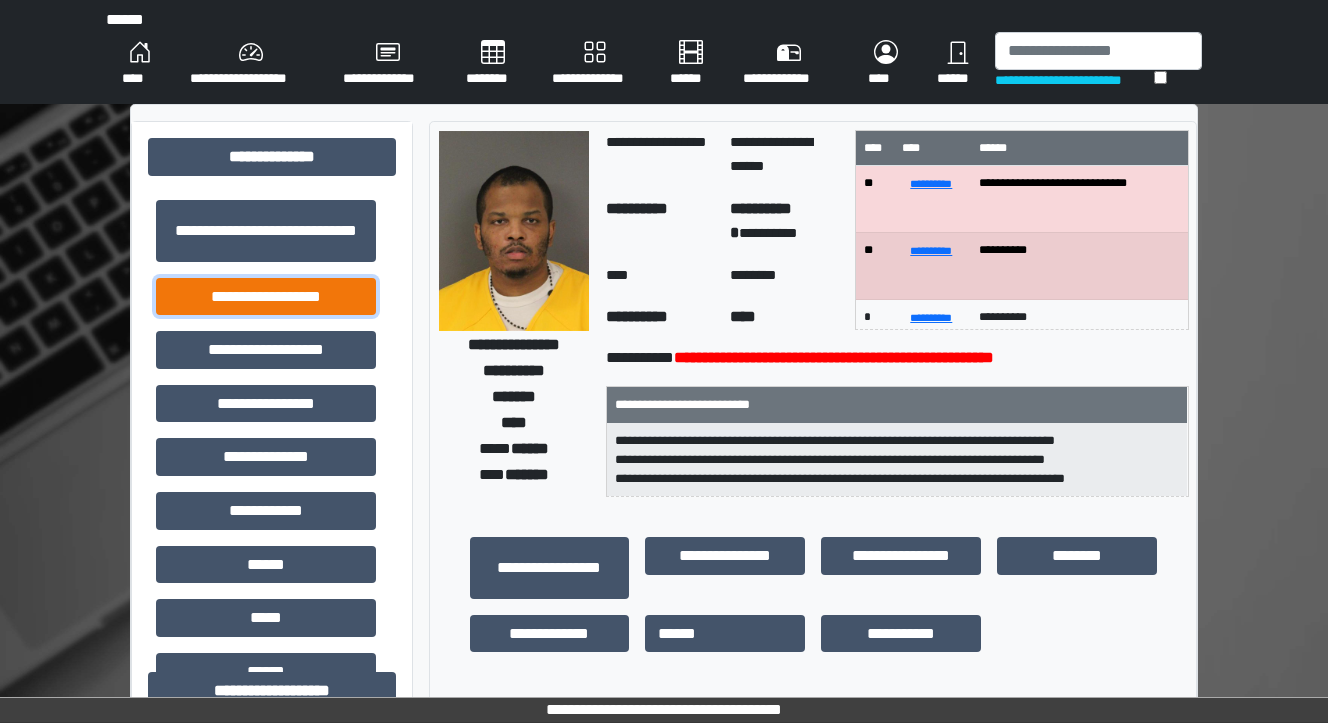 click on "**********" at bounding box center [266, 297] 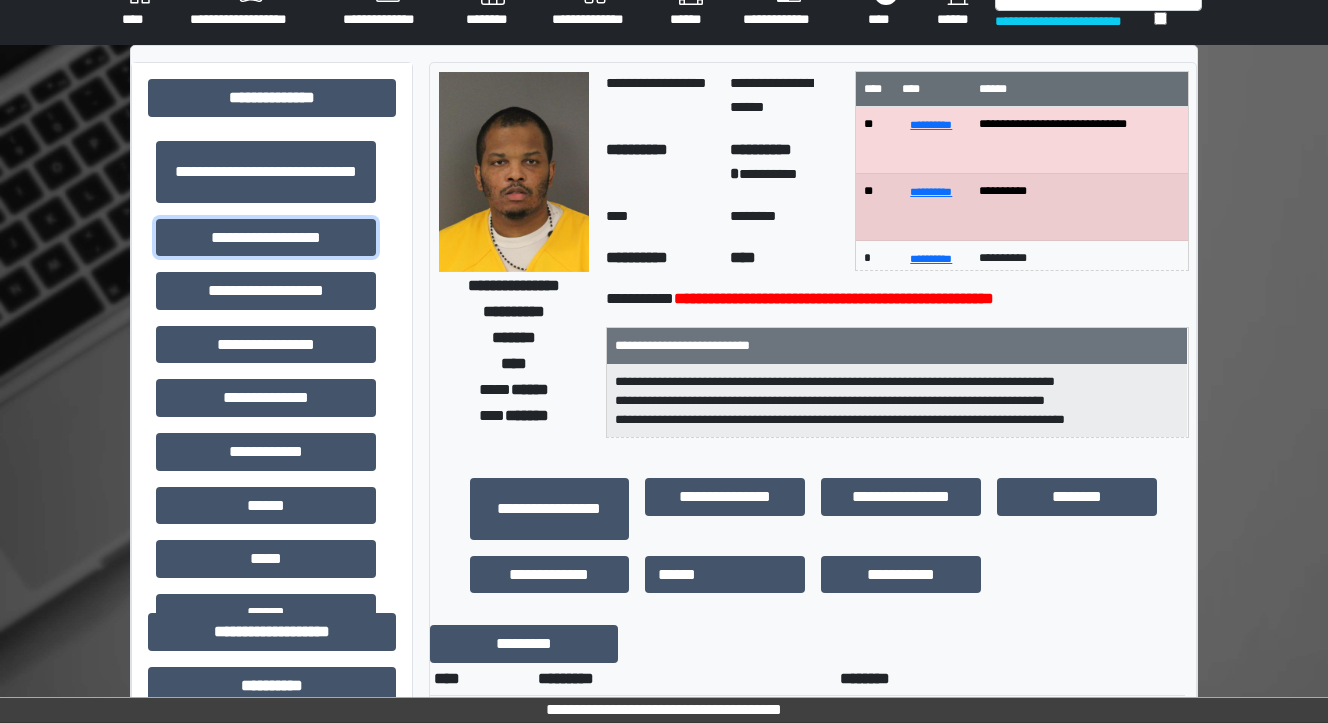 scroll, scrollTop: 0, scrollLeft: 0, axis: both 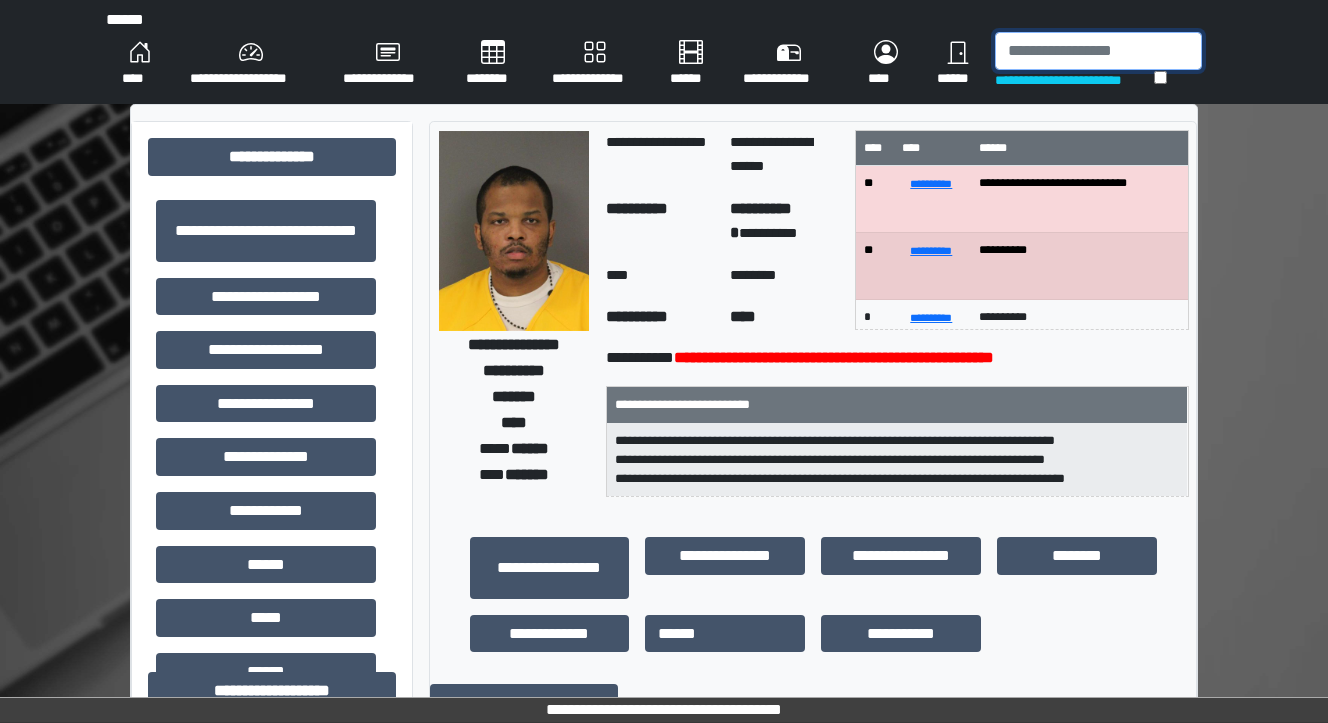 click at bounding box center (1098, 51) 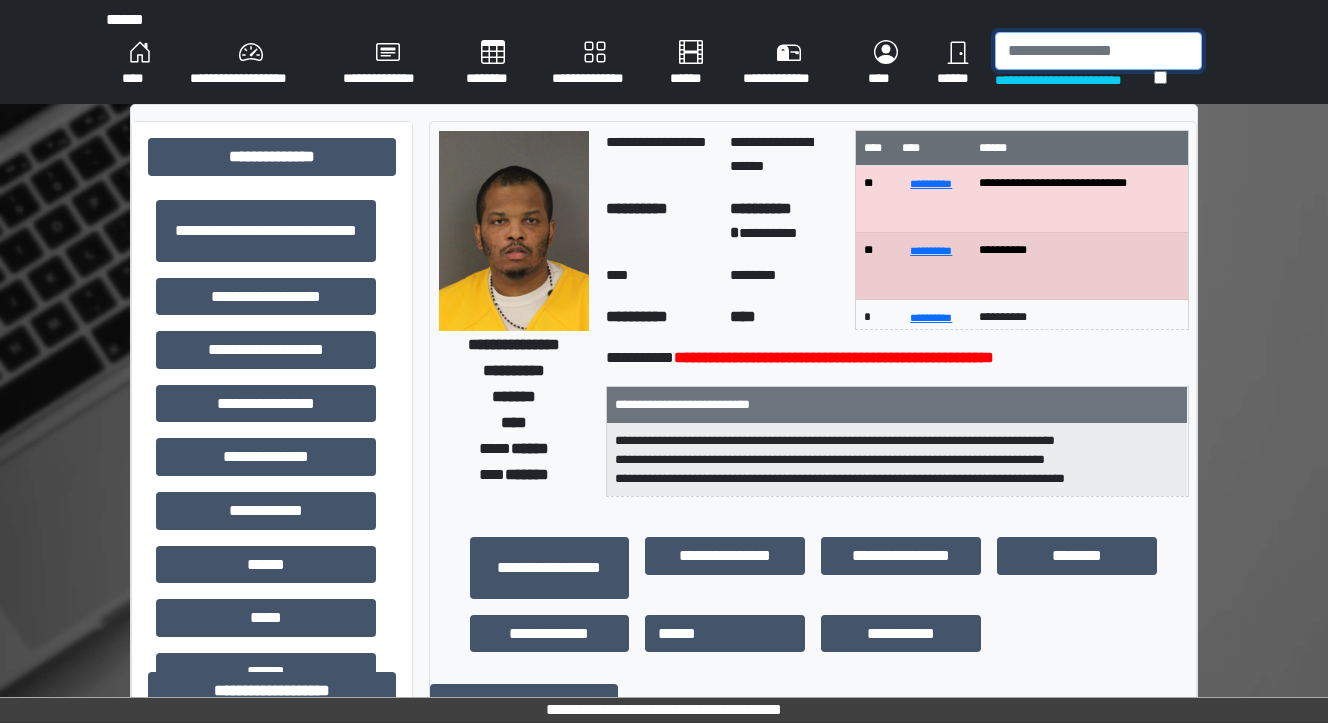 type on "*" 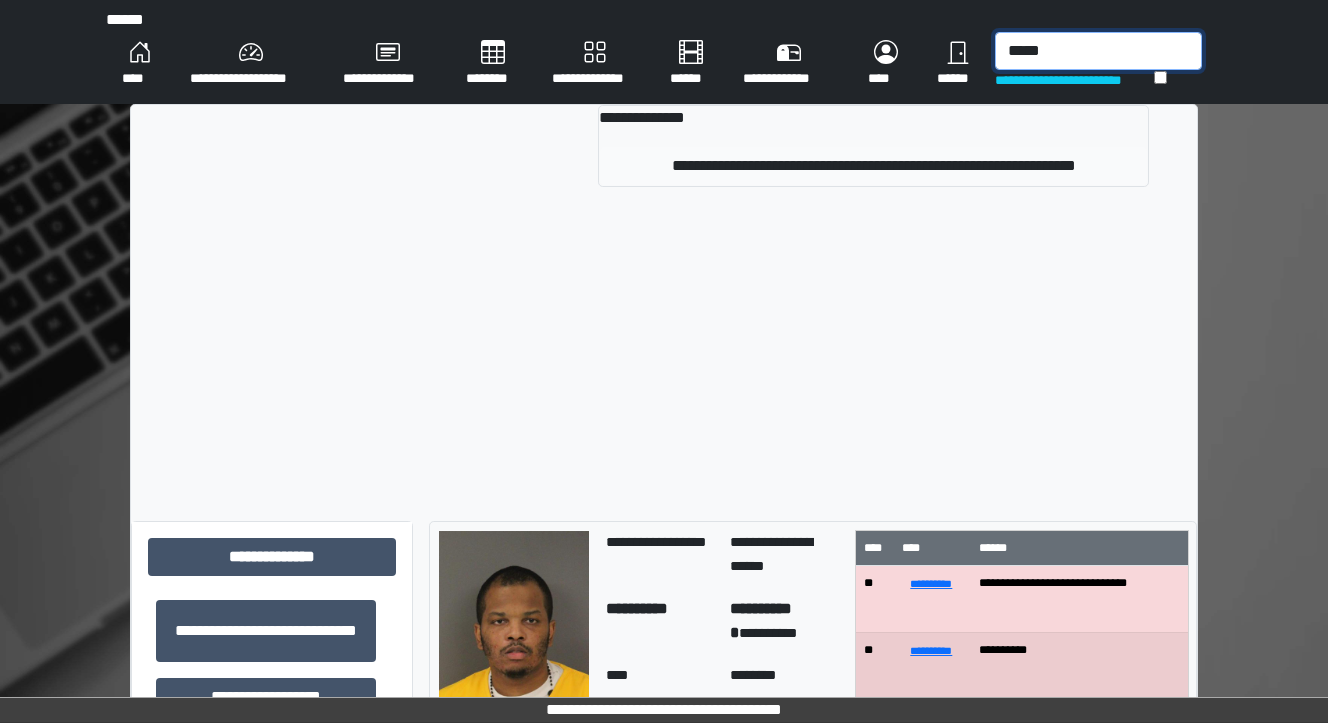 type on "*****" 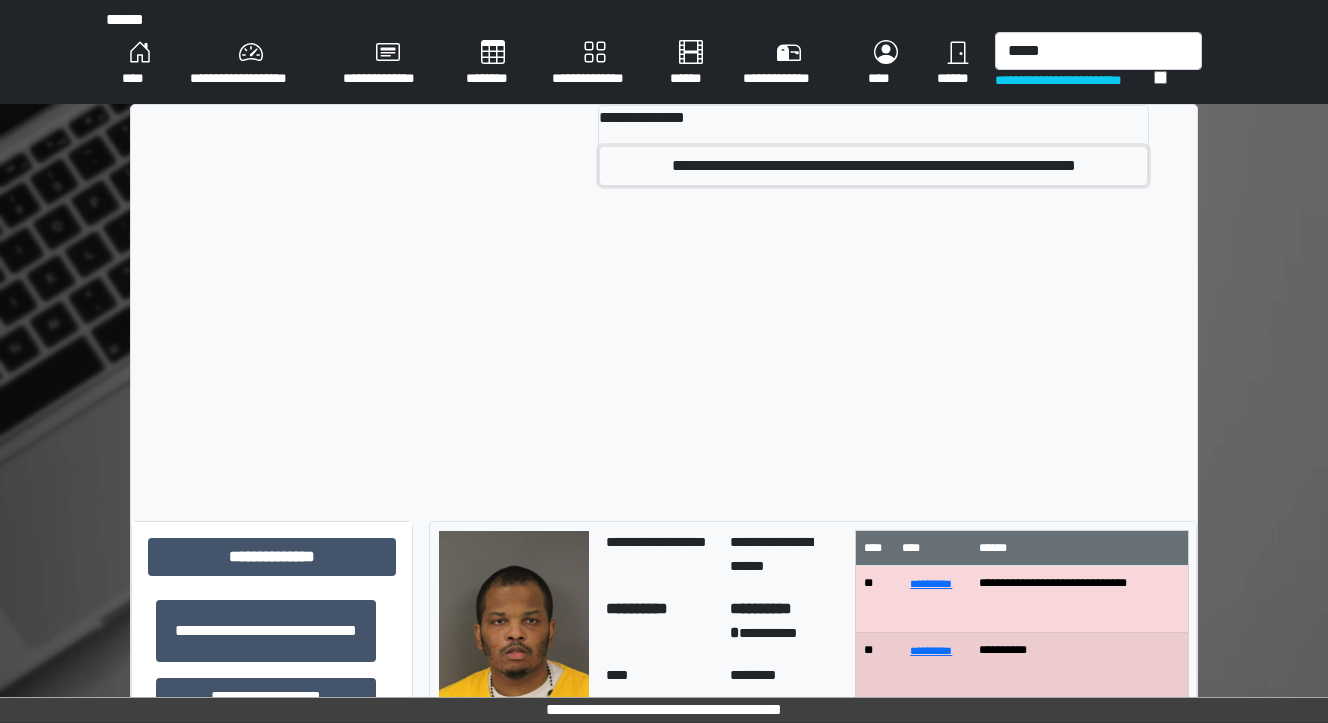drag, startPoint x: 738, startPoint y: 170, endPoint x: 755, endPoint y: 180, distance: 19.723083 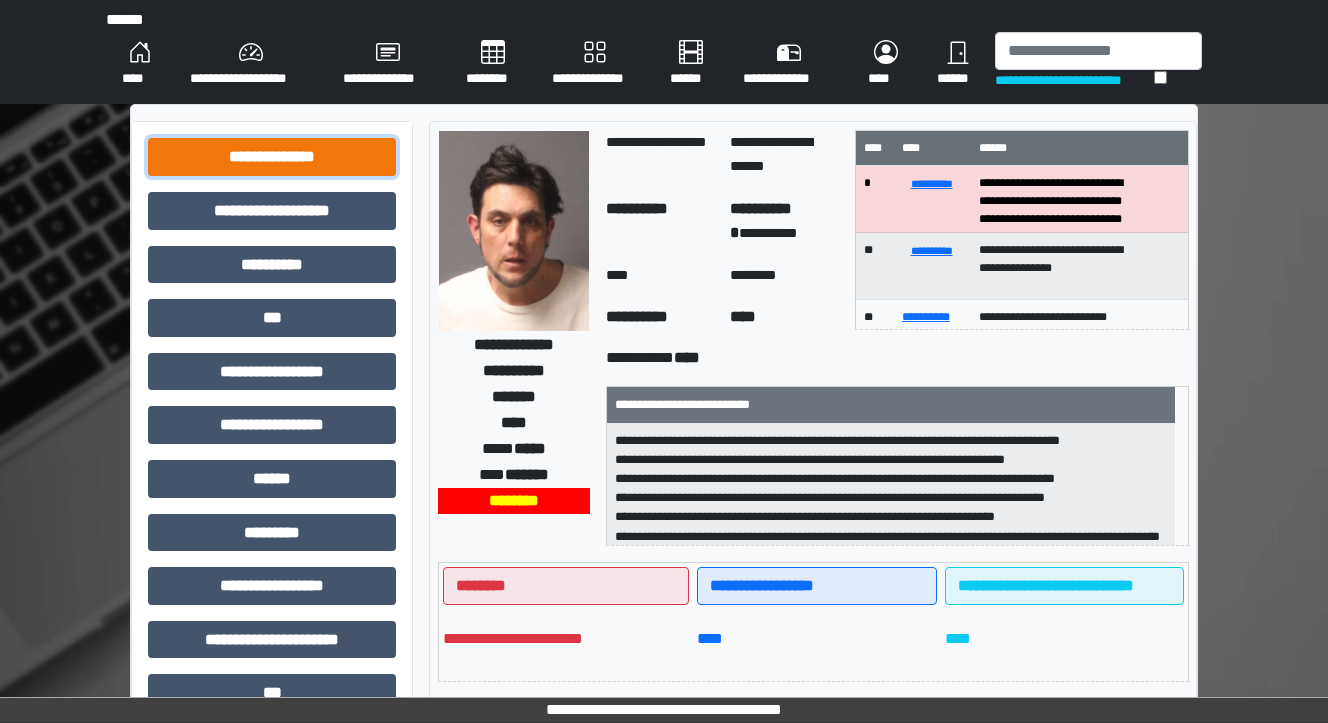drag, startPoint x: 322, startPoint y: 157, endPoint x: 316, endPoint y: 172, distance: 16.155495 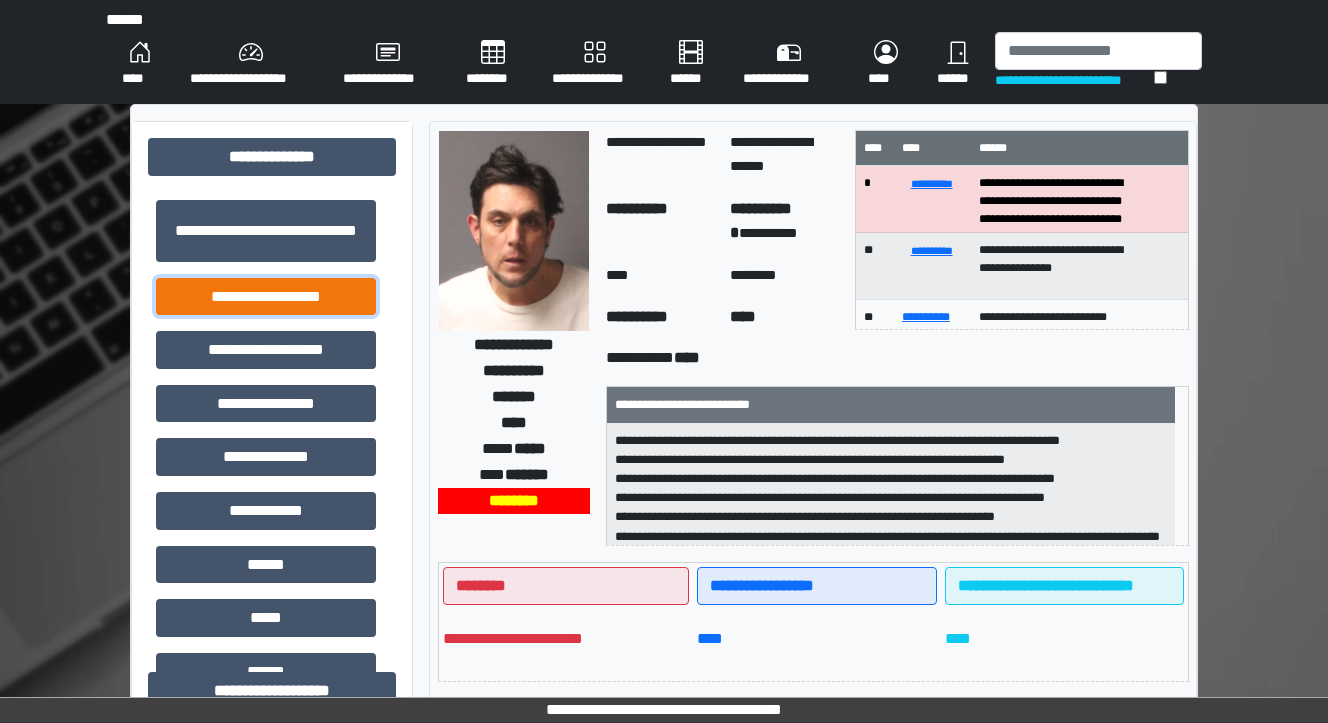 click on "**********" at bounding box center (266, 297) 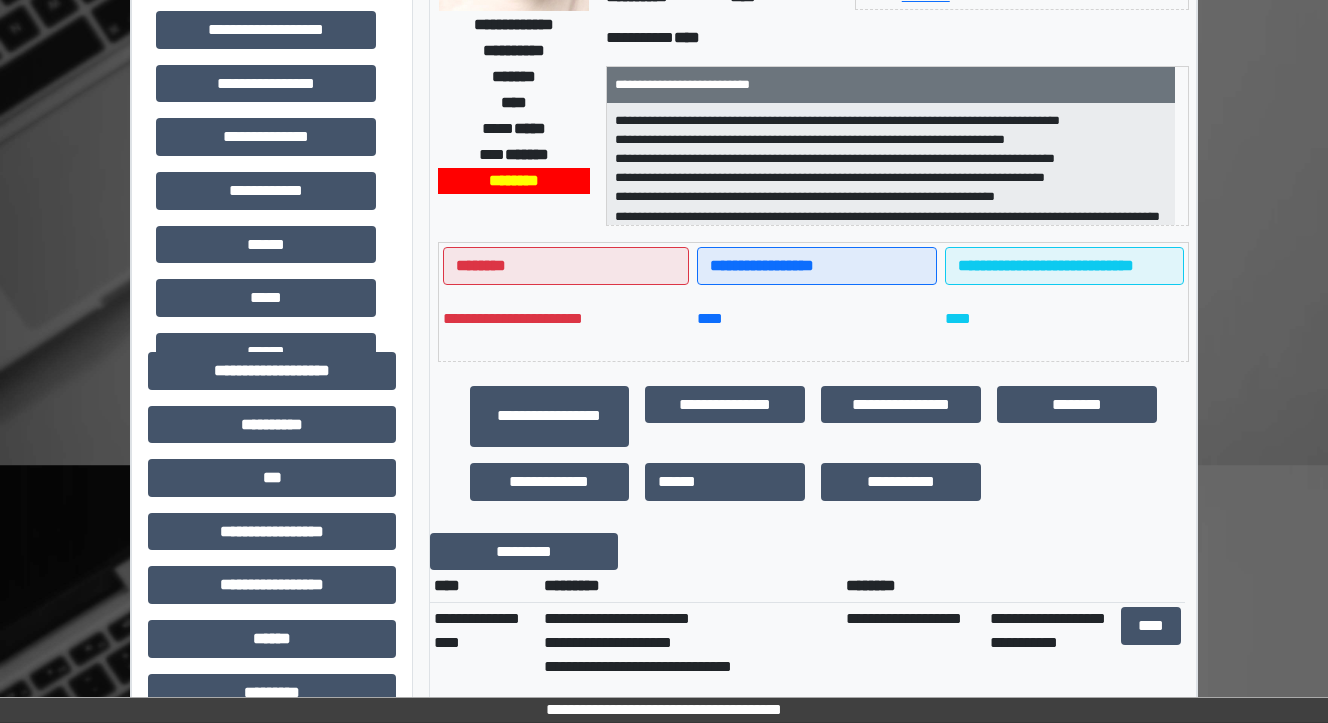 scroll, scrollTop: 0, scrollLeft: 0, axis: both 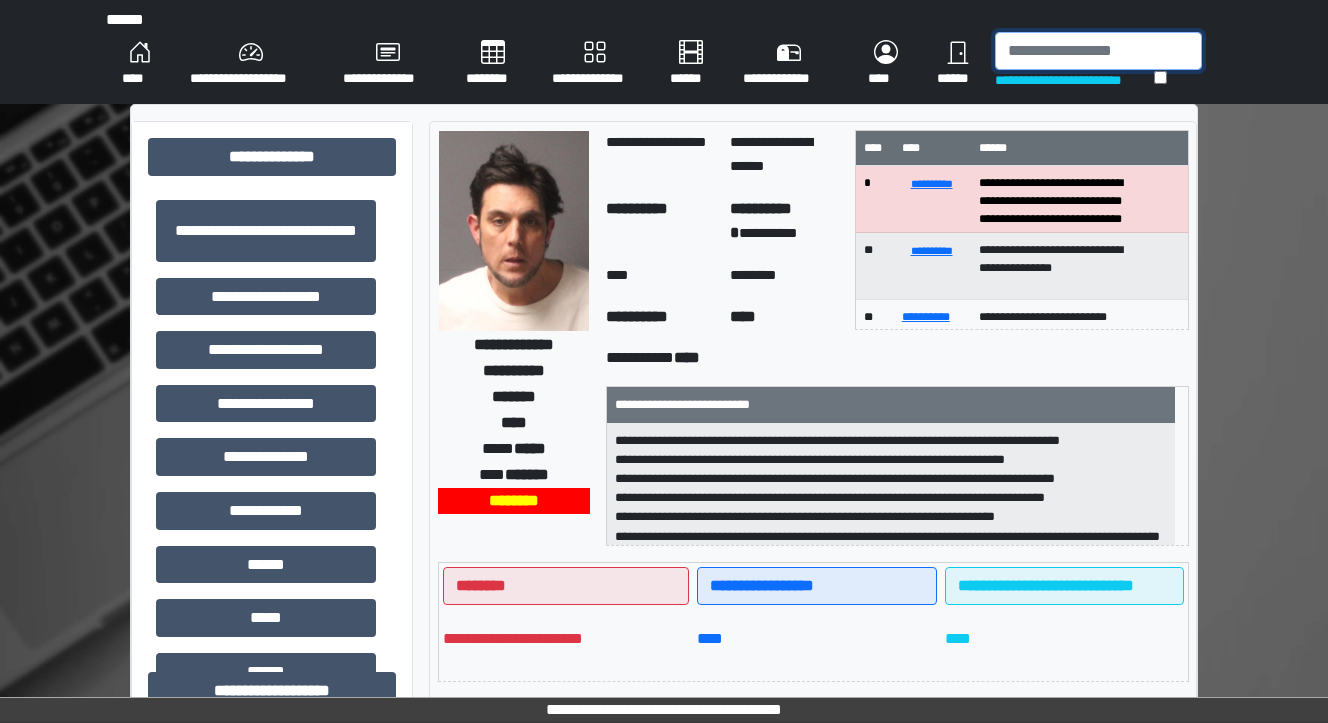 click at bounding box center [1098, 51] 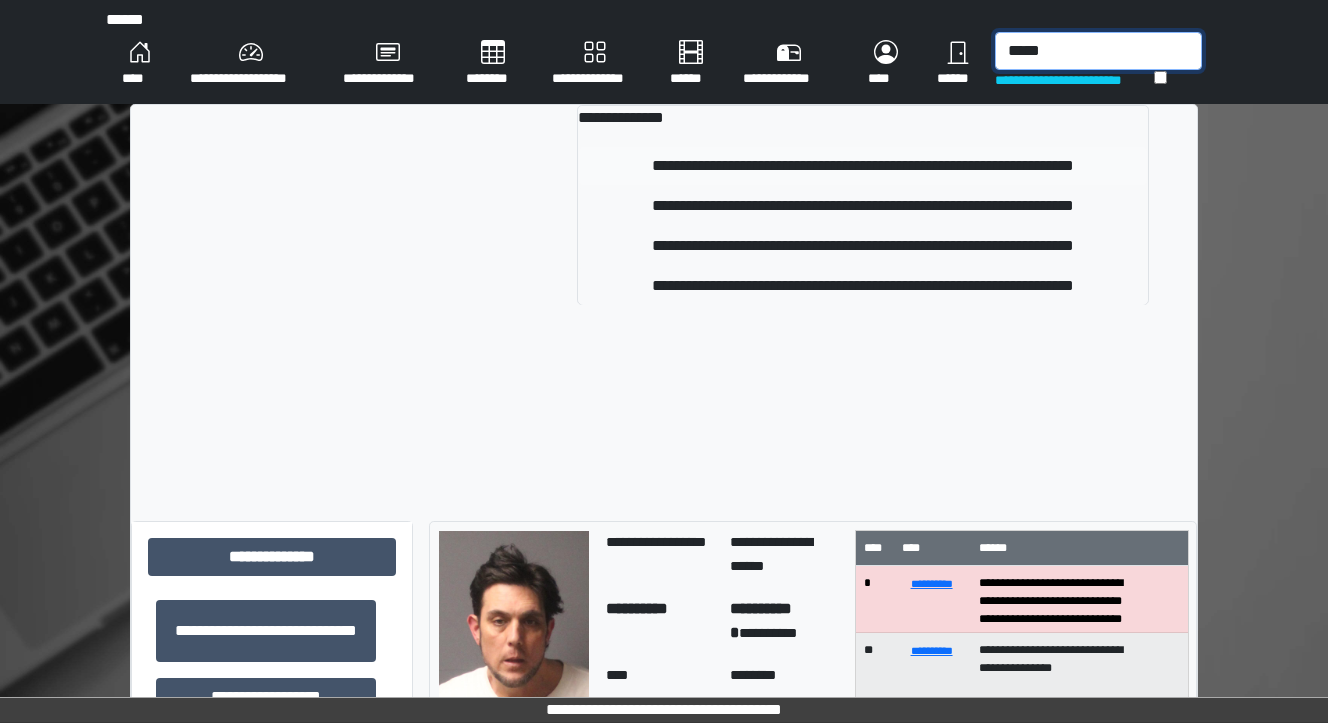type on "*****" 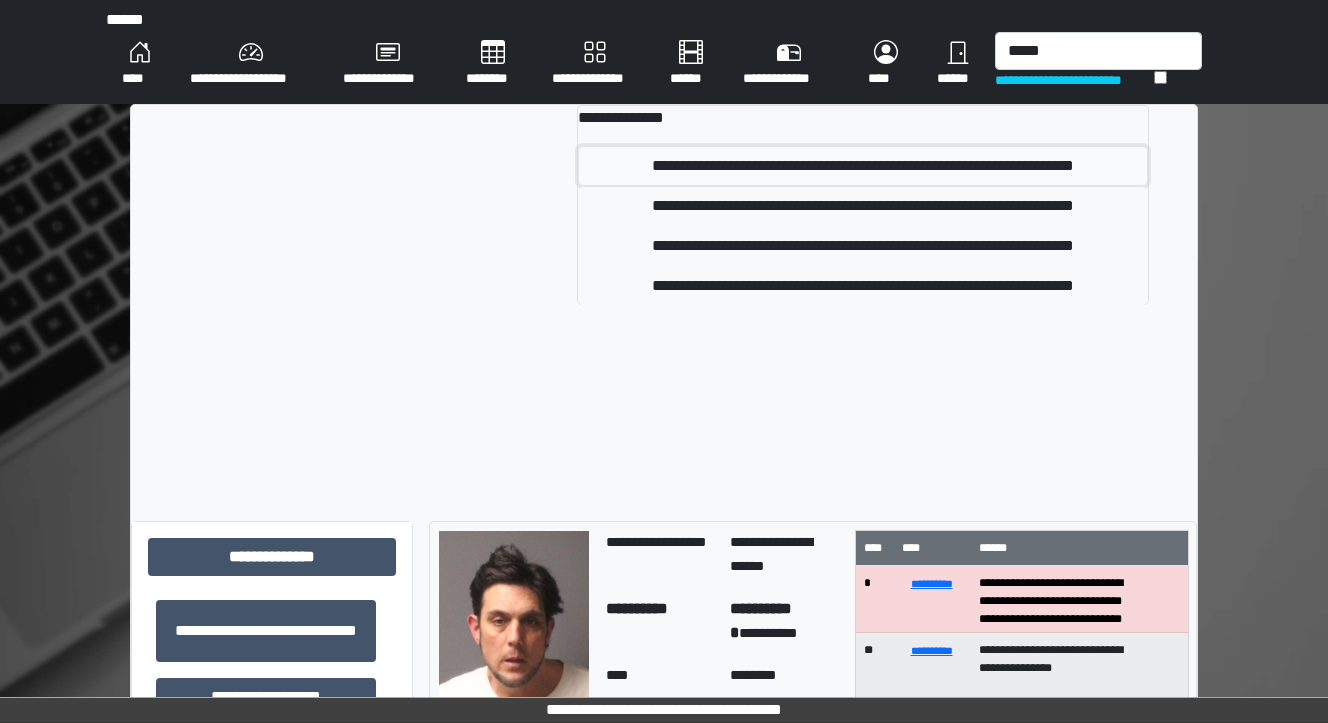 click on "**********" at bounding box center [863, 166] 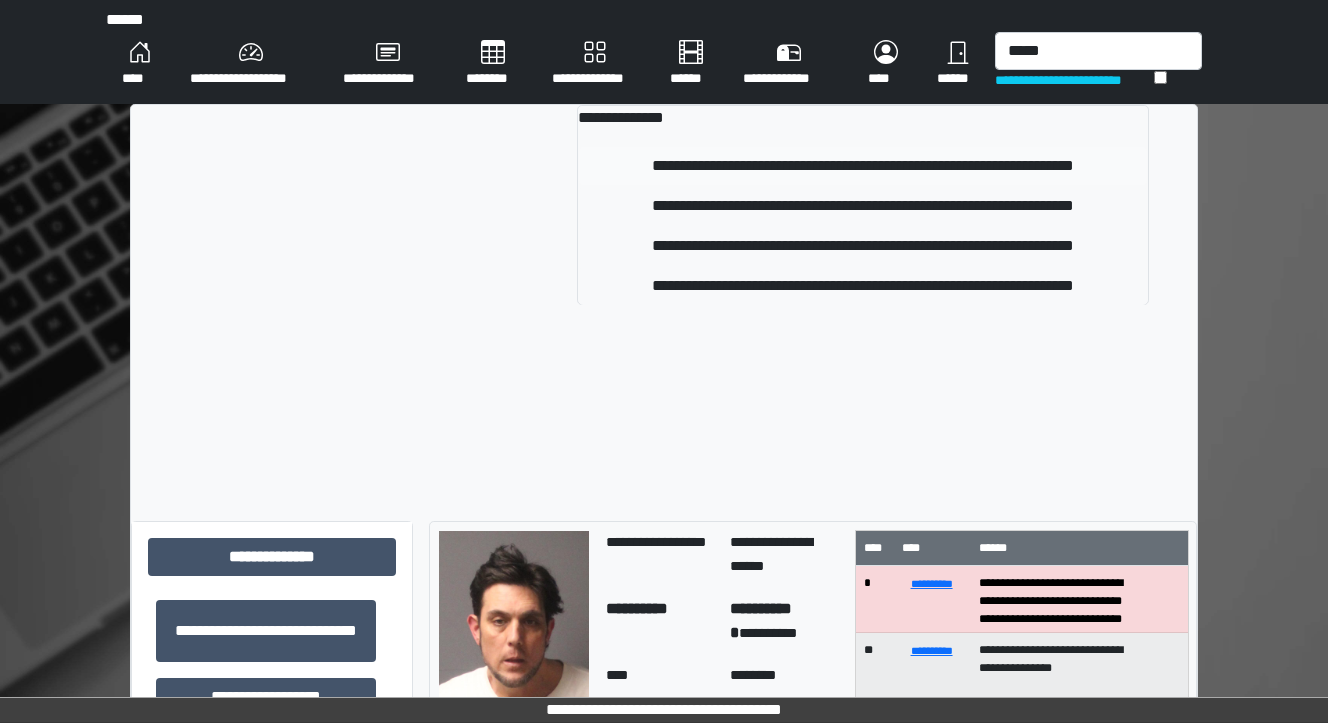 type 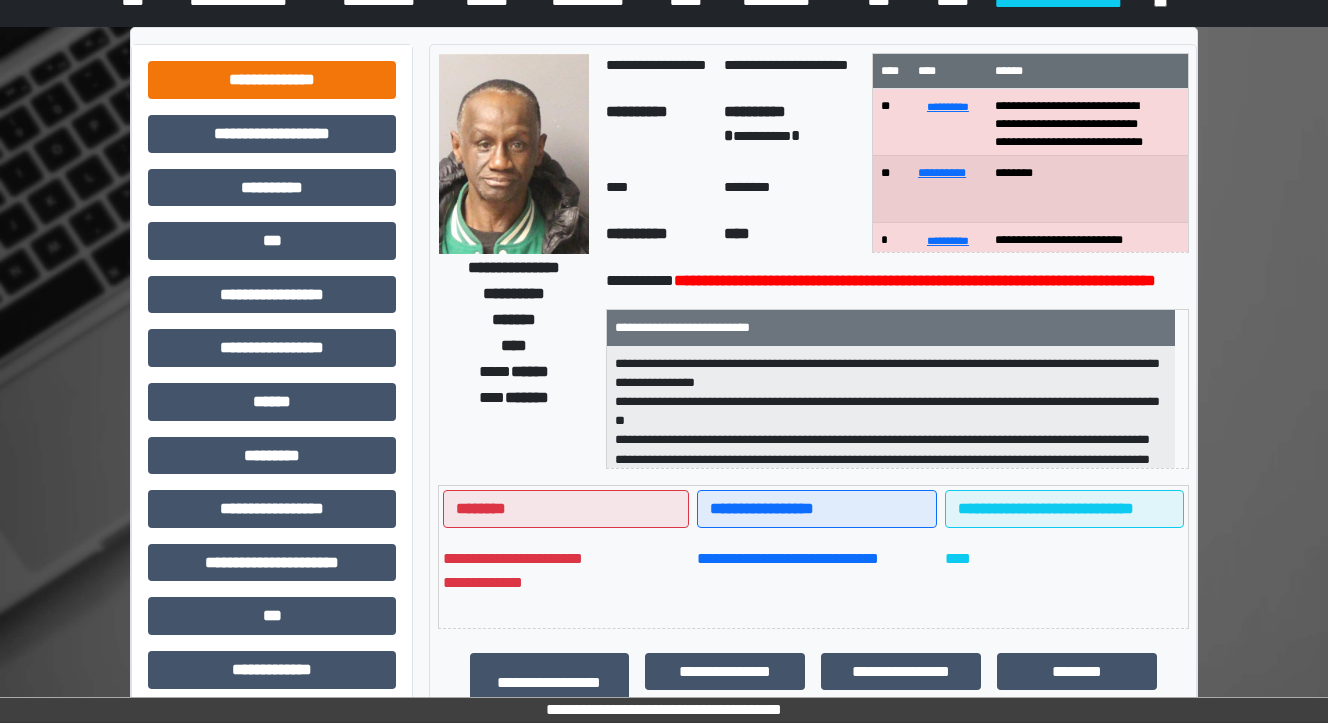 scroll, scrollTop: 0, scrollLeft: 0, axis: both 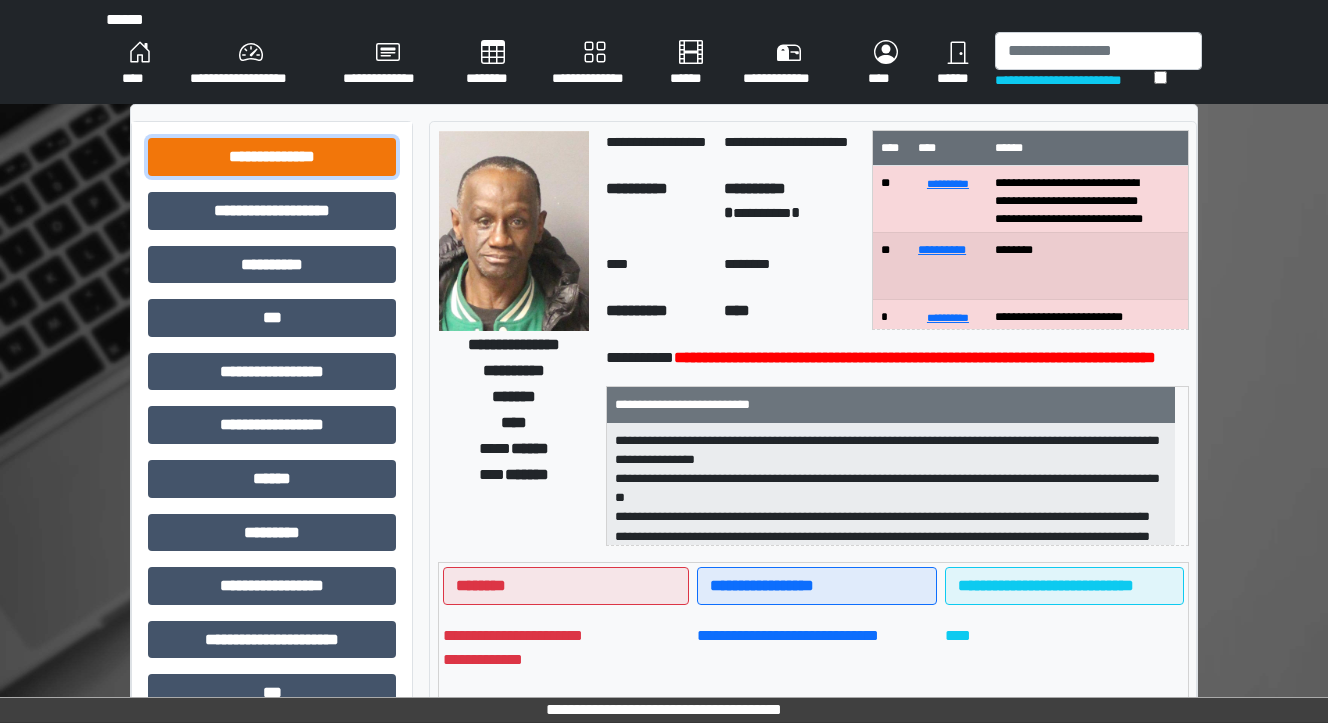 click on "**********" at bounding box center (272, 157) 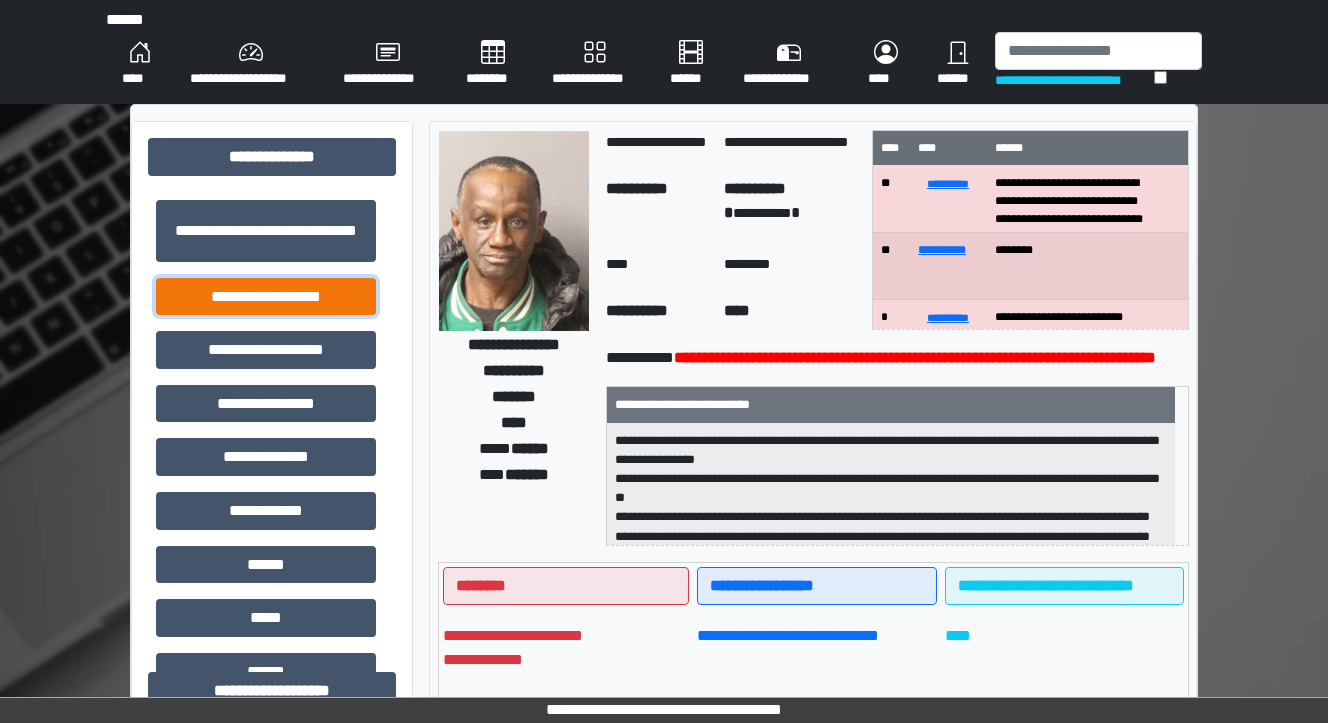 drag, startPoint x: 238, startPoint y: 280, endPoint x: 335, endPoint y: 280, distance: 97 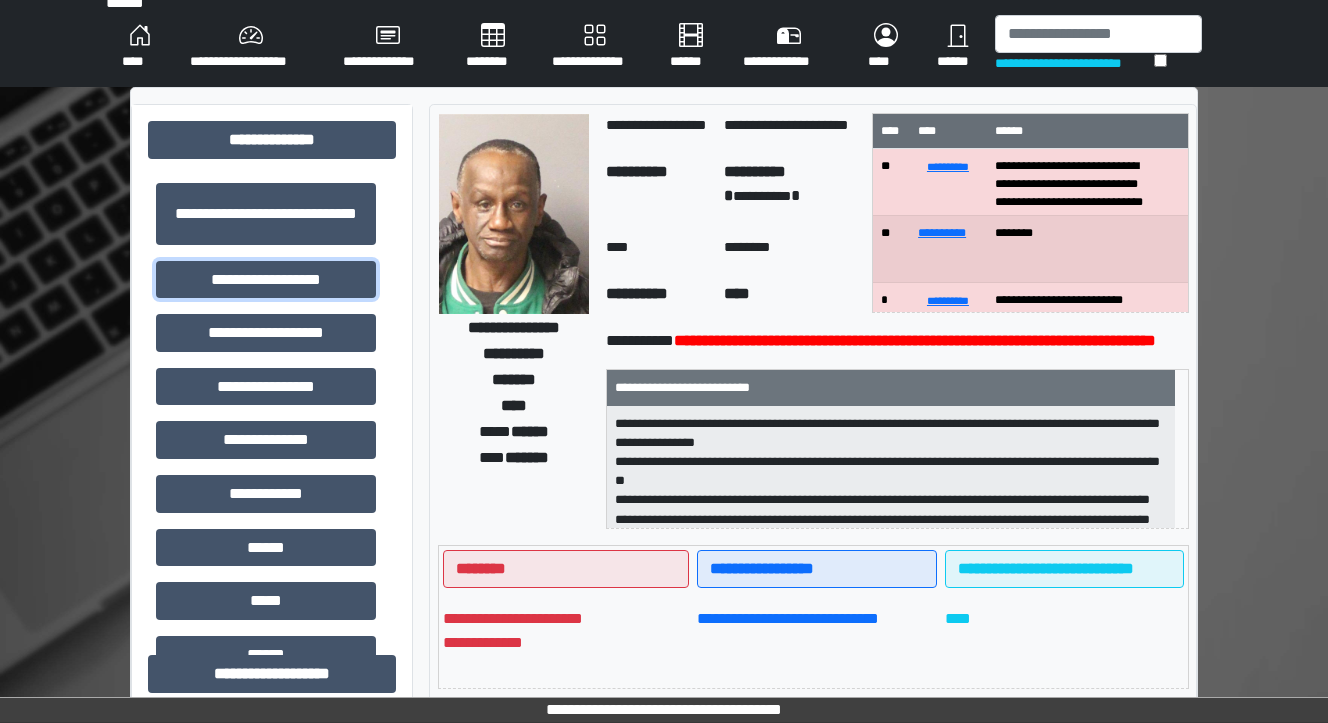 scroll, scrollTop: 0, scrollLeft: 0, axis: both 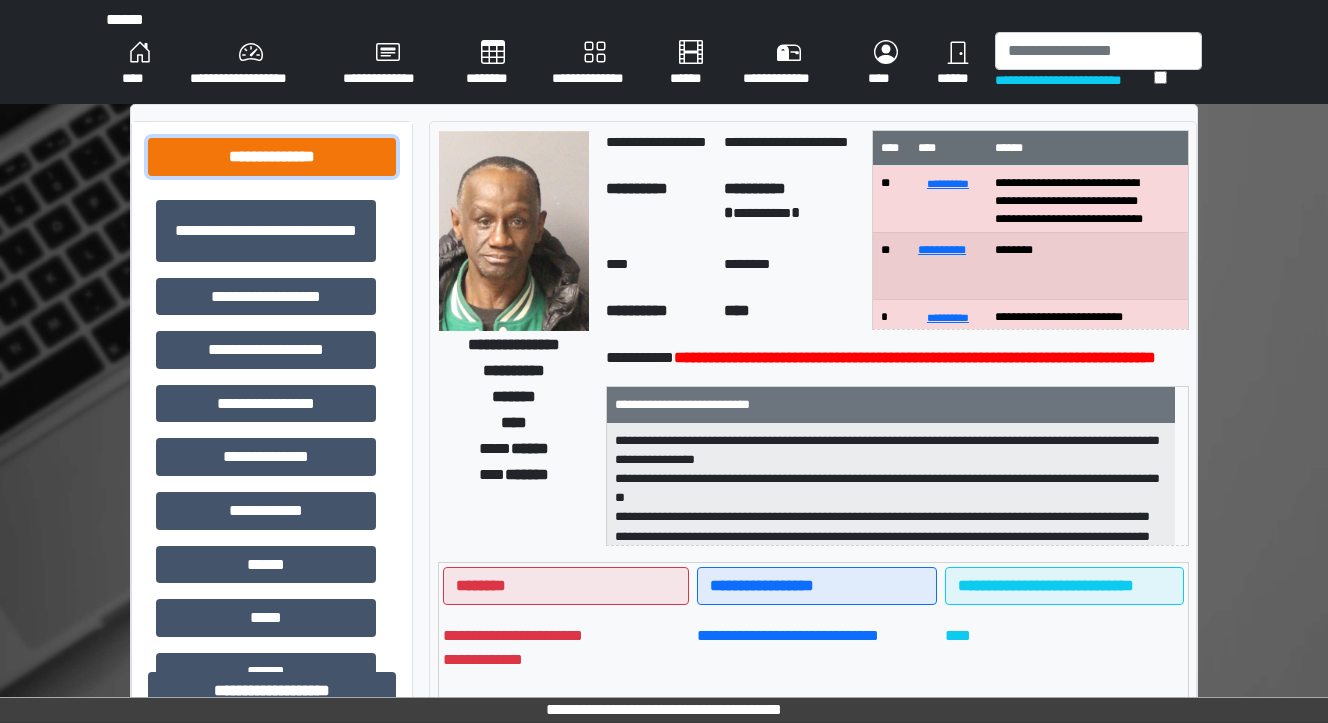click on "**********" at bounding box center (272, 157) 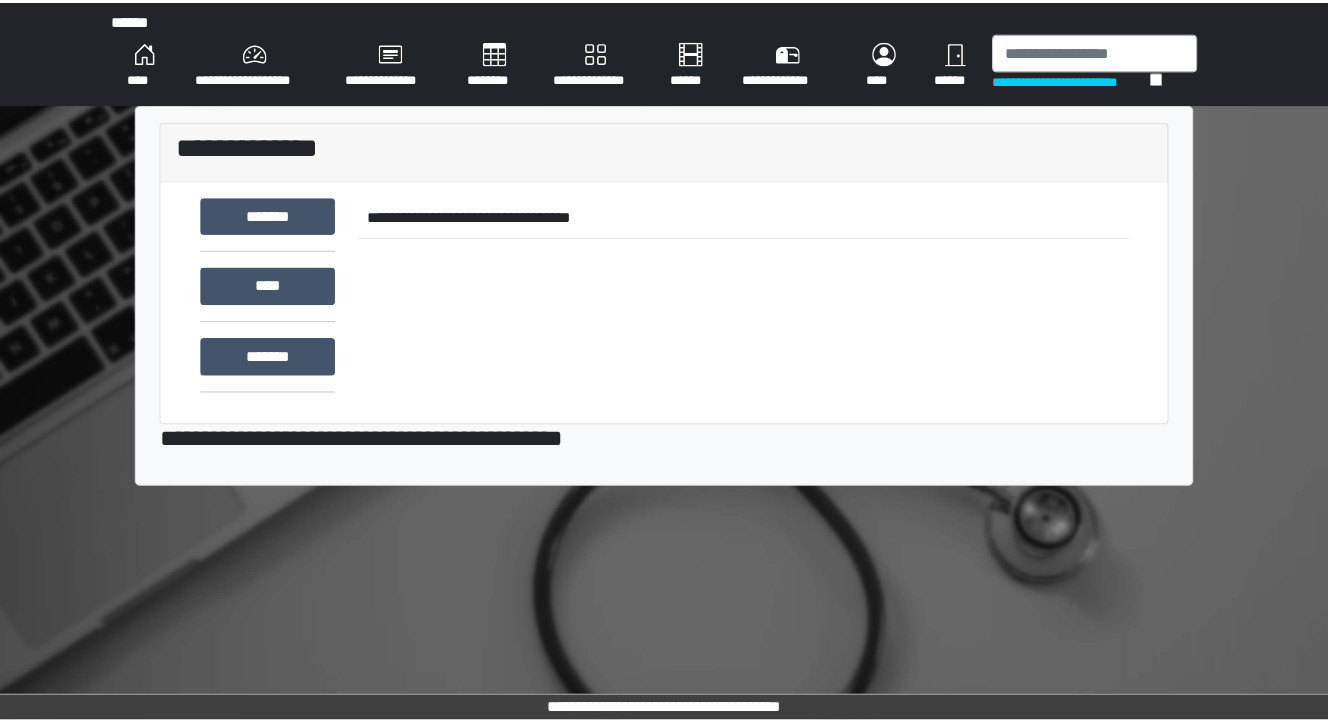 scroll, scrollTop: 0, scrollLeft: 0, axis: both 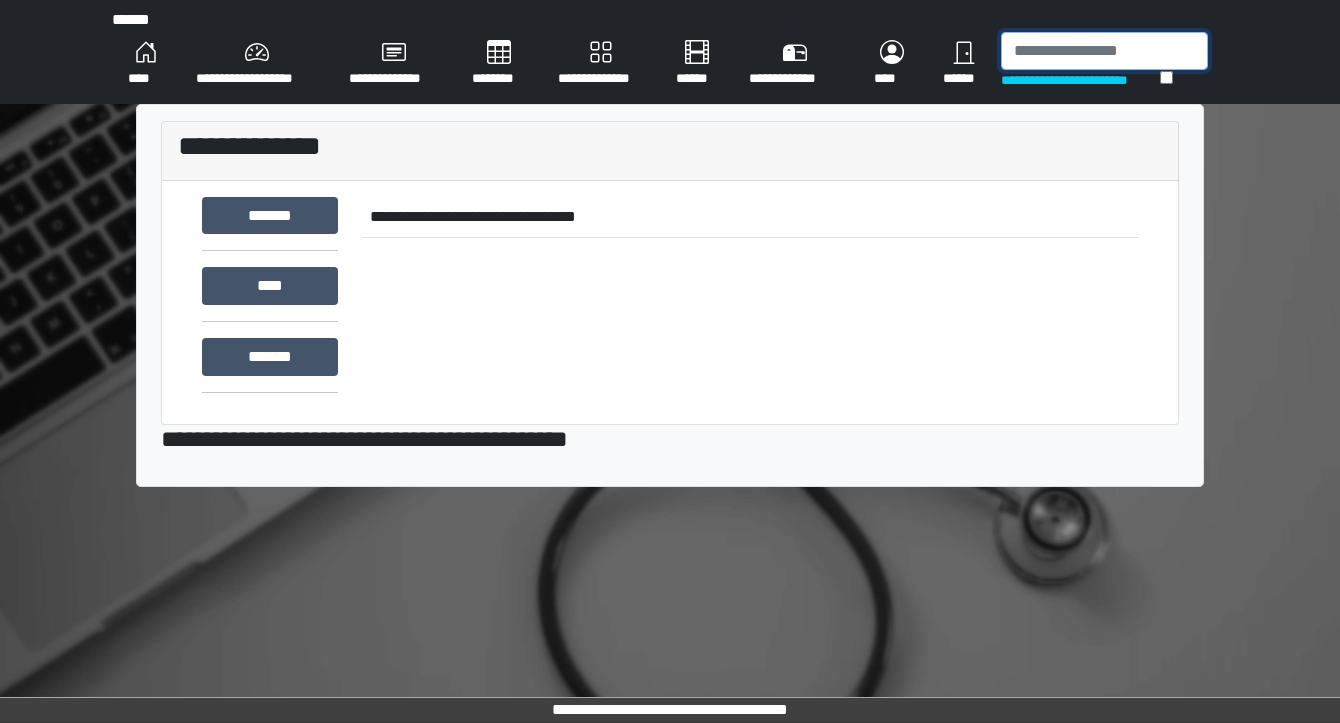 click at bounding box center (1104, 51) 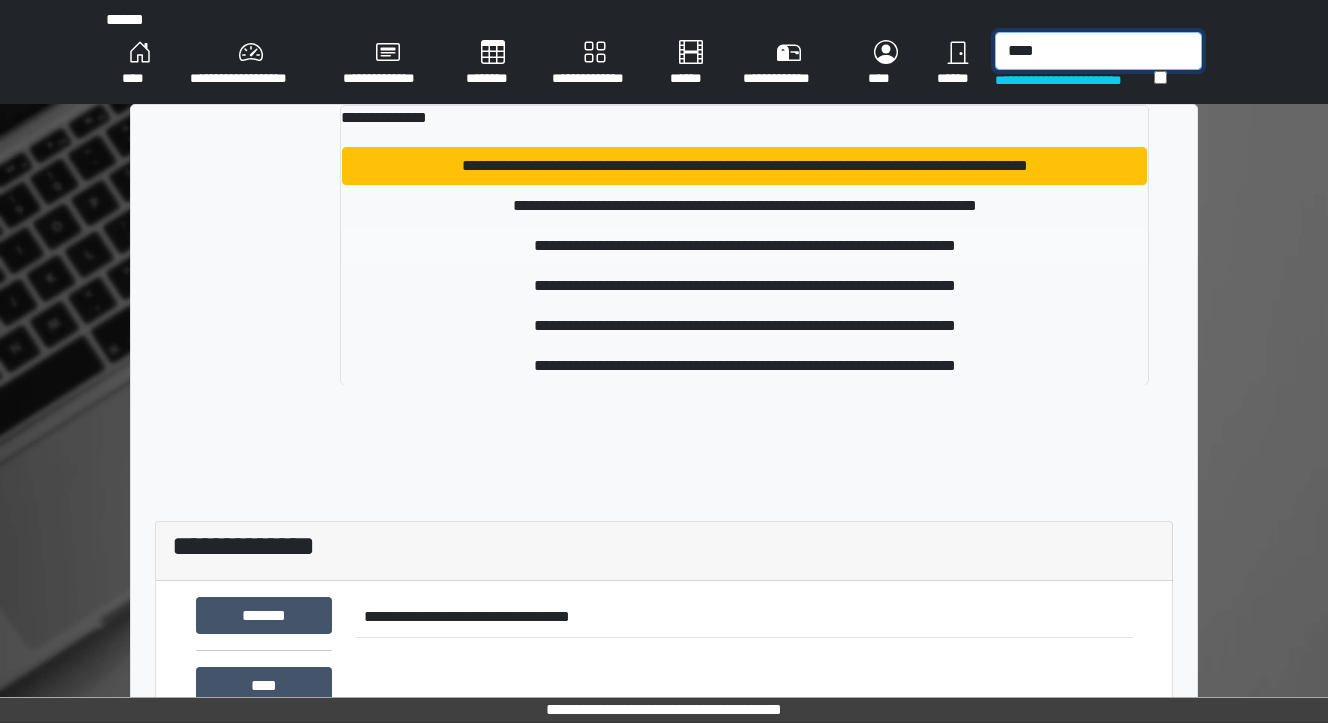 type on "****" 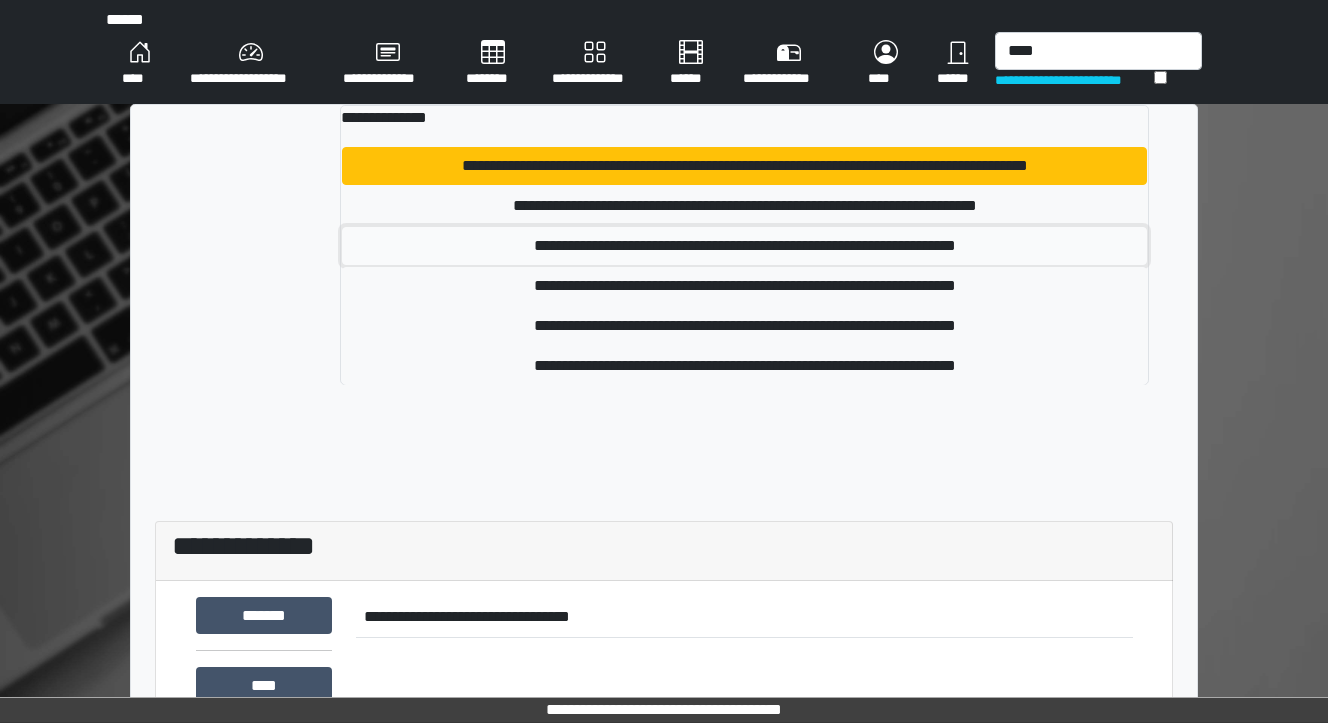 click on "**********" at bounding box center [744, 246] 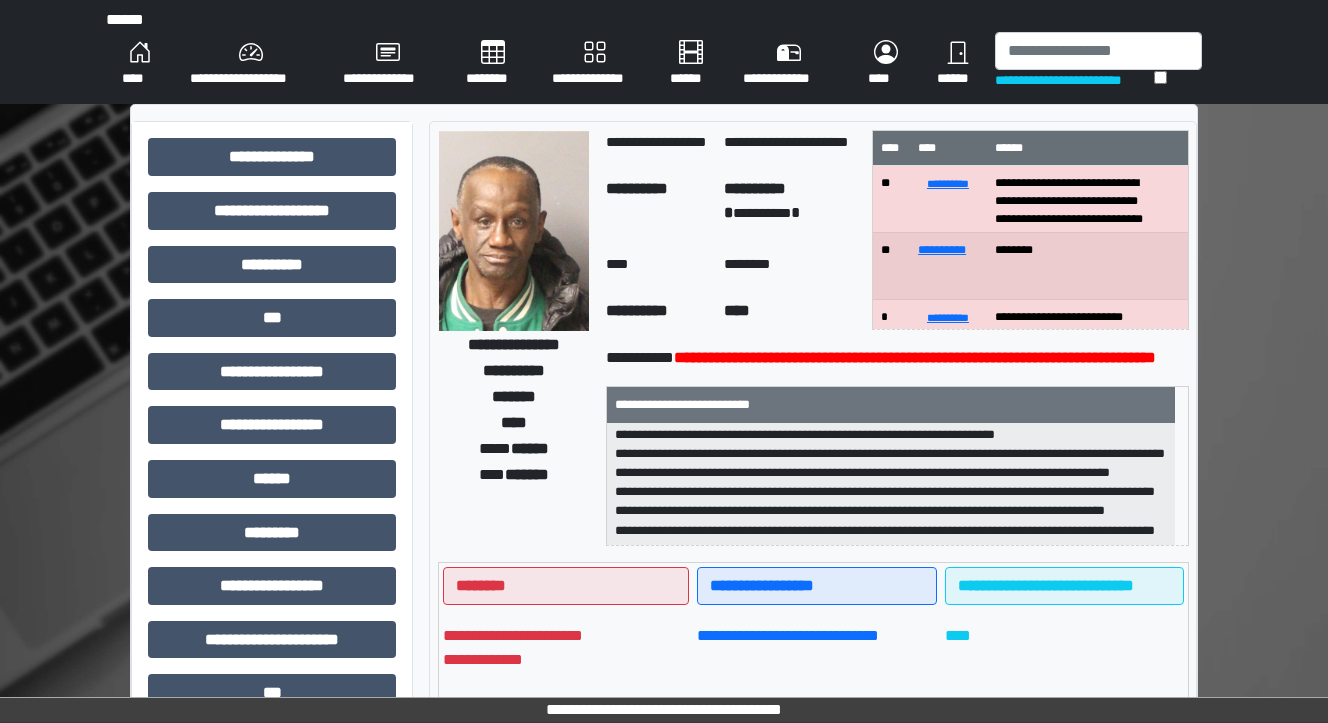 scroll, scrollTop: 390, scrollLeft: 0, axis: vertical 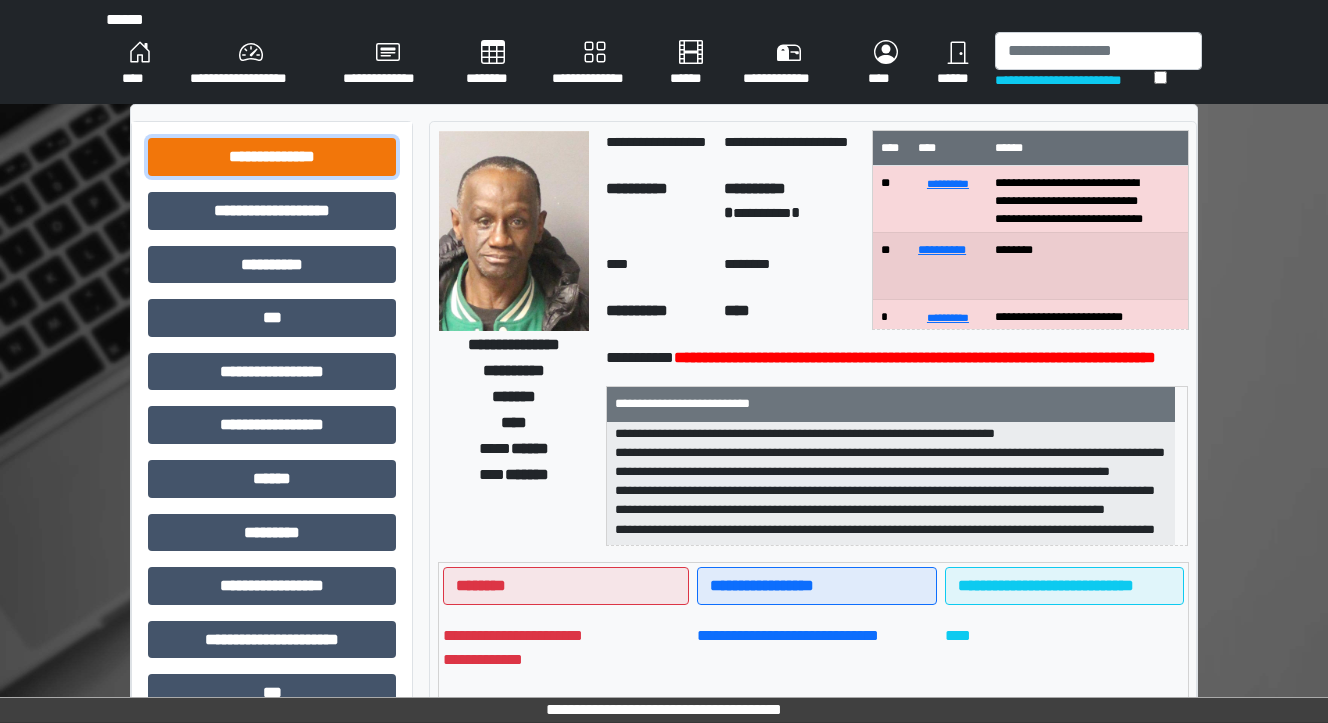 click on "**********" at bounding box center (272, 157) 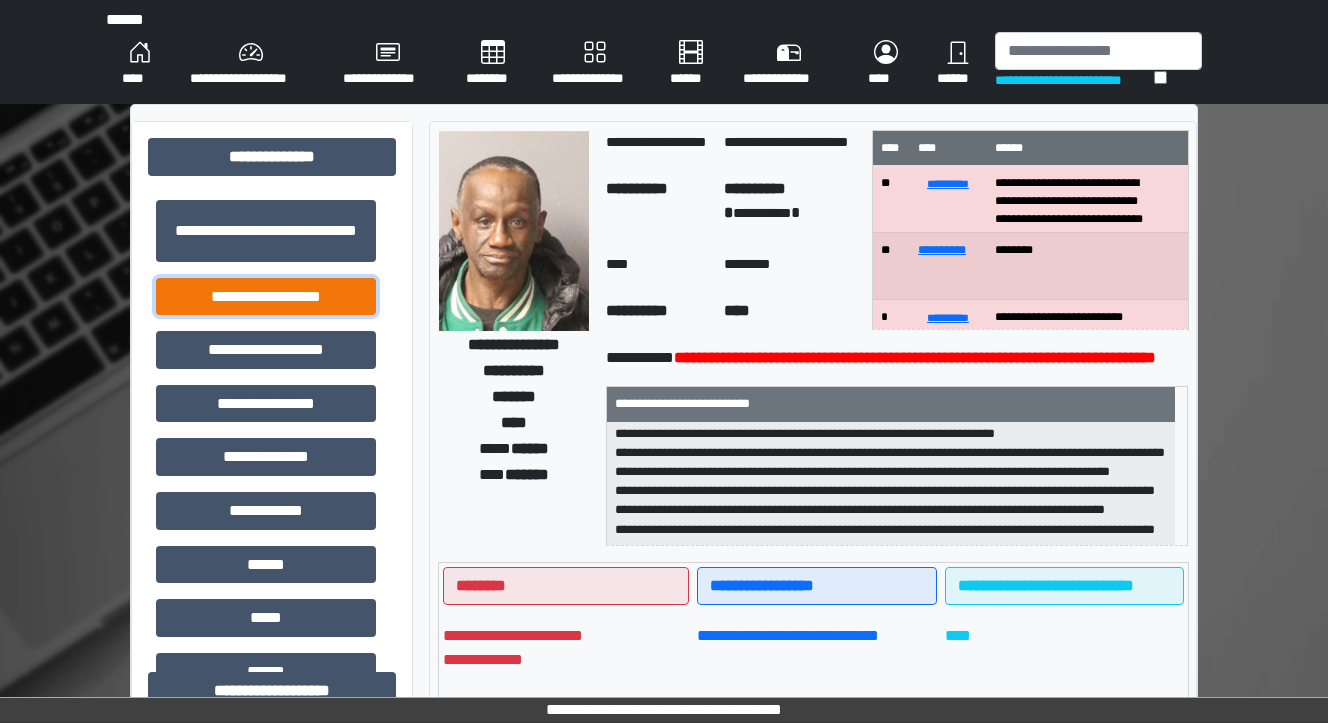 click on "**********" at bounding box center [266, 297] 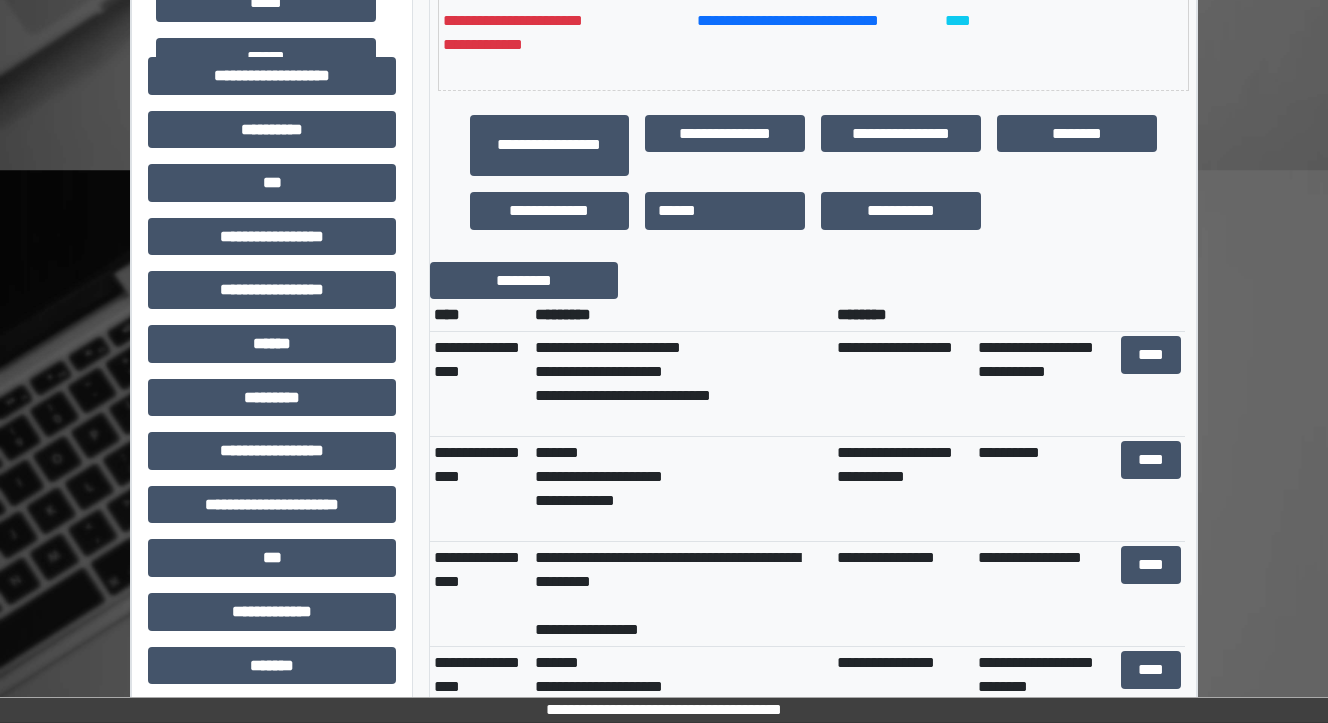 scroll, scrollTop: 640, scrollLeft: 0, axis: vertical 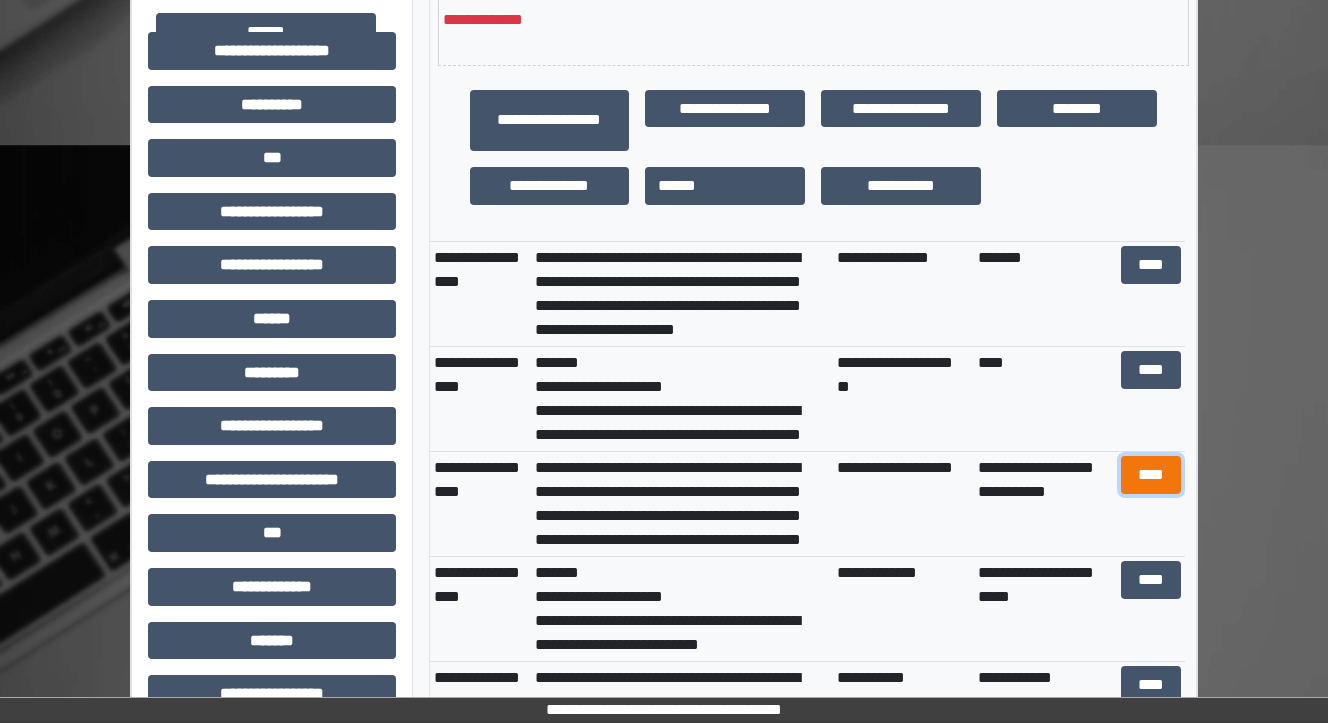 click on "****" at bounding box center [1150, 475] 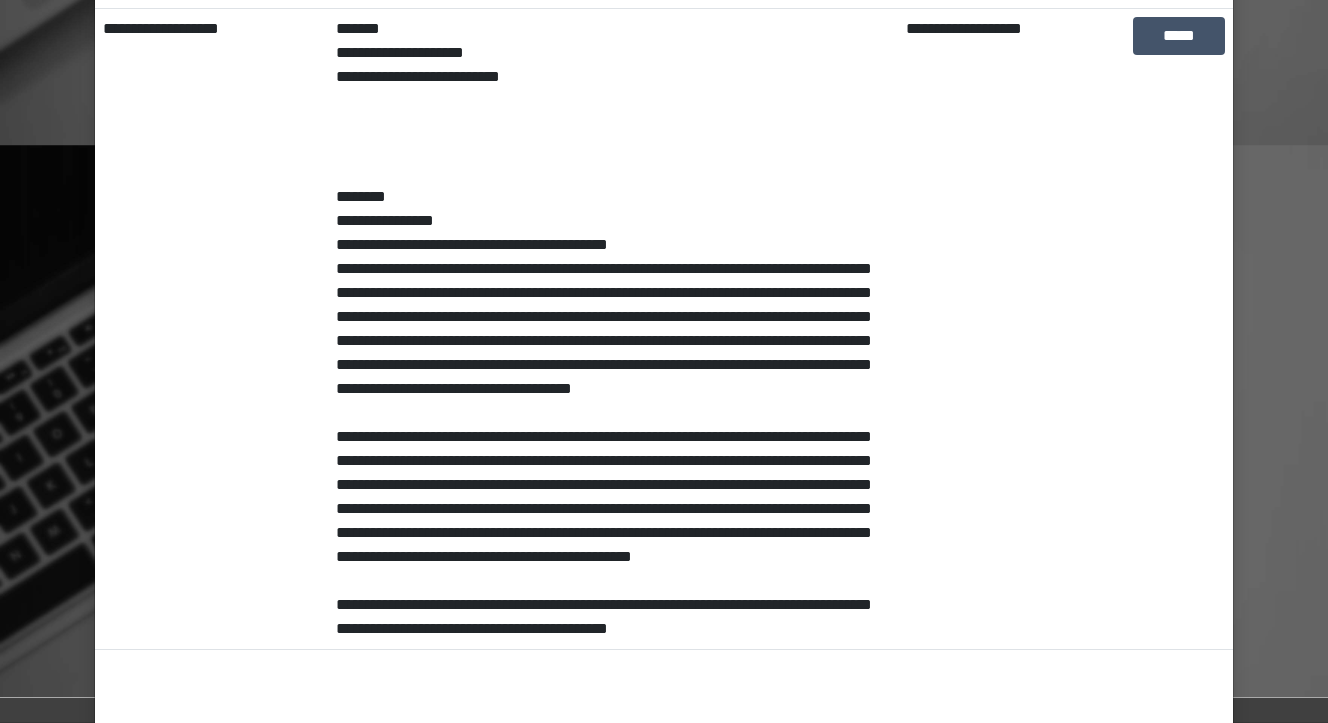 scroll, scrollTop: 480, scrollLeft: 0, axis: vertical 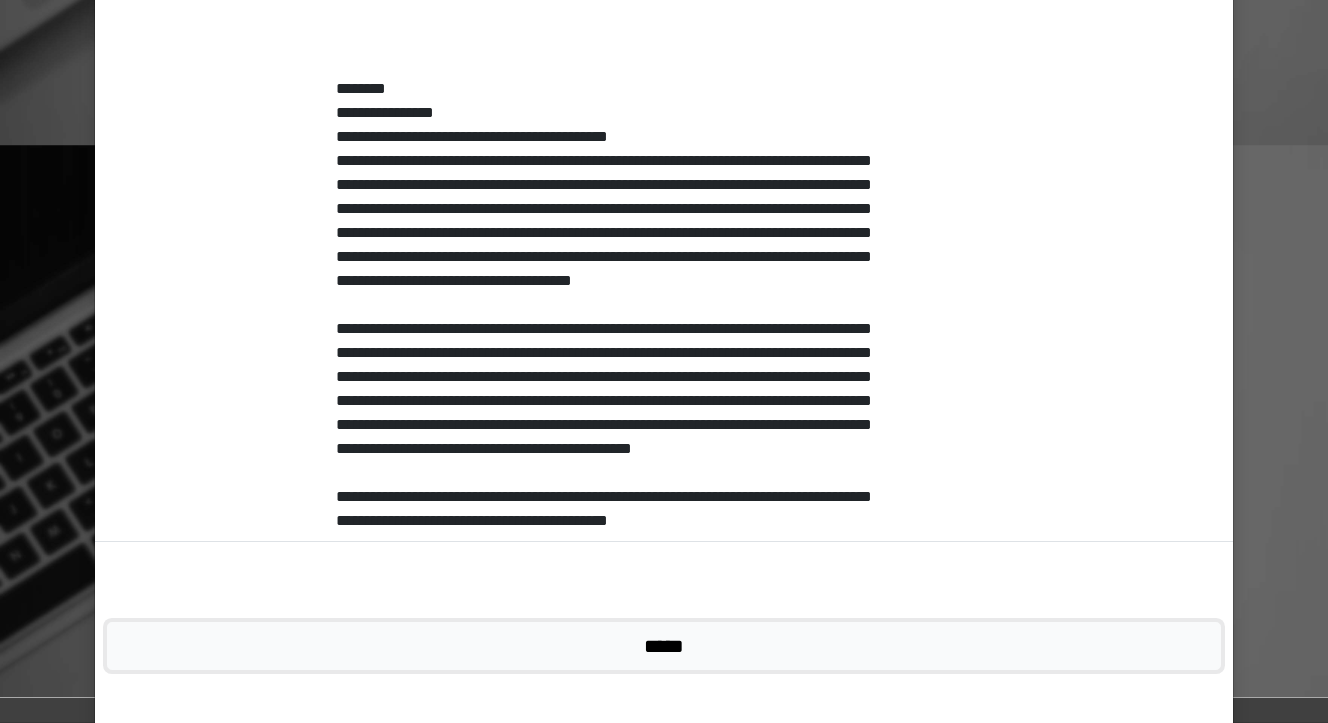 click on "*****" at bounding box center [664, 646] 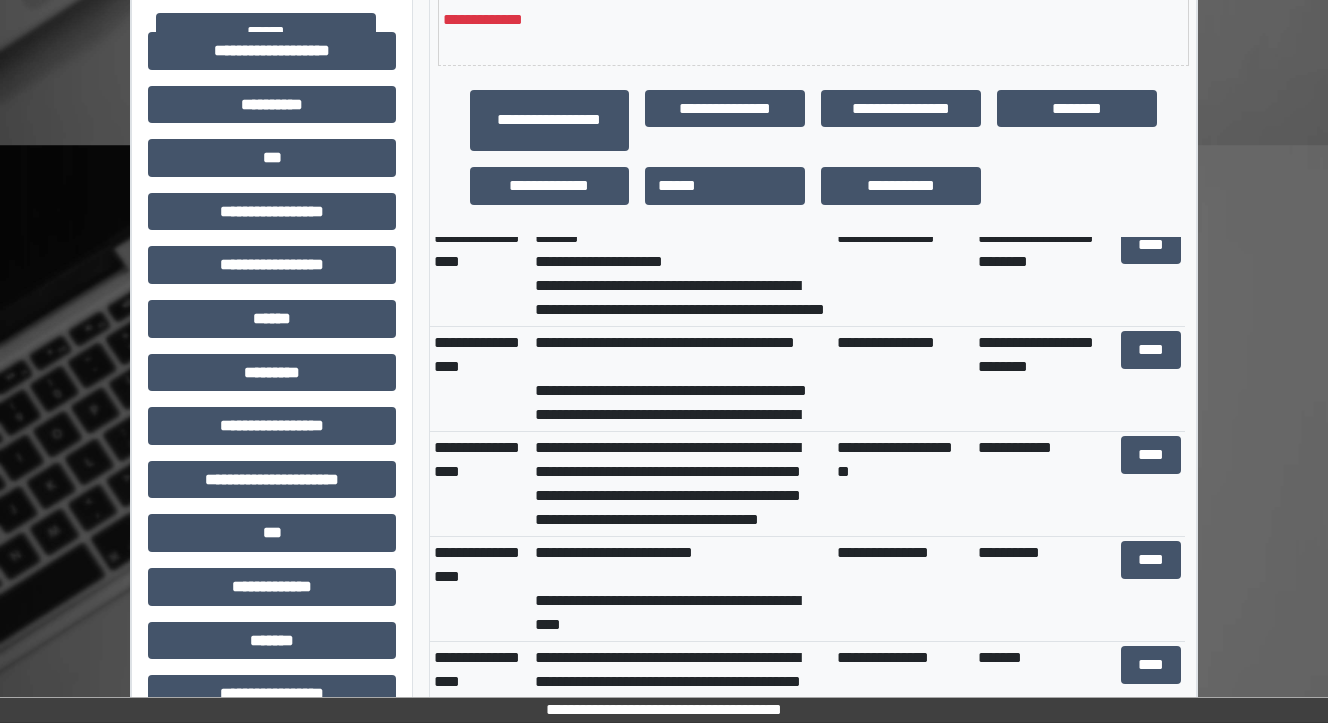 scroll, scrollTop: 0, scrollLeft: 0, axis: both 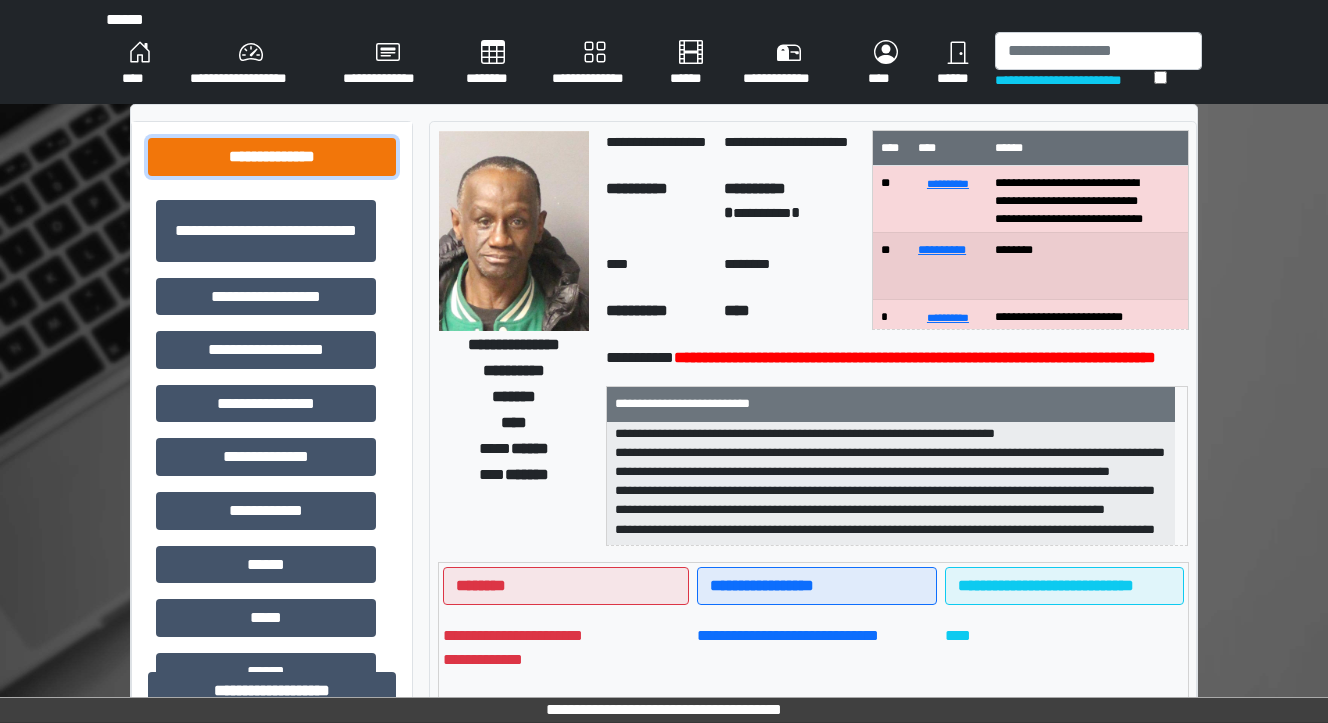 click on "**********" at bounding box center [272, 157] 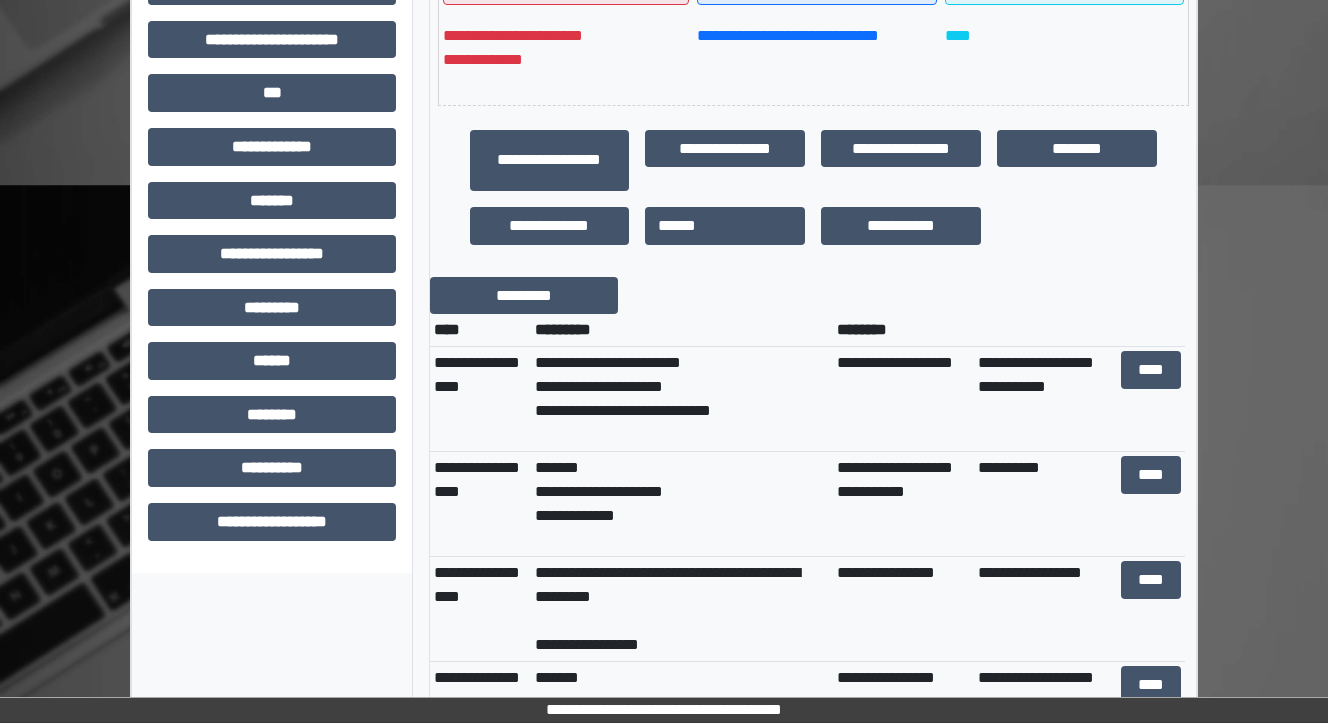 scroll, scrollTop: 712, scrollLeft: 0, axis: vertical 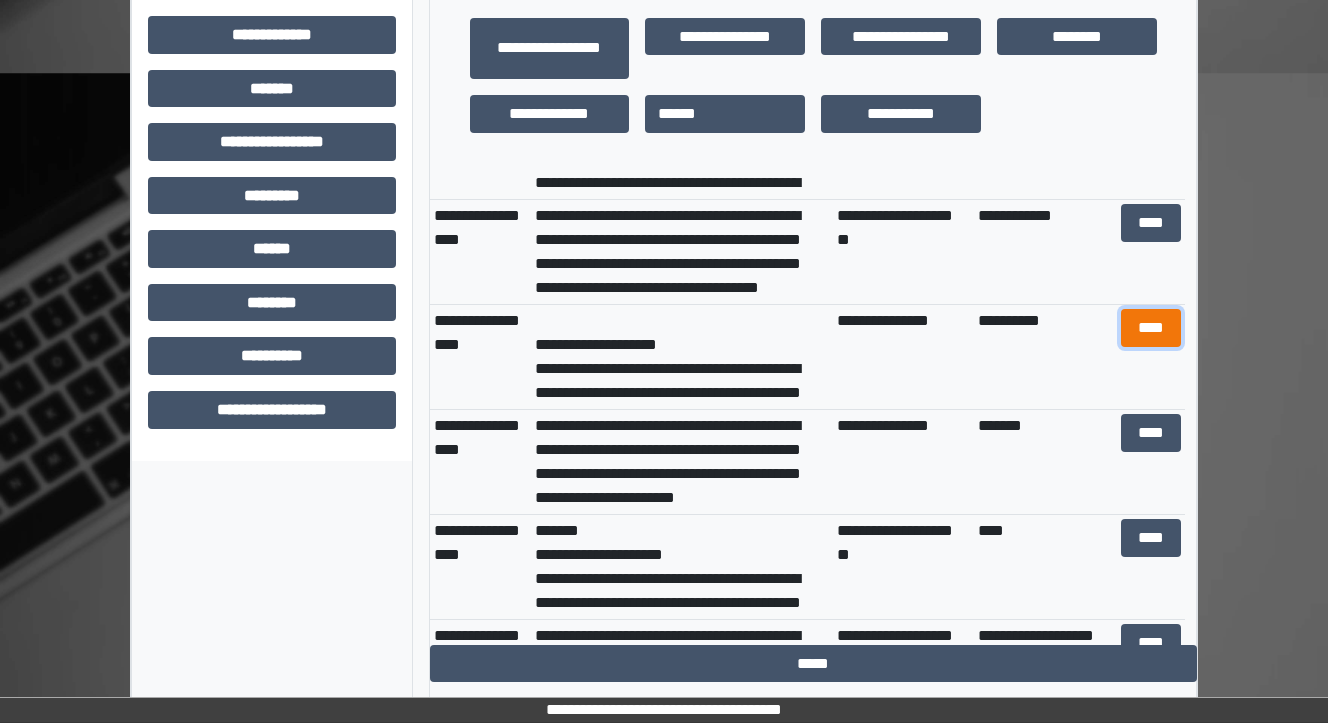 click on "****" at bounding box center (1150, 328) 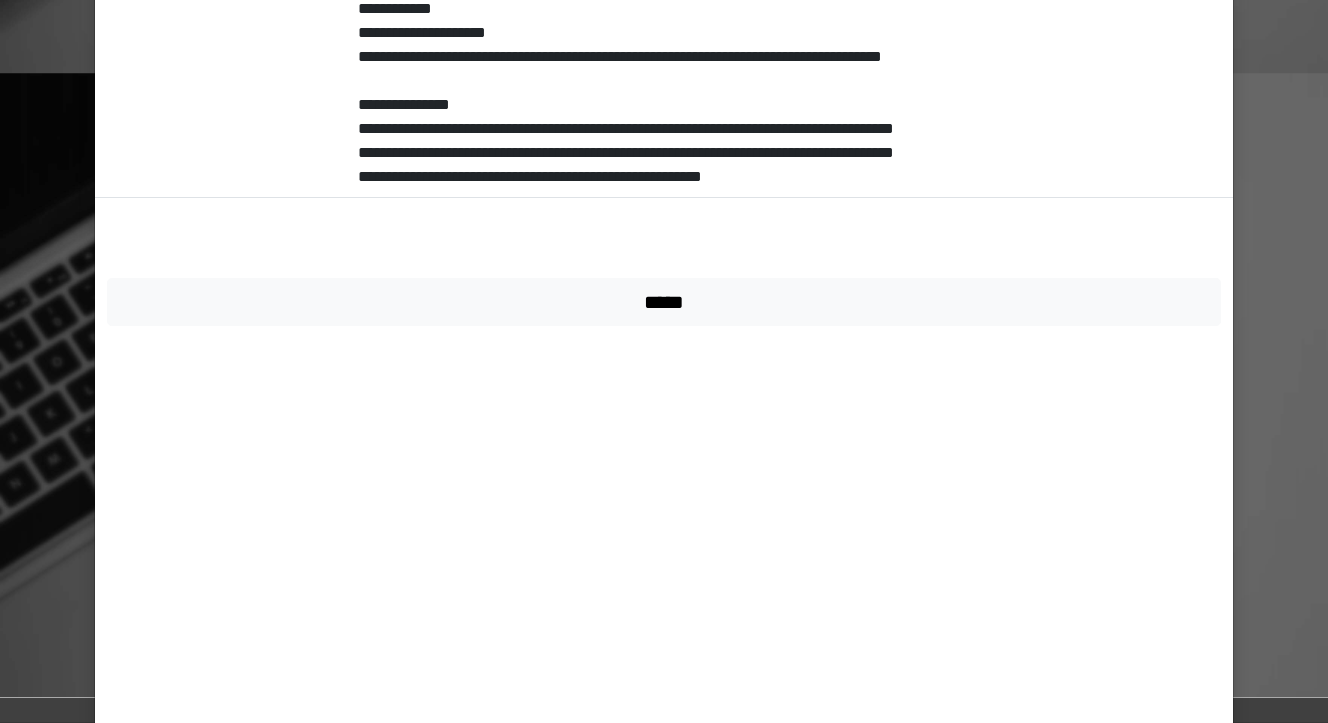 scroll, scrollTop: 4478, scrollLeft: 0, axis: vertical 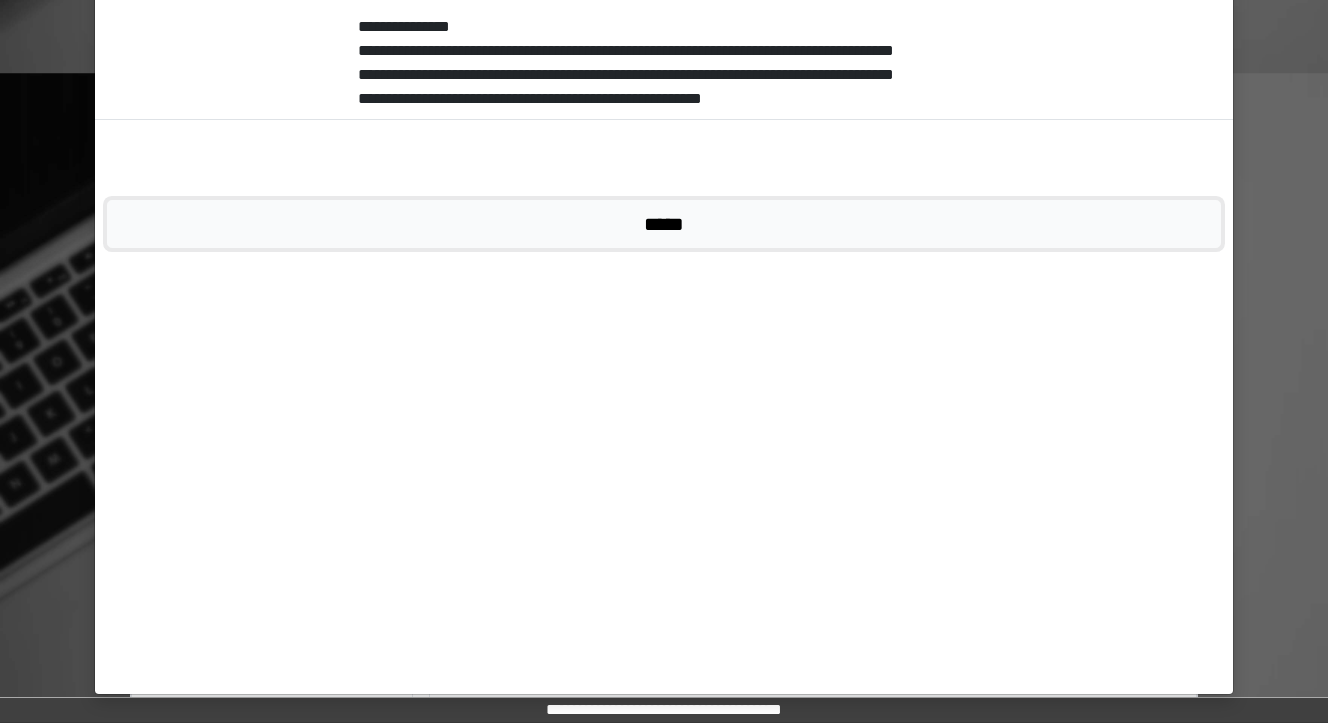 click on "*****" at bounding box center [664, 224] 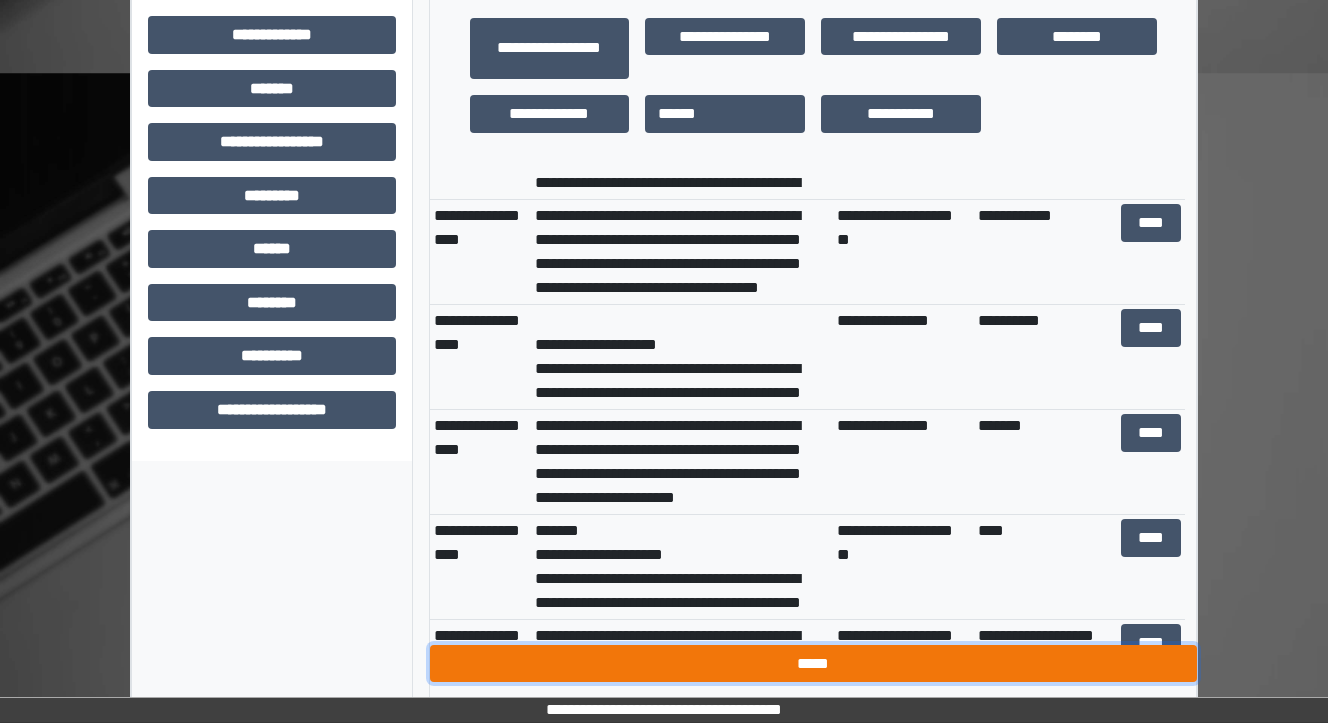 click on "*****" at bounding box center [813, 664] 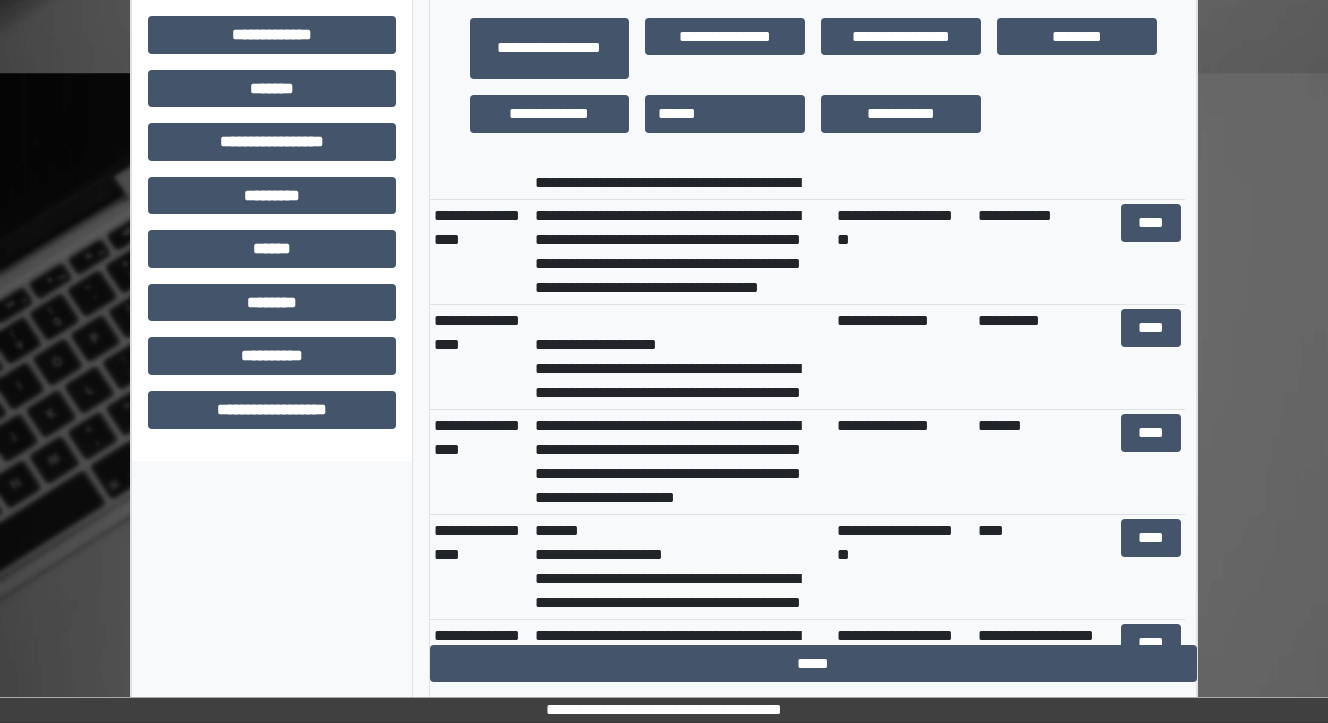 scroll, scrollTop: 467, scrollLeft: 0, axis: vertical 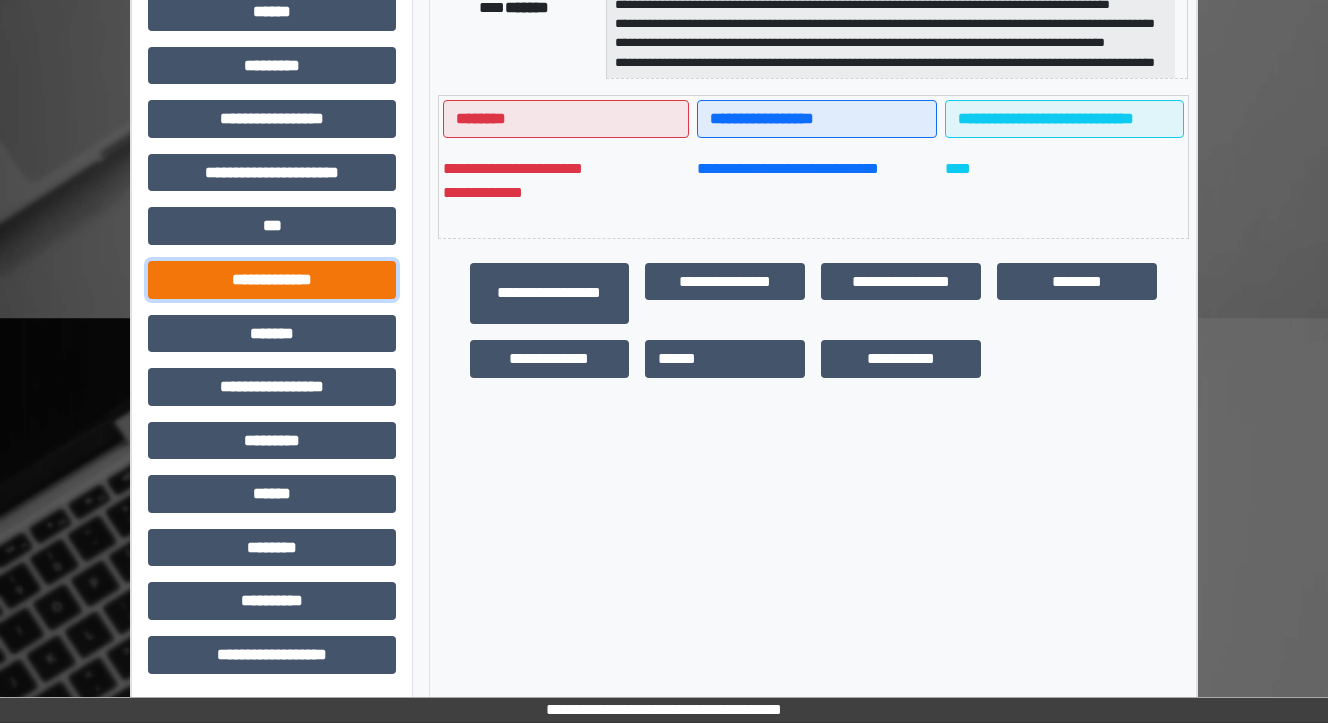 click on "**********" at bounding box center [272, 280] 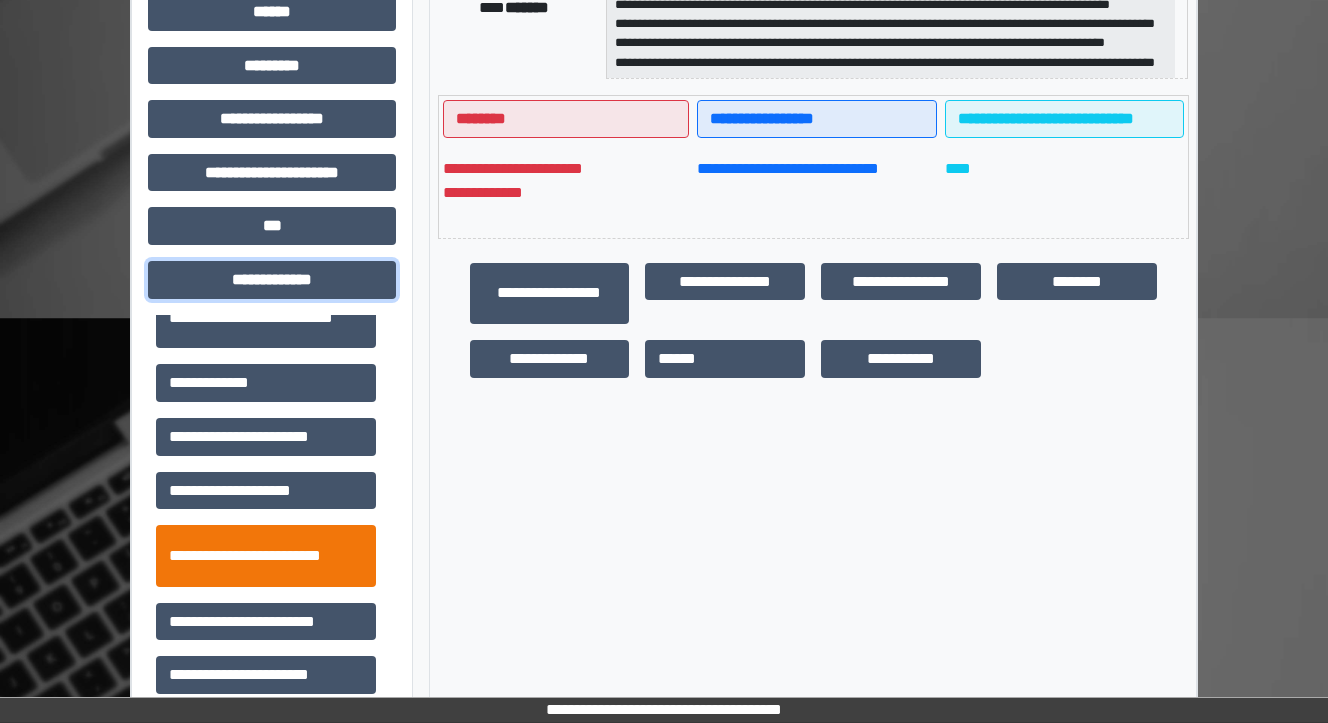 scroll, scrollTop: 320, scrollLeft: 0, axis: vertical 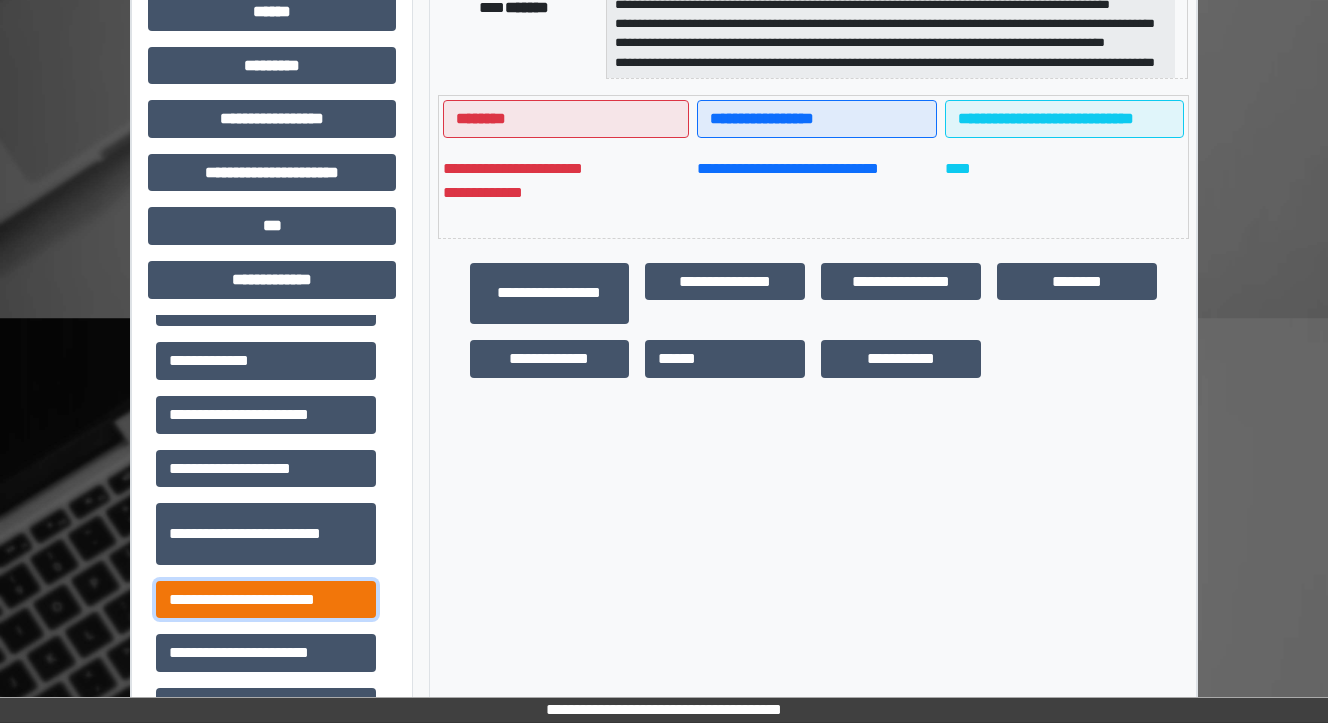 click on "**********" at bounding box center (266, 600) 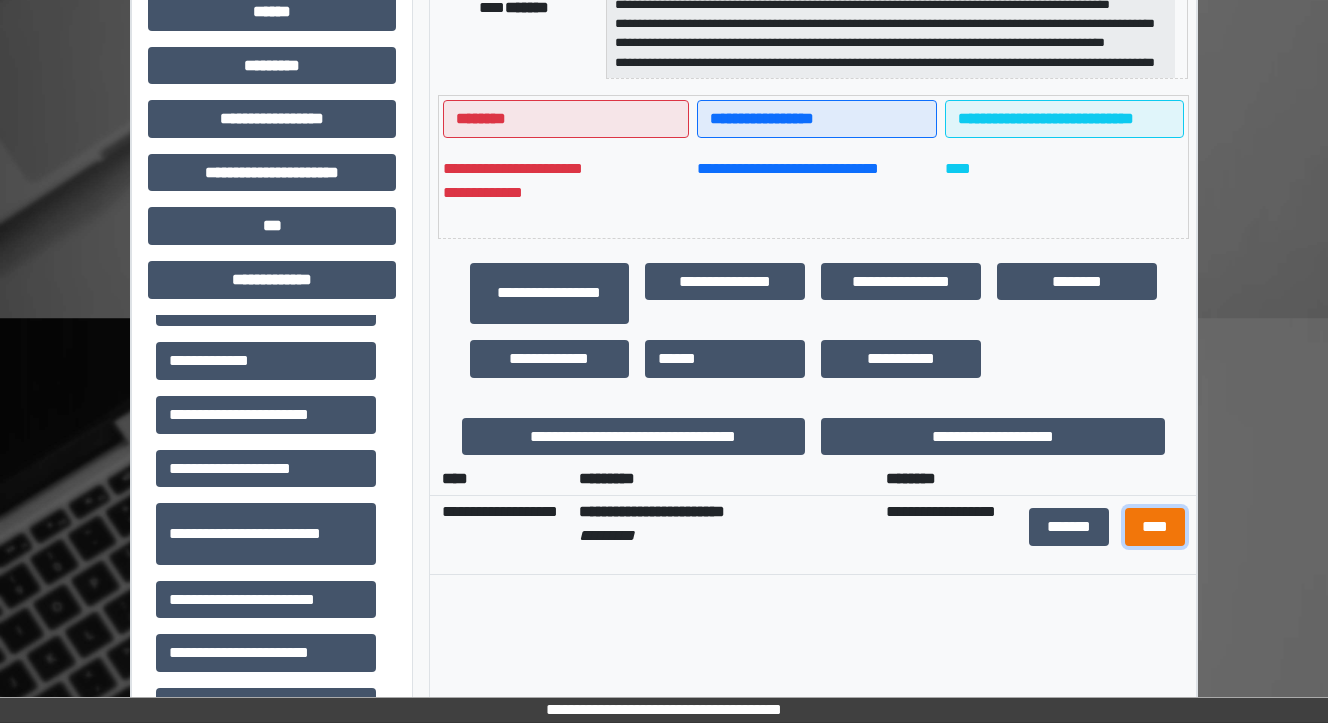 click on "****" at bounding box center (1154, 527) 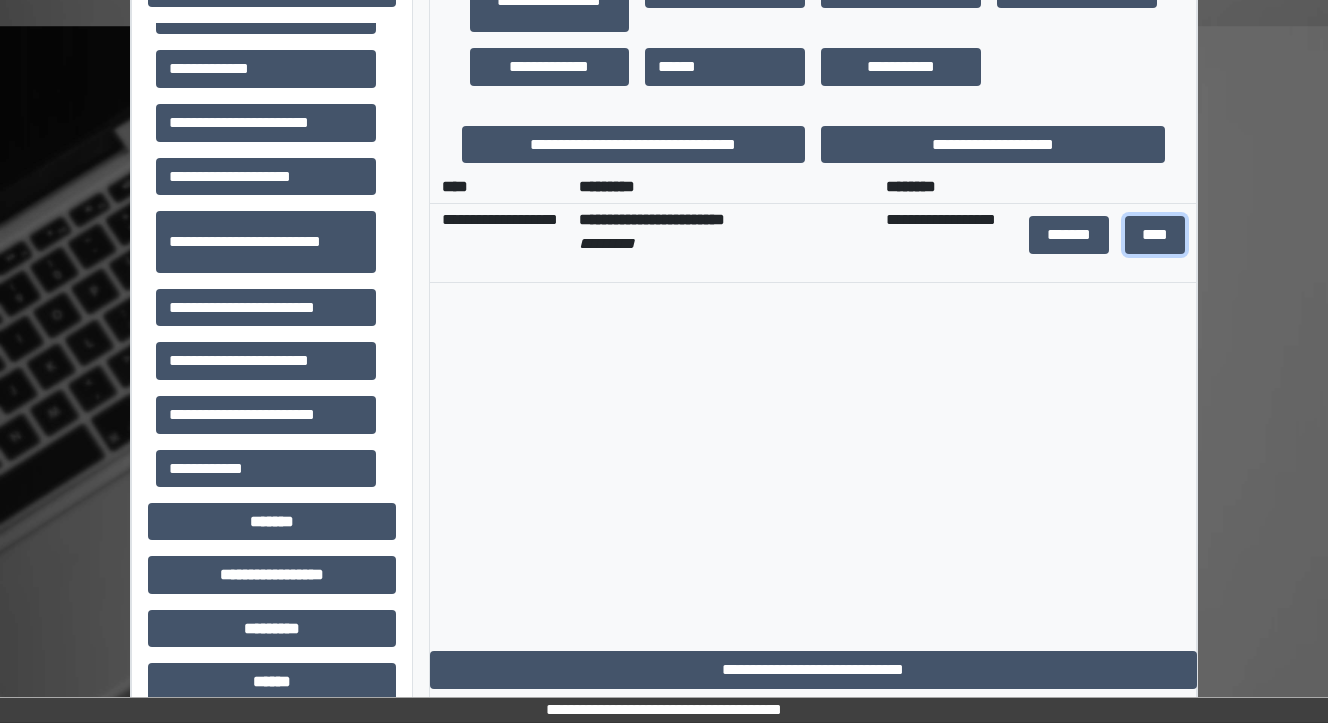 scroll, scrollTop: 787, scrollLeft: 0, axis: vertical 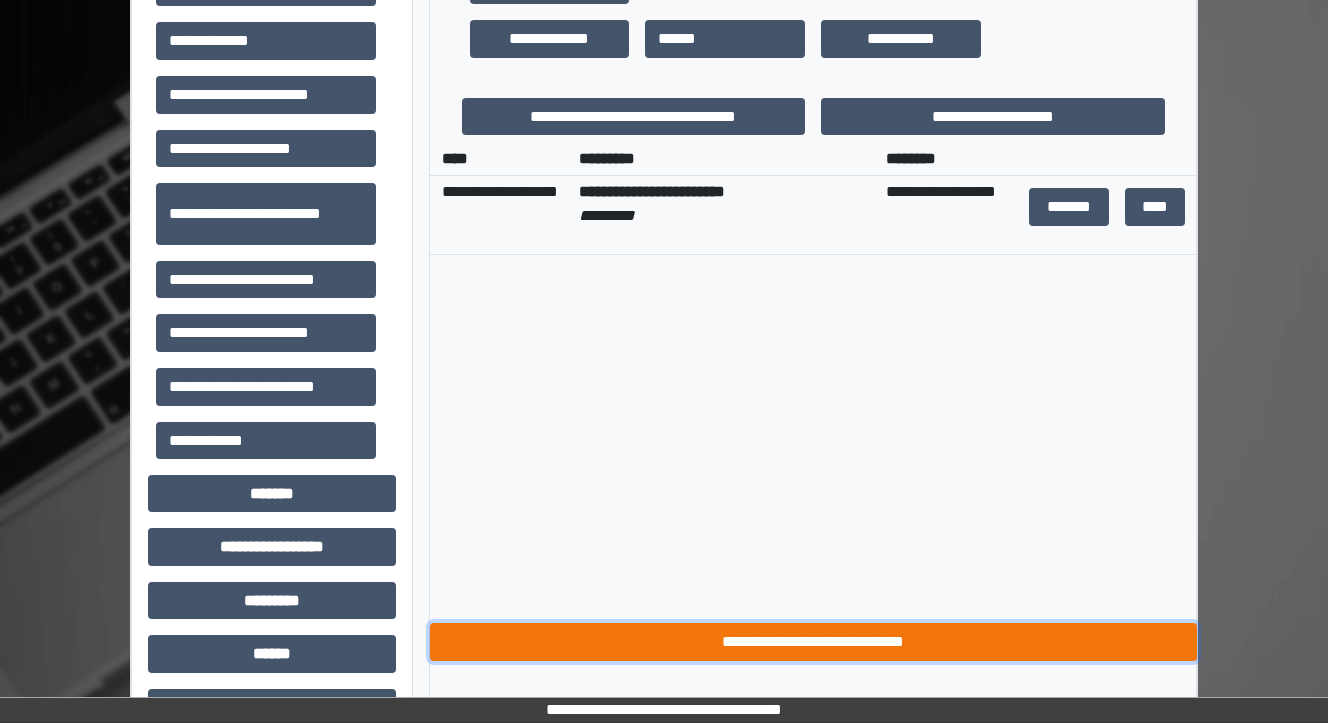 click on "**********" at bounding box center (813, 642) 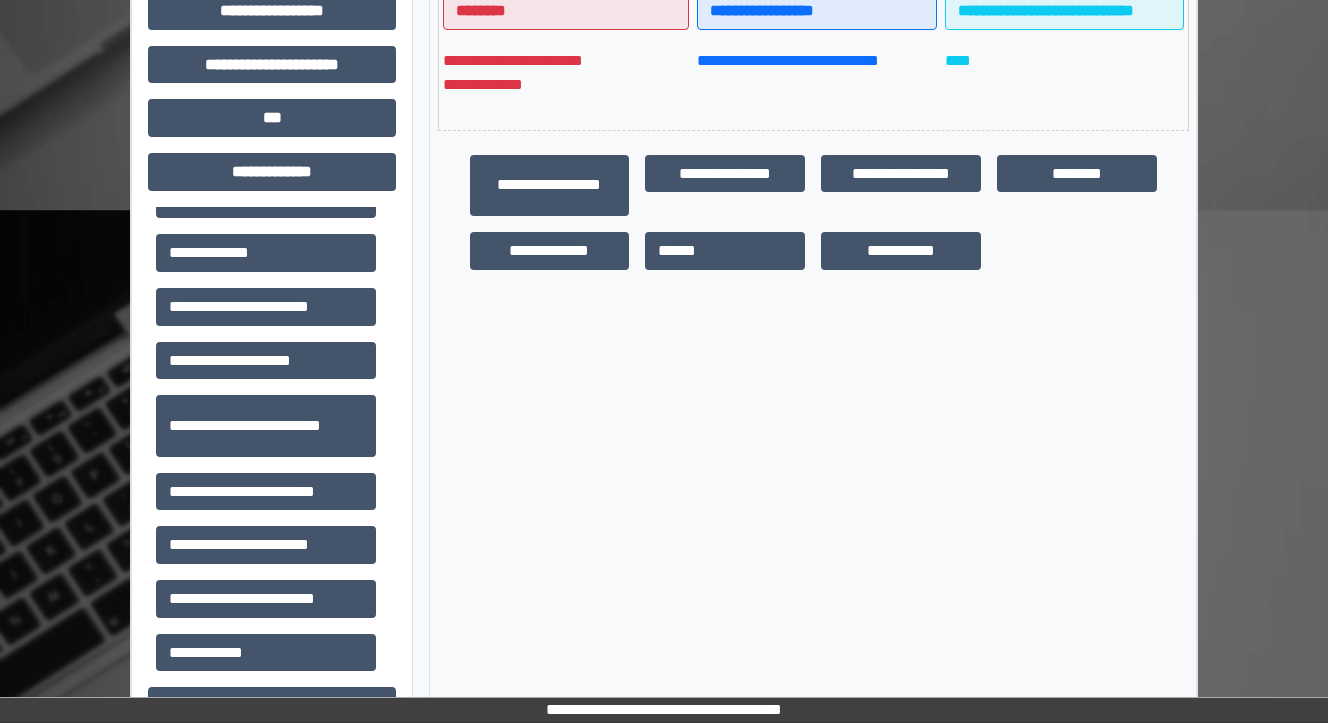 scroll, scrollTop: 307, scrollLeft: 0, axis: vertical 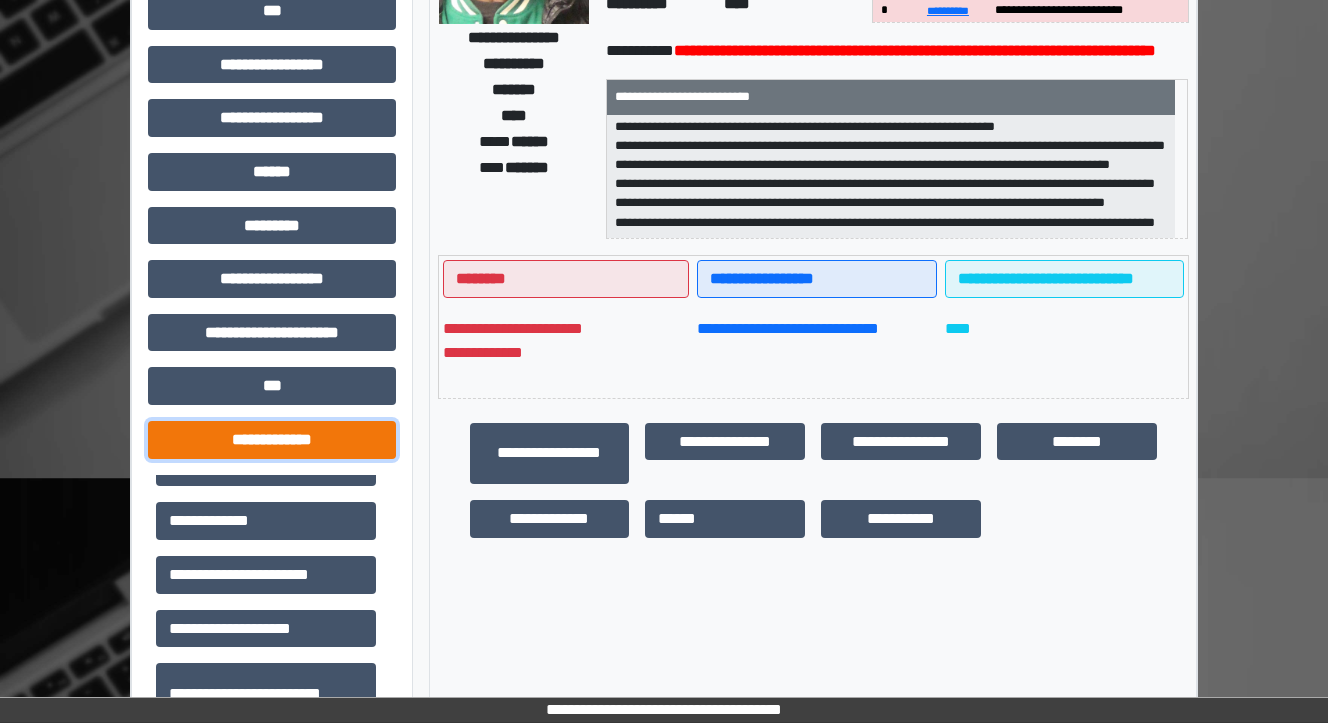 click on "**********" at bounding box center (272, 440) 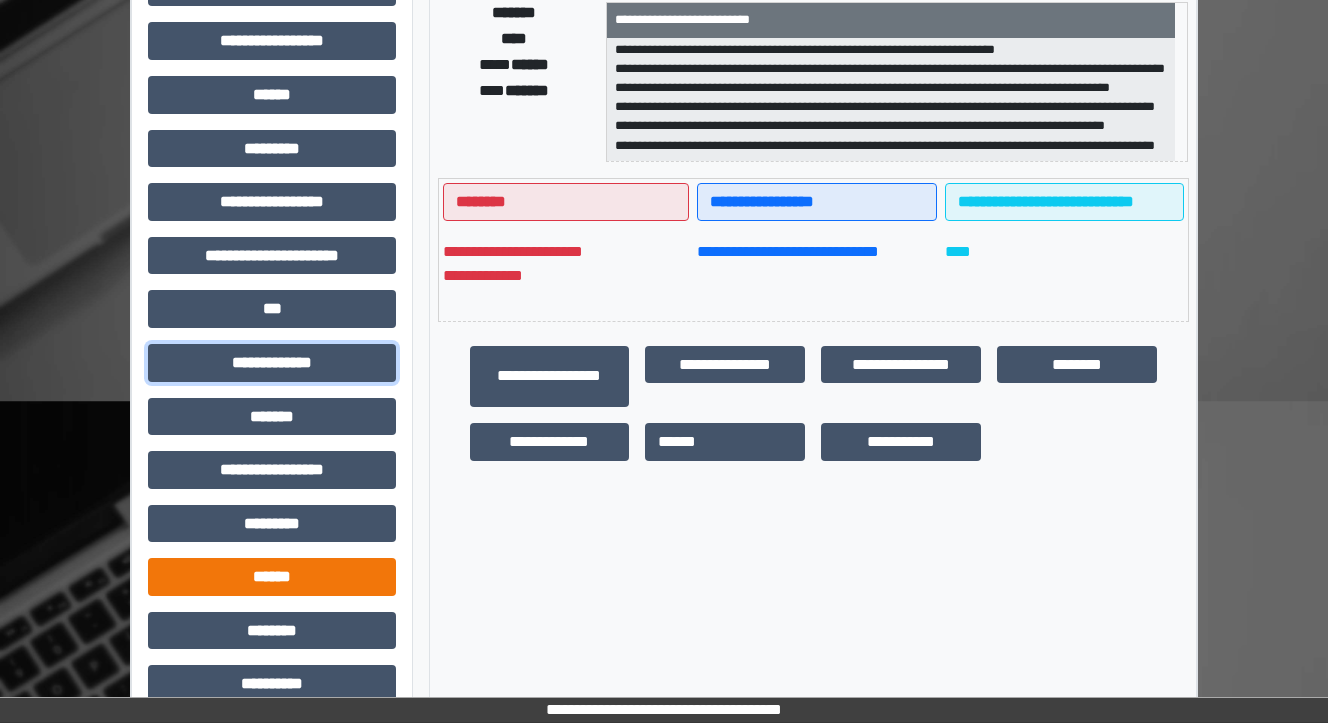 scroll, scrollTop: 467, scrollLeft: 0, axis: vertical 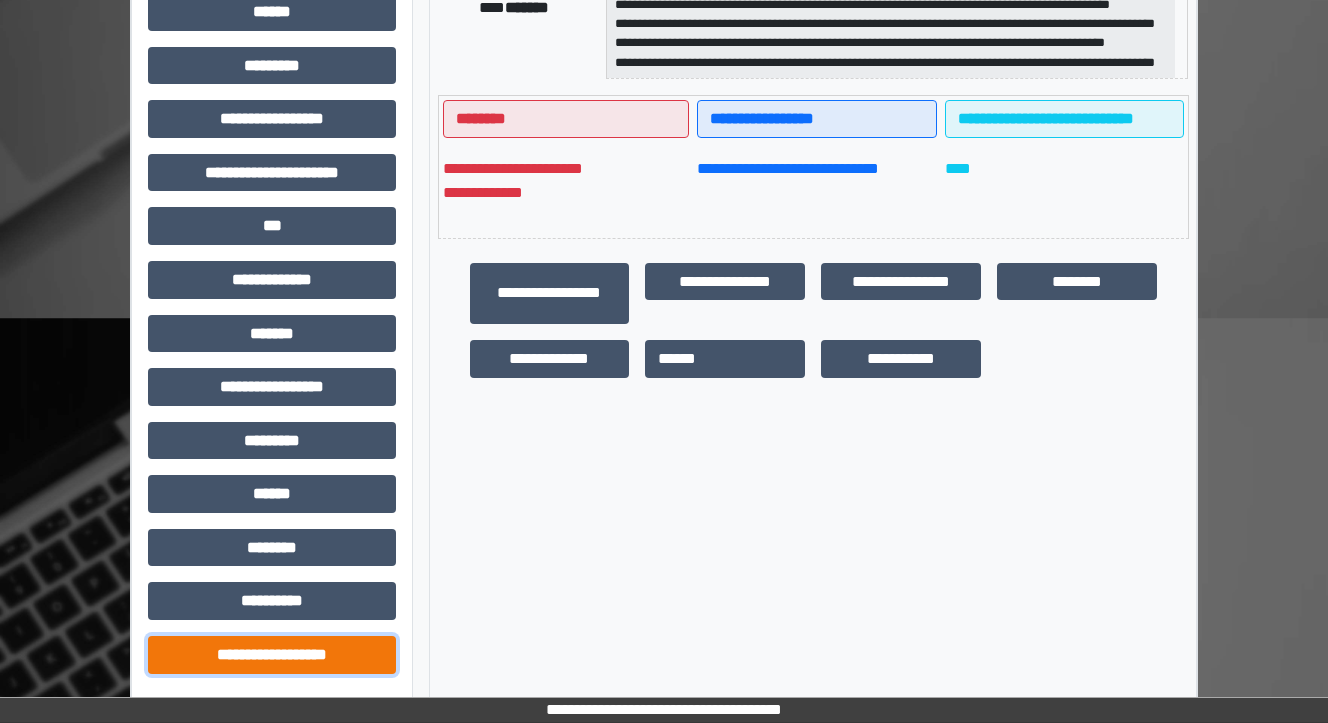 click on "**********" at bounding box center (272, 655) 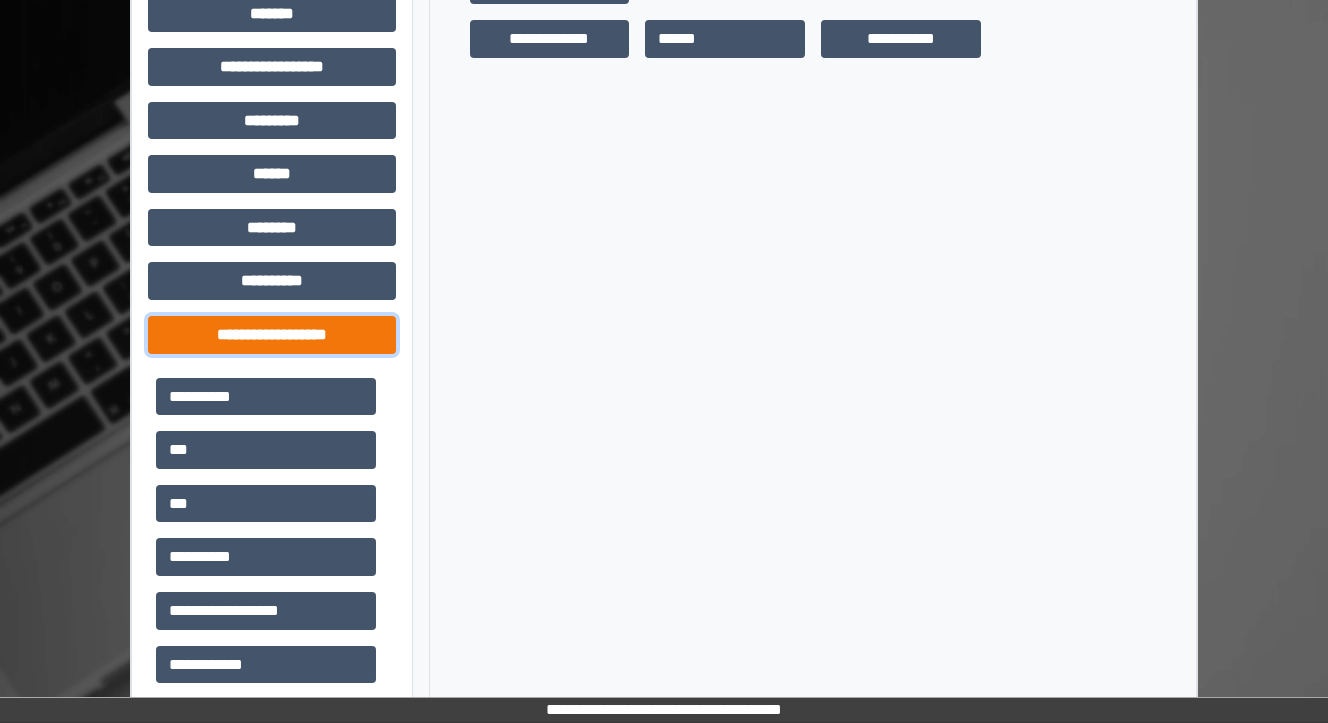 click on "**********" at bounding box center (272, 335) 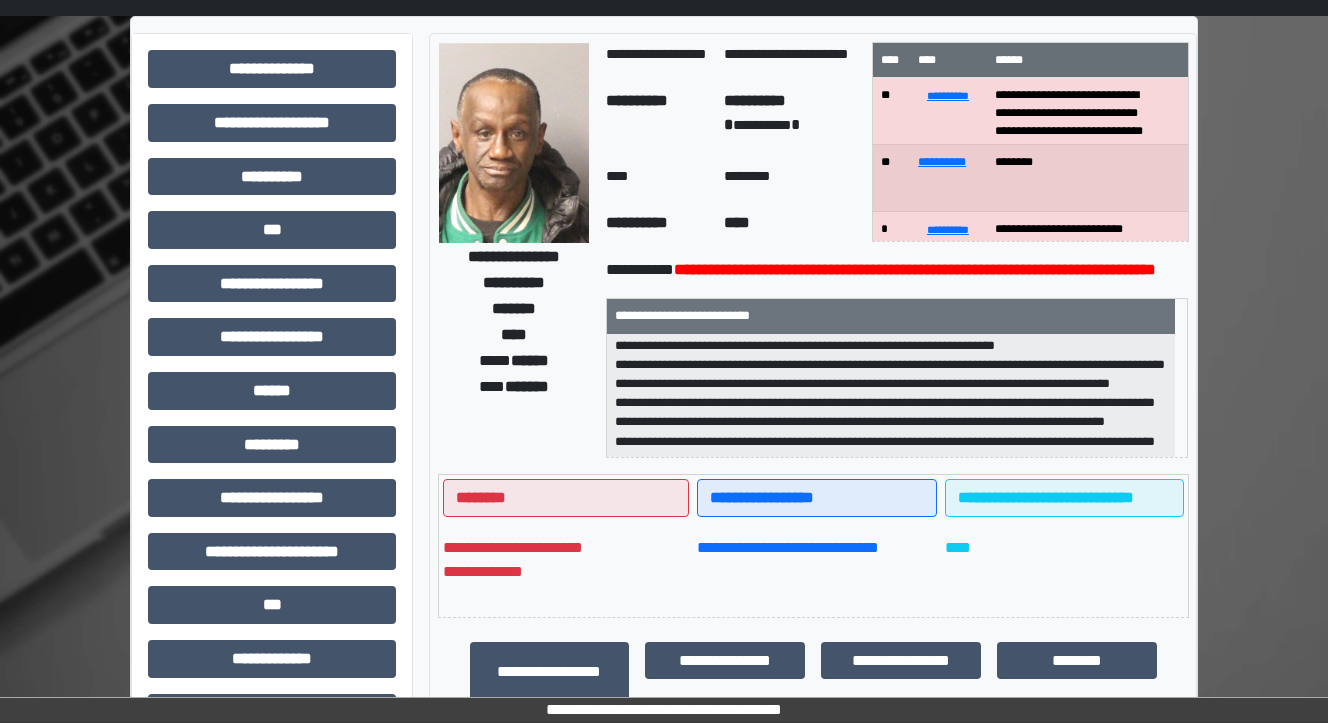 scroll, scrollTop: 0, scrollLeft: 0, axis: both 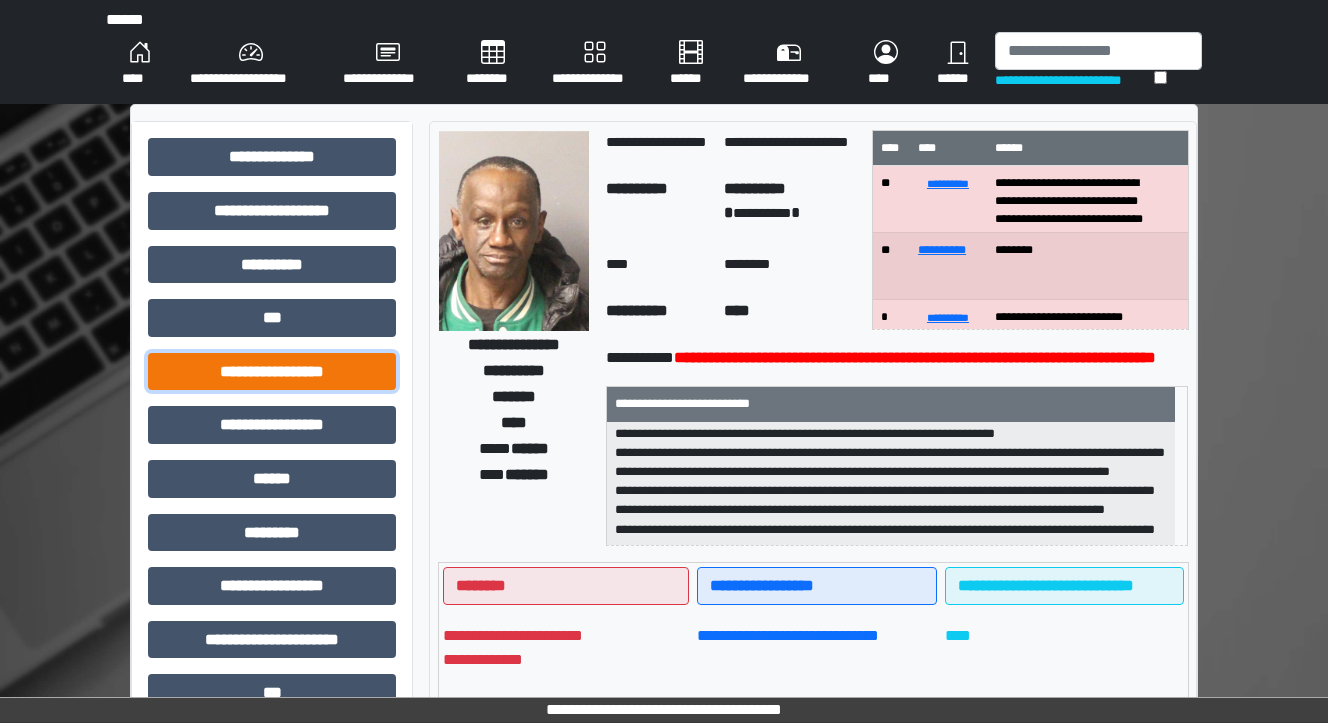click on "**********" at bounding box center [272, 372] 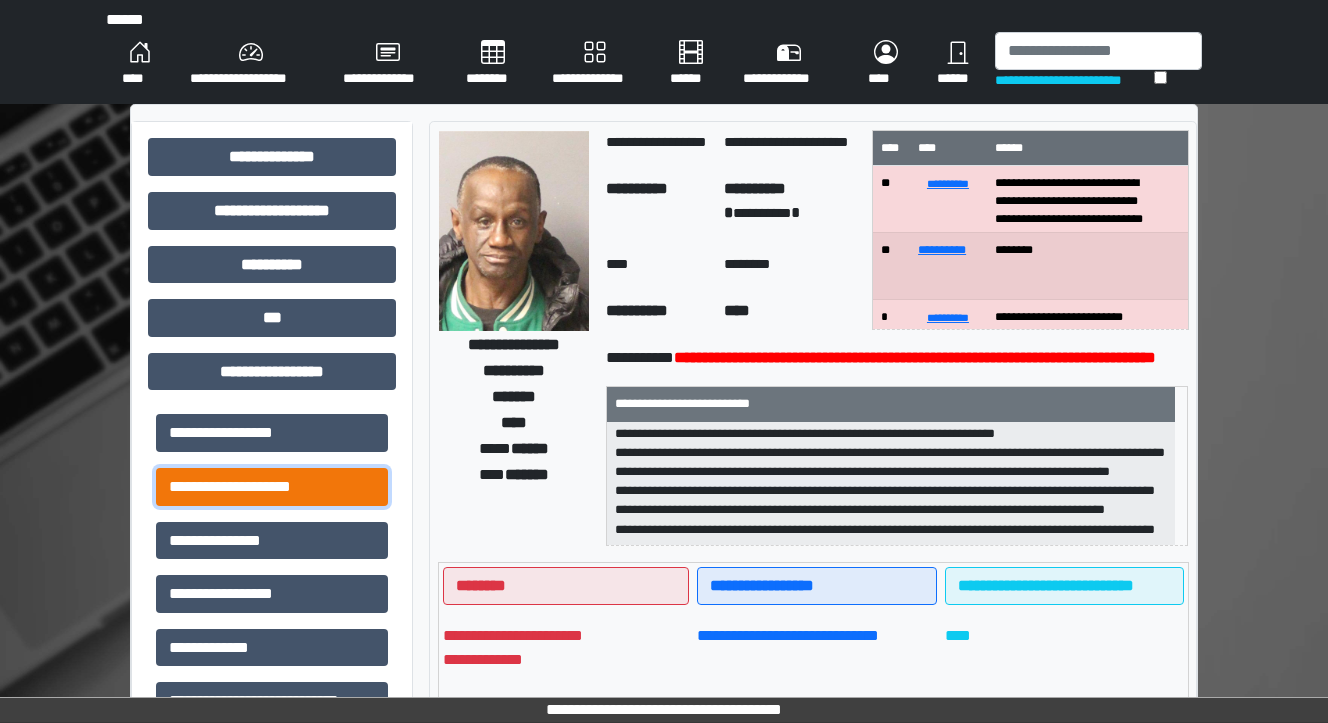 click on "**********" at bounding box center (272, 487) 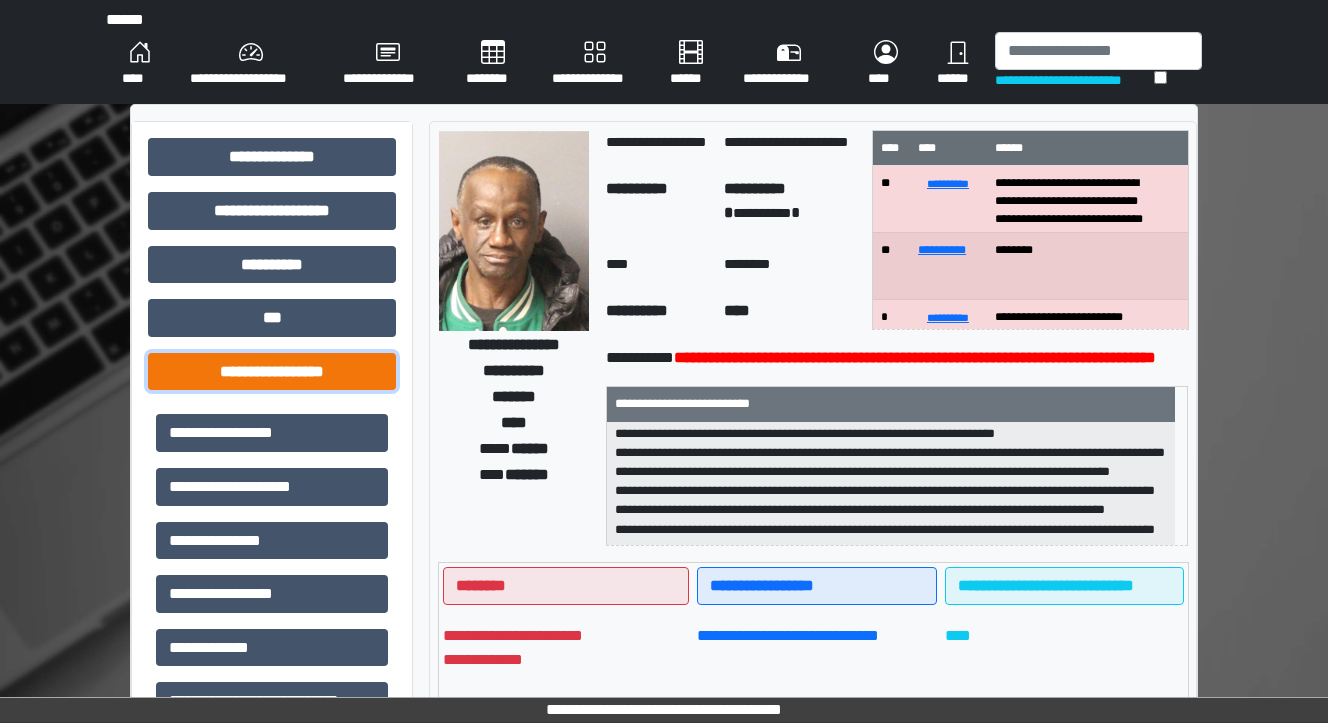 click on "**********" at bounding box center [272, 372] 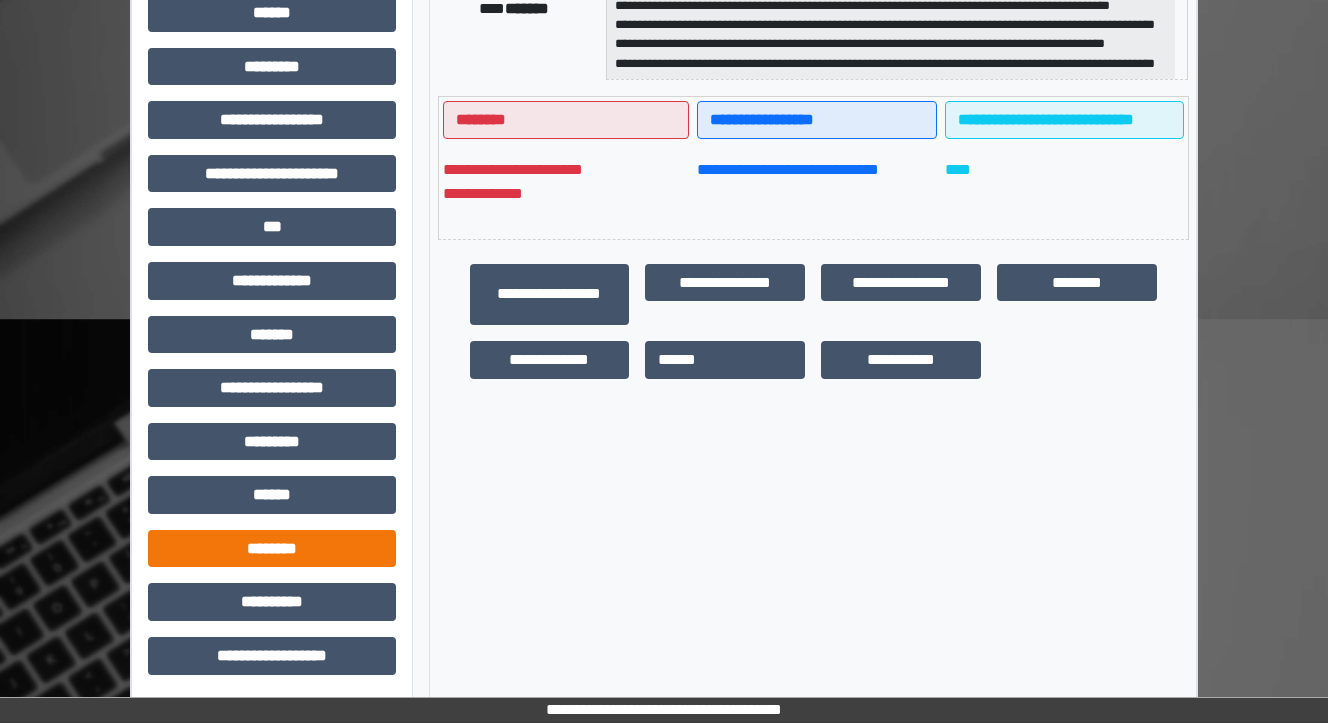 scroll, scrollTop: 467, scrollLeft: 0, axis: vertical 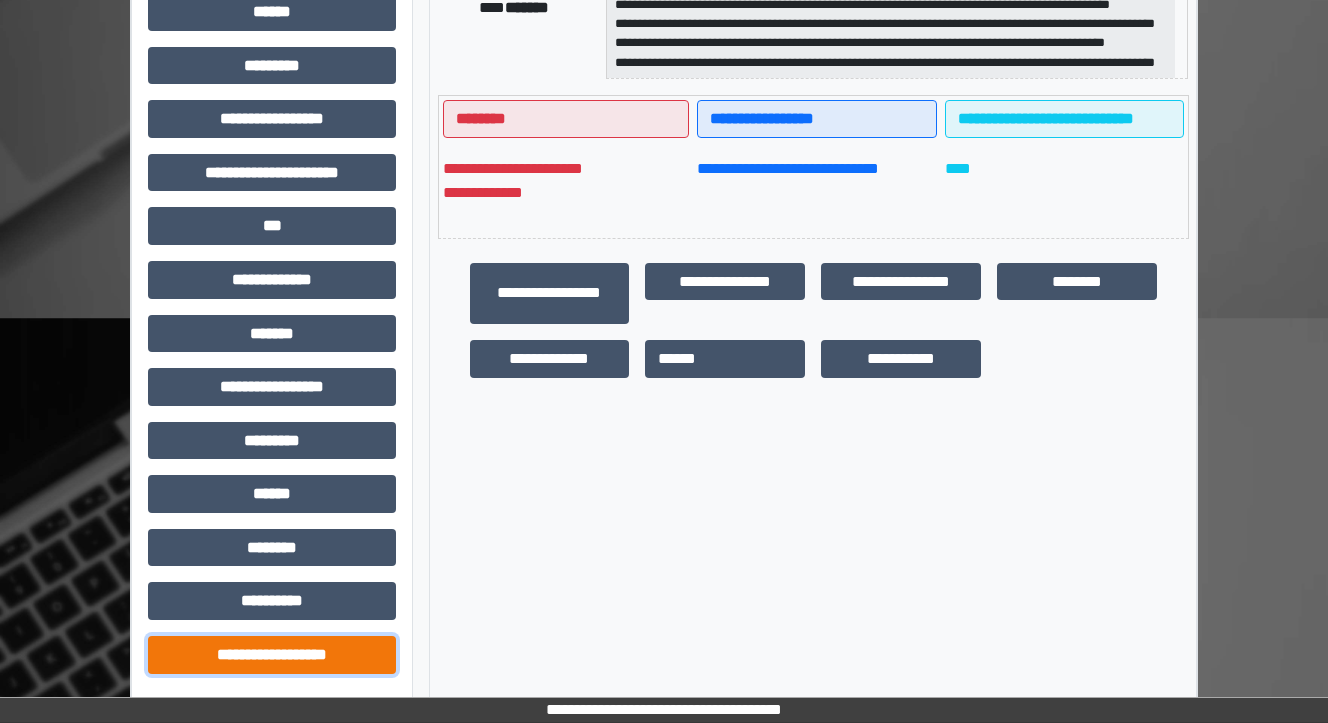 click on "**********" at bounding box center (272, 655) 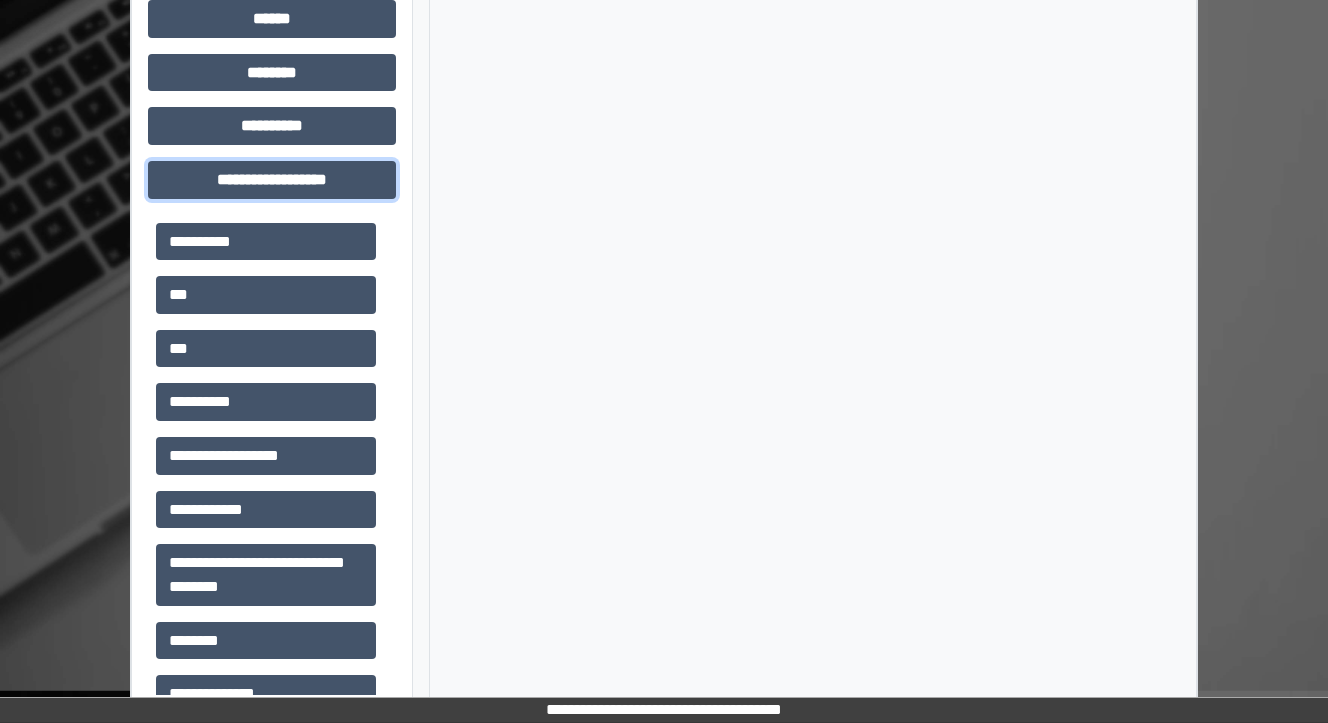 scroll, scrollTop: 947, scrollLeft: 0, axis: vertical 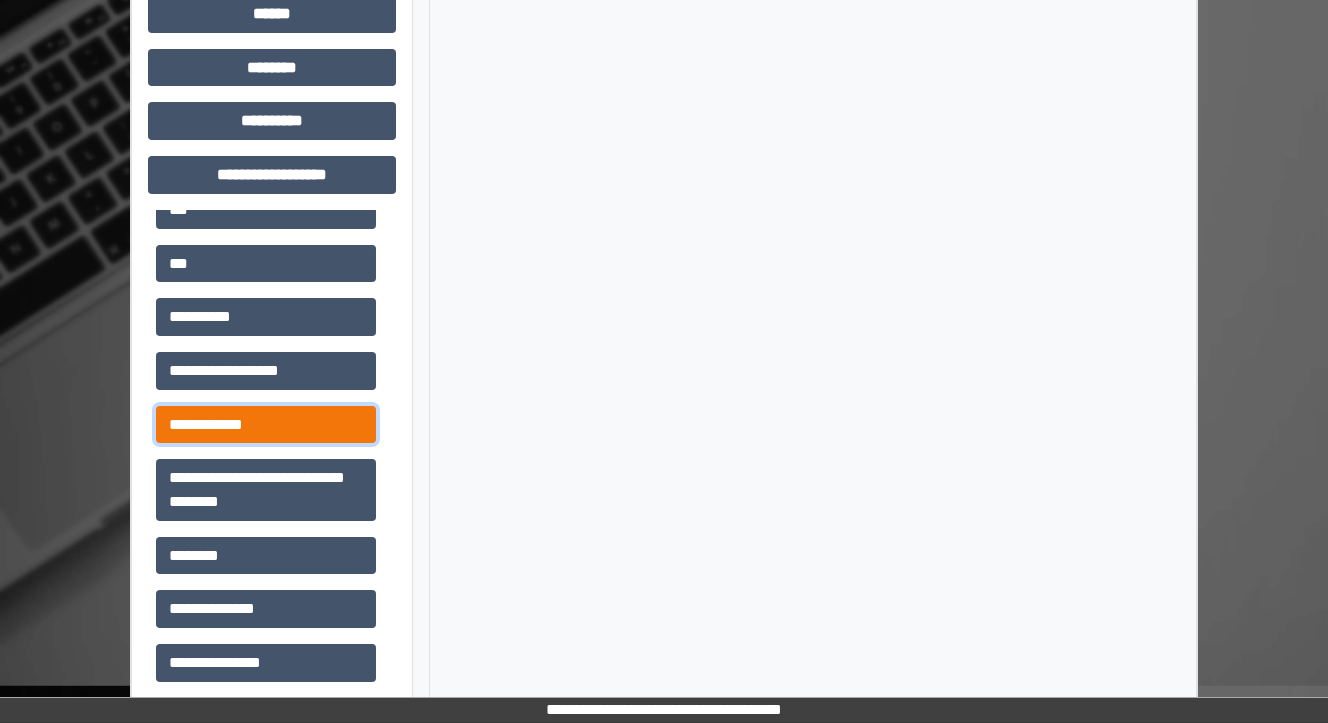 click on "**********" at bounding box center [266, 425] 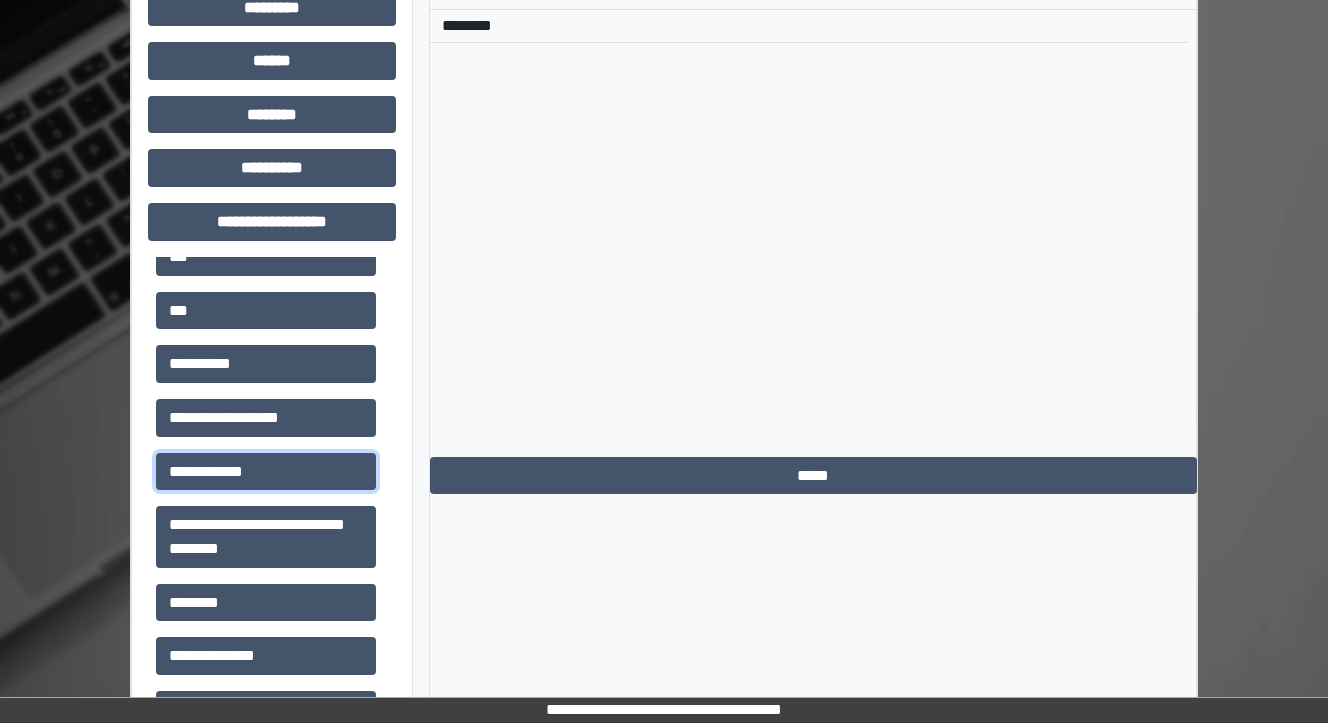 scroll, scrollTop: 947, scrollLeft: 0, axis: vertical 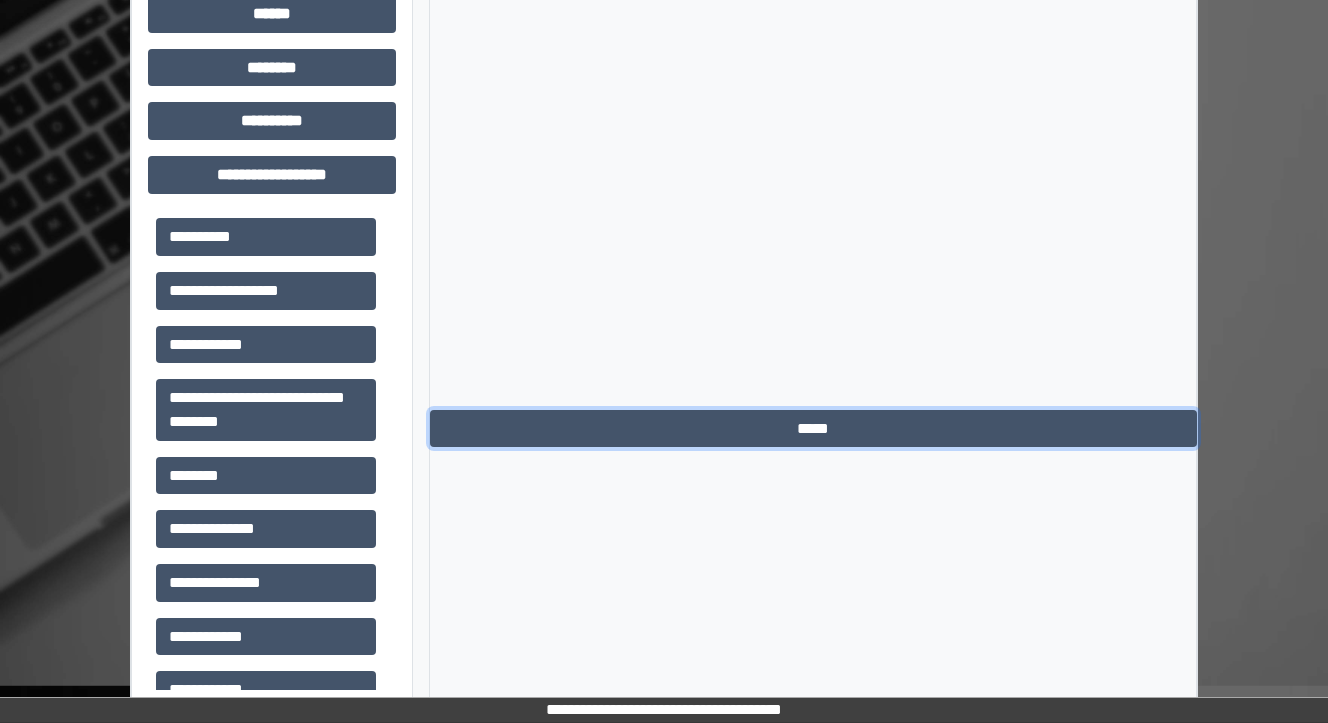 click on "*****" at bounding box center (813, 429) 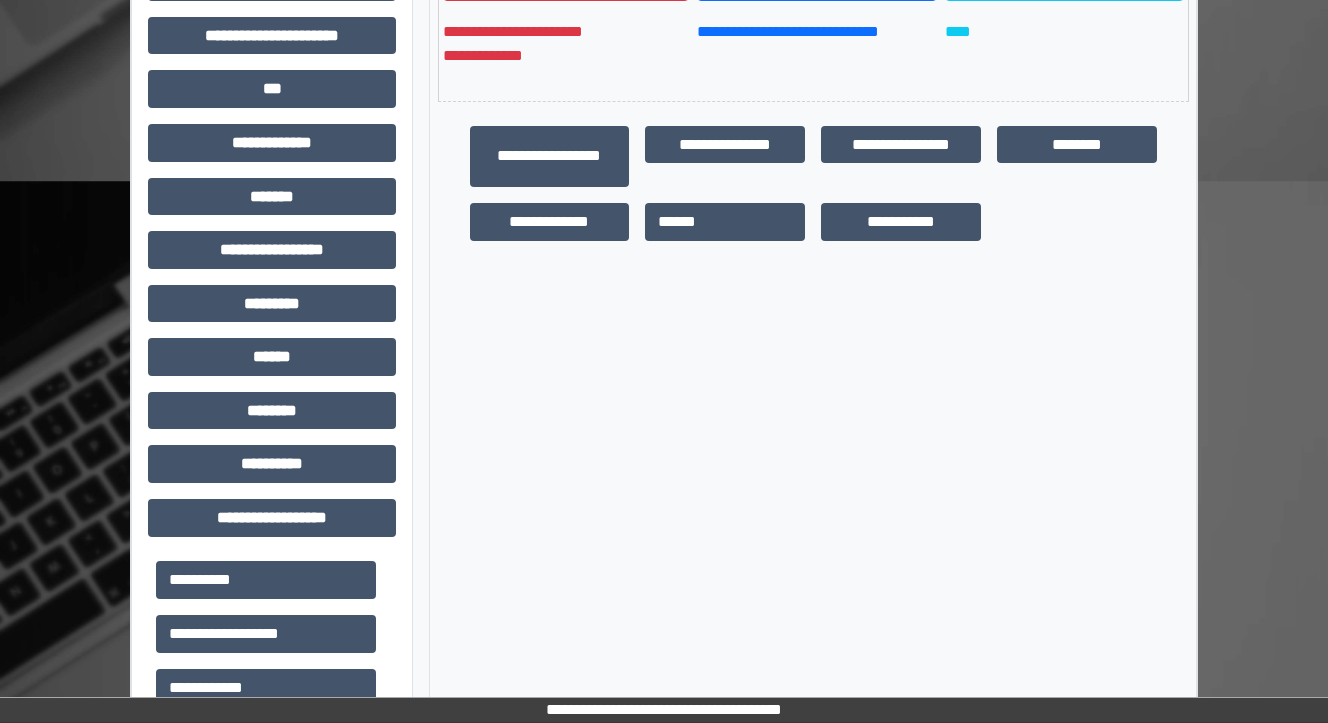scroll, scrollTop: 547, scrollLeft: 0, axis: vertical 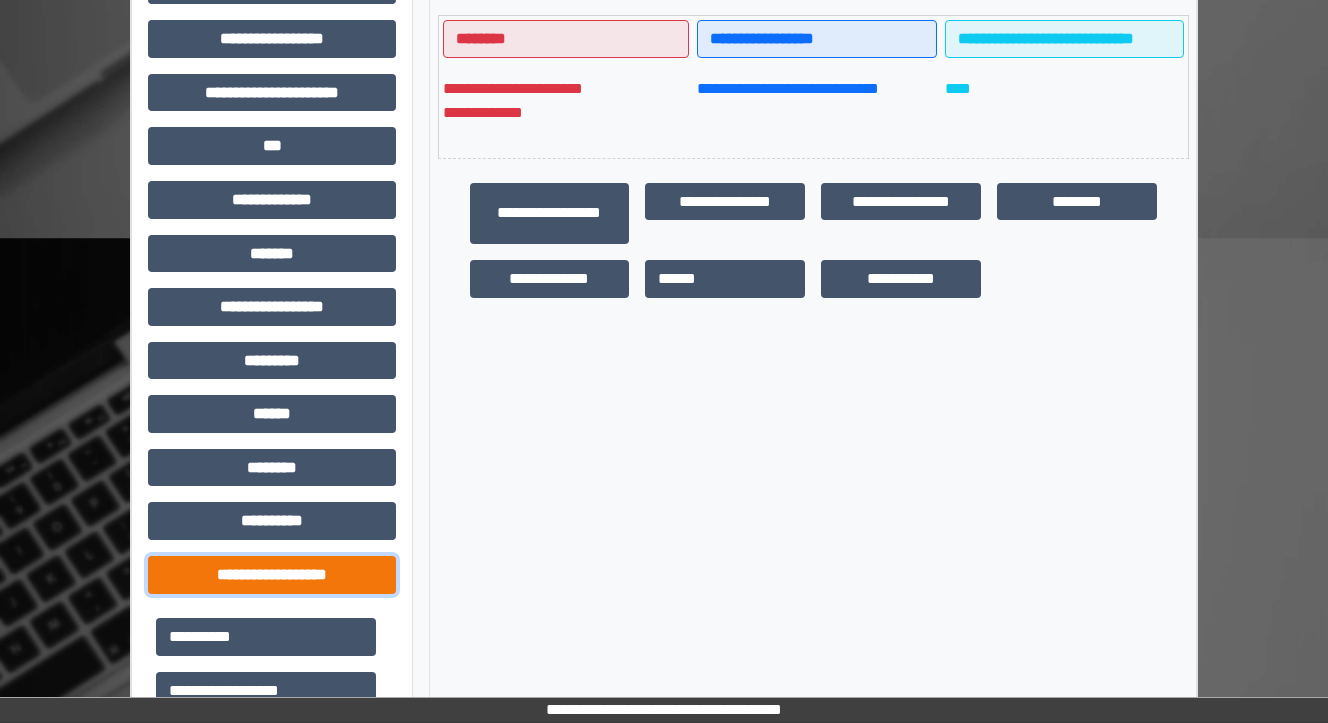 click on "**********" at bounding box center [272, 575] 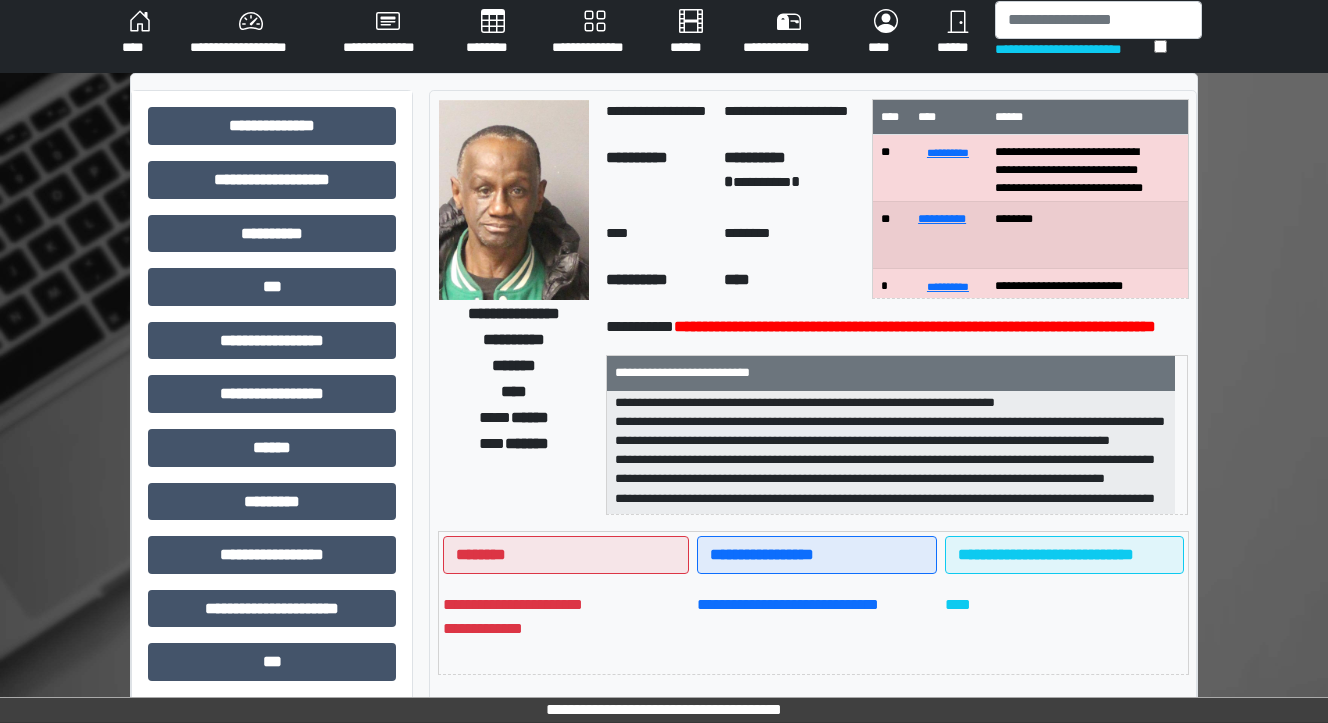 scroll, scrollTop: 0, scrollLeft: 0, axis: both 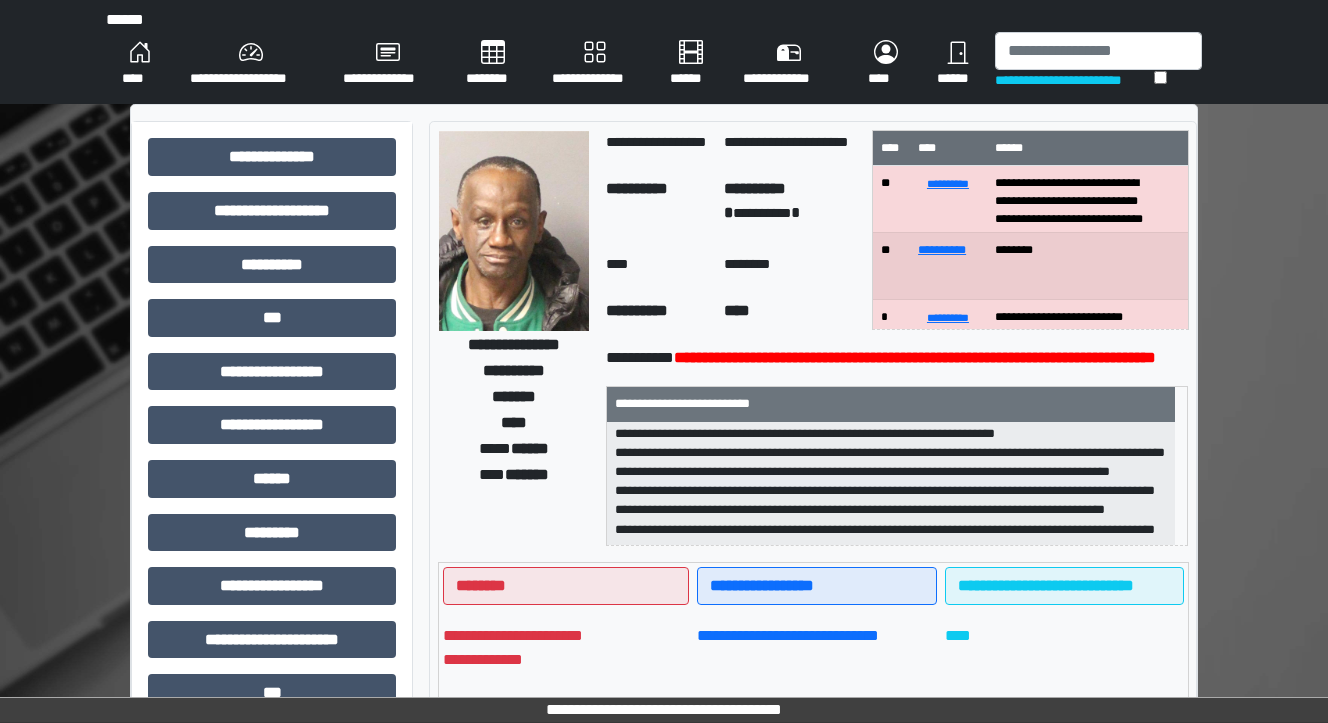 click on "****" at bounding box center (140, 64) 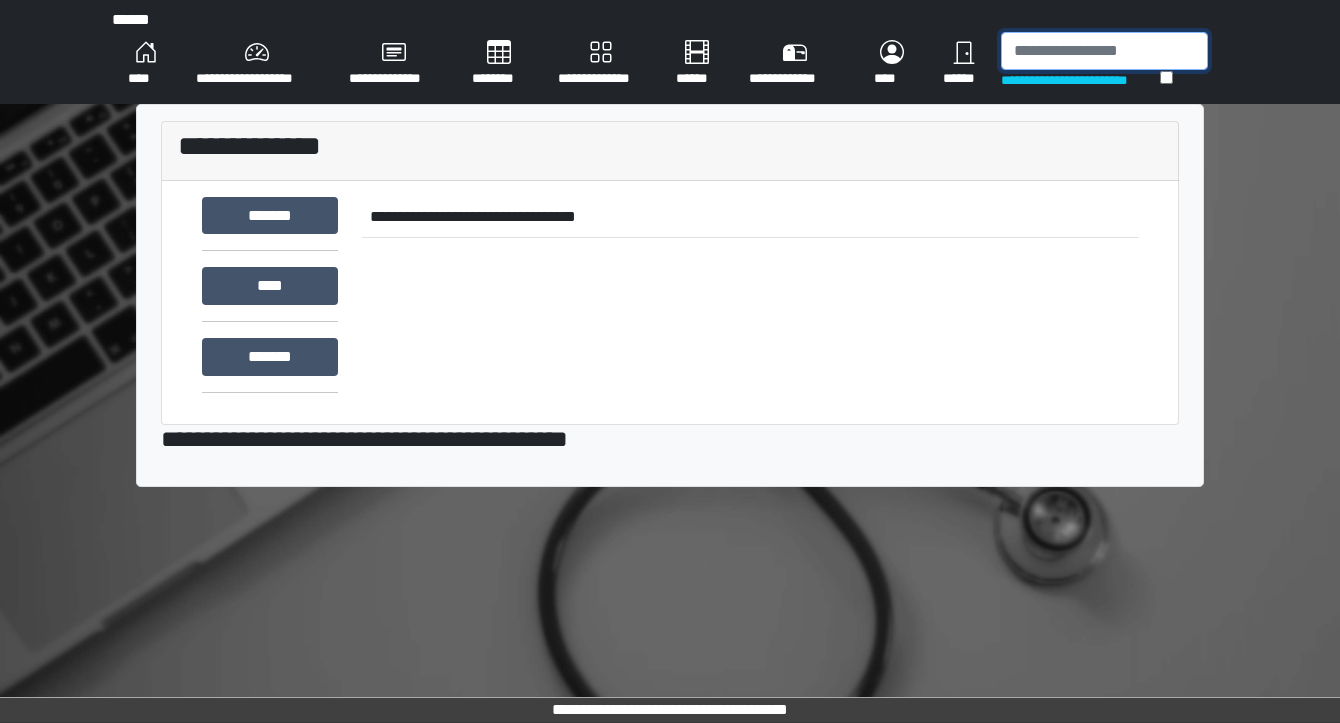 click at bounding box center [1104, 51] 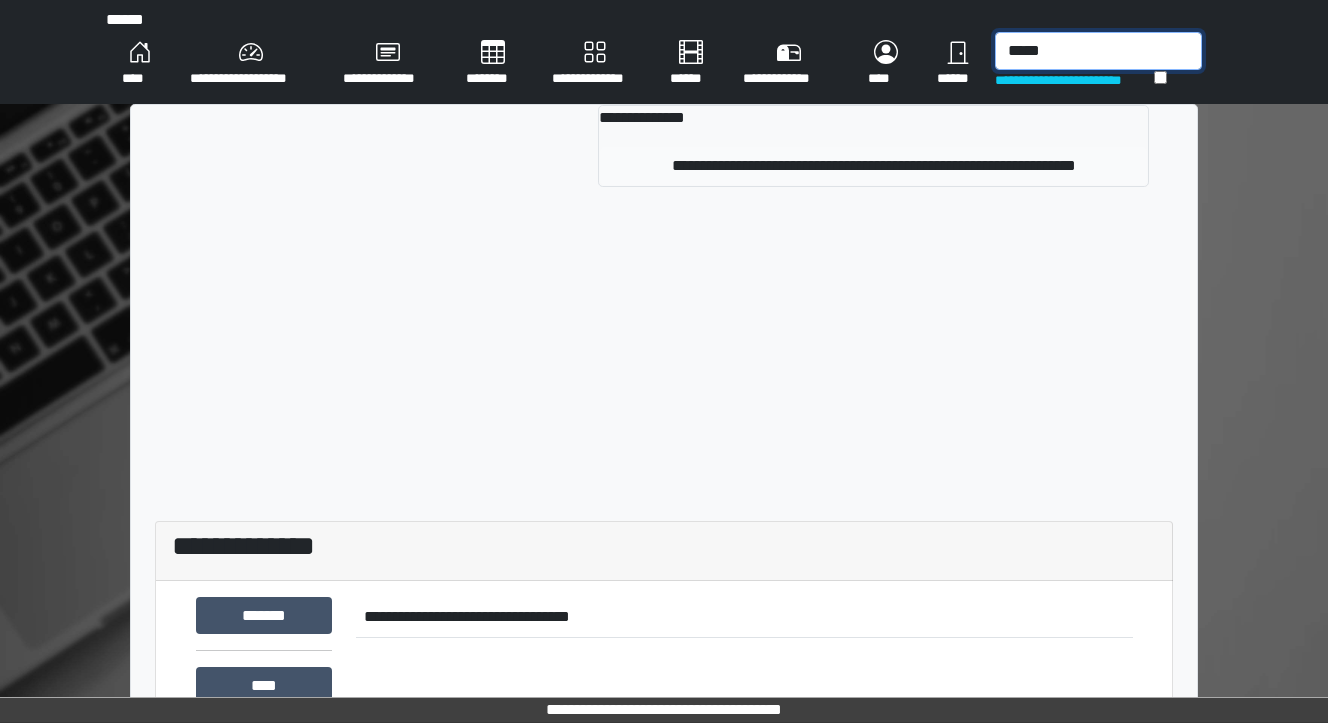 type on "*****" 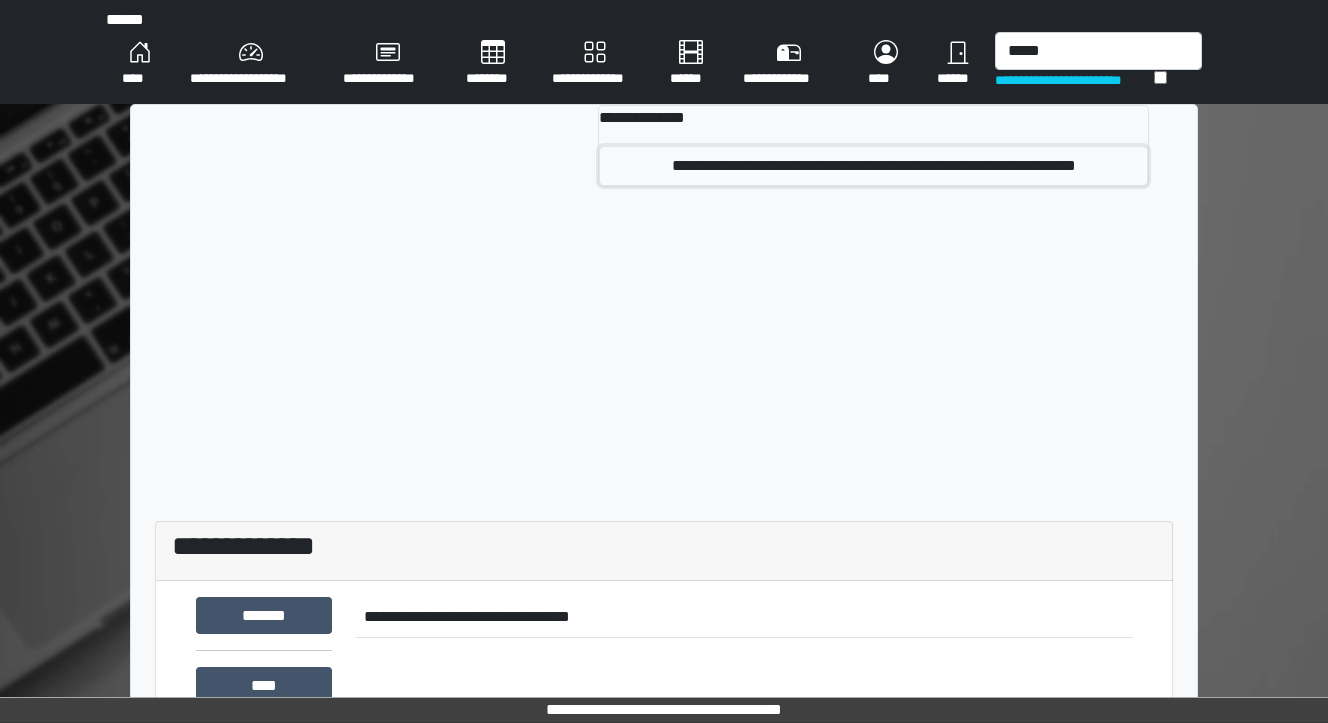 click on "**********" at bounding box center [873, 166] 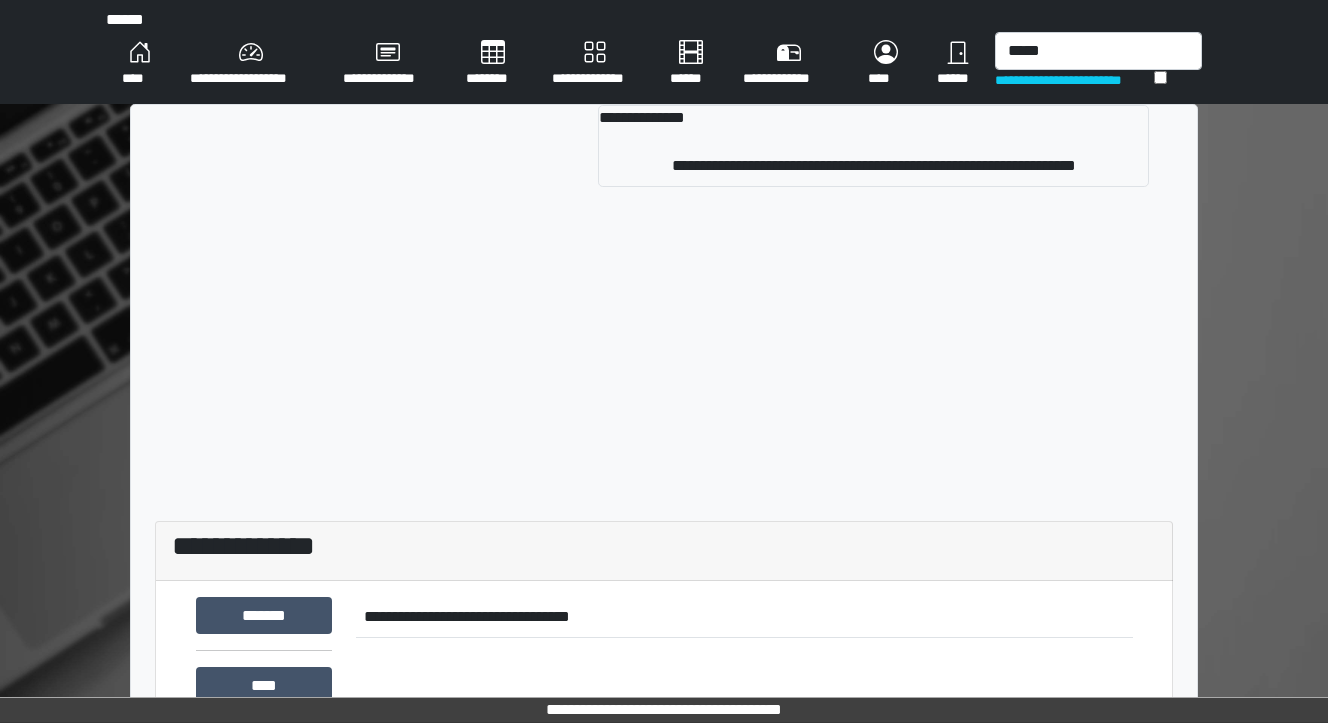 type 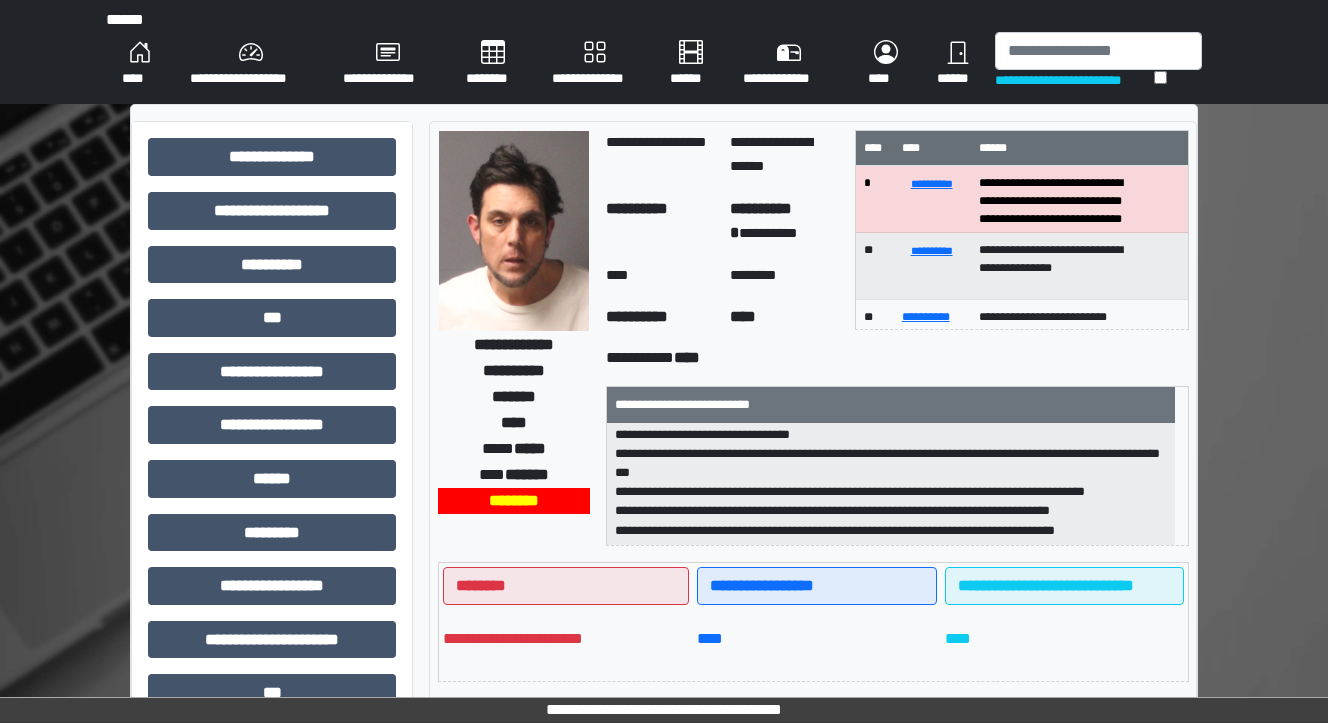 scroll, scrollTop: 140, scrollLeft: 0, axis: vertical 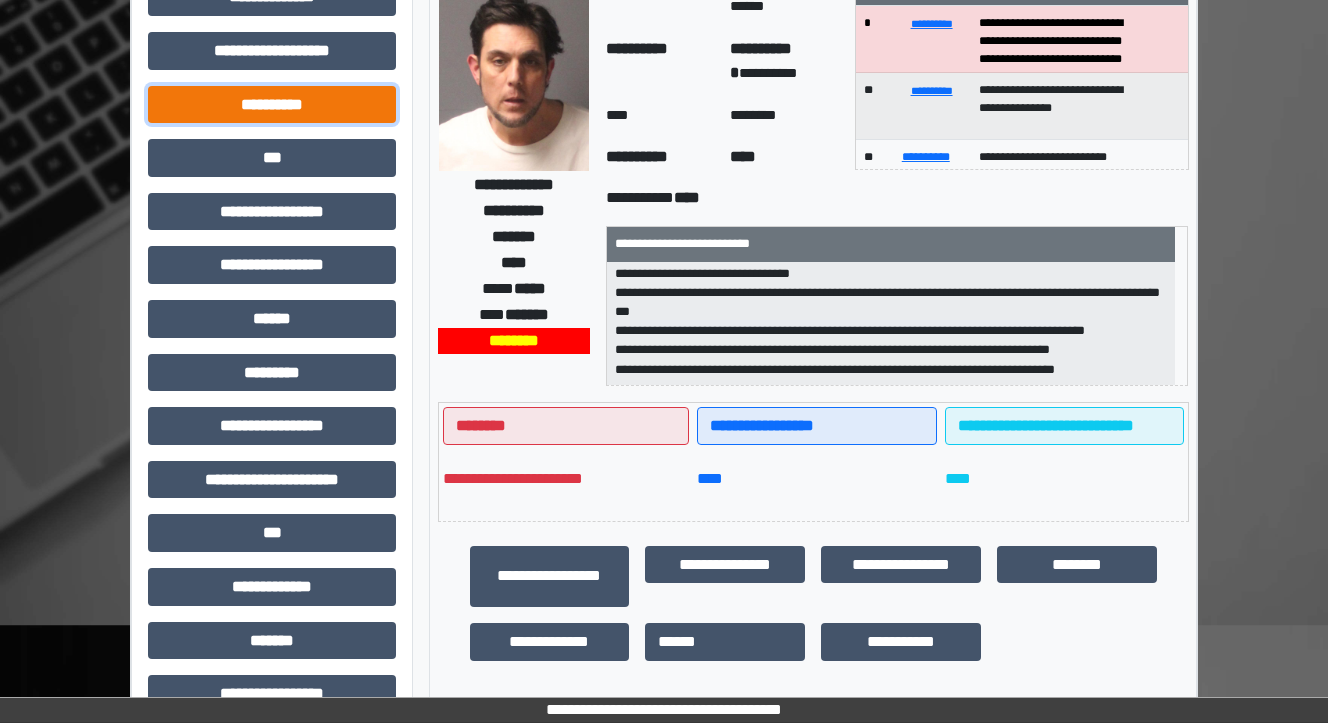 click on "**********" at bounding box center (272, 105) 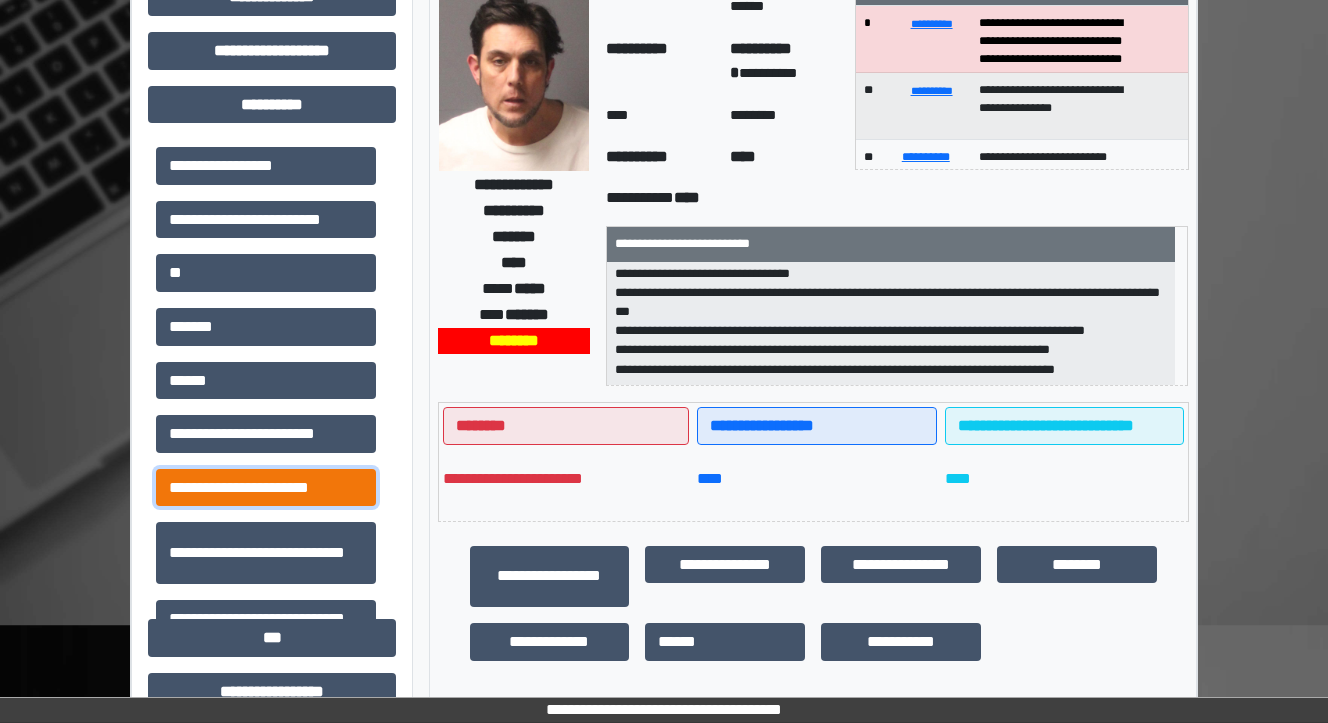 click on "**********" at bounding box center [266, 488] 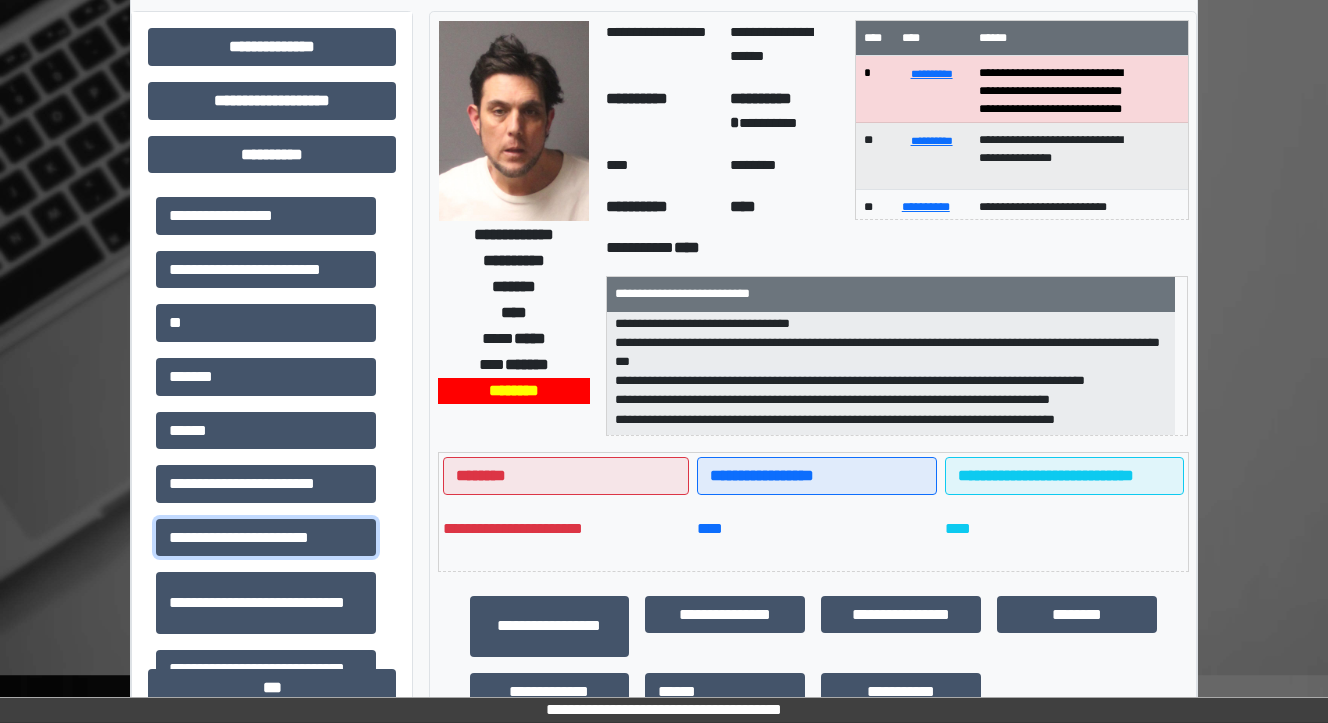scroll, scrollTop: 0, scrollLeft: 0, axis: both 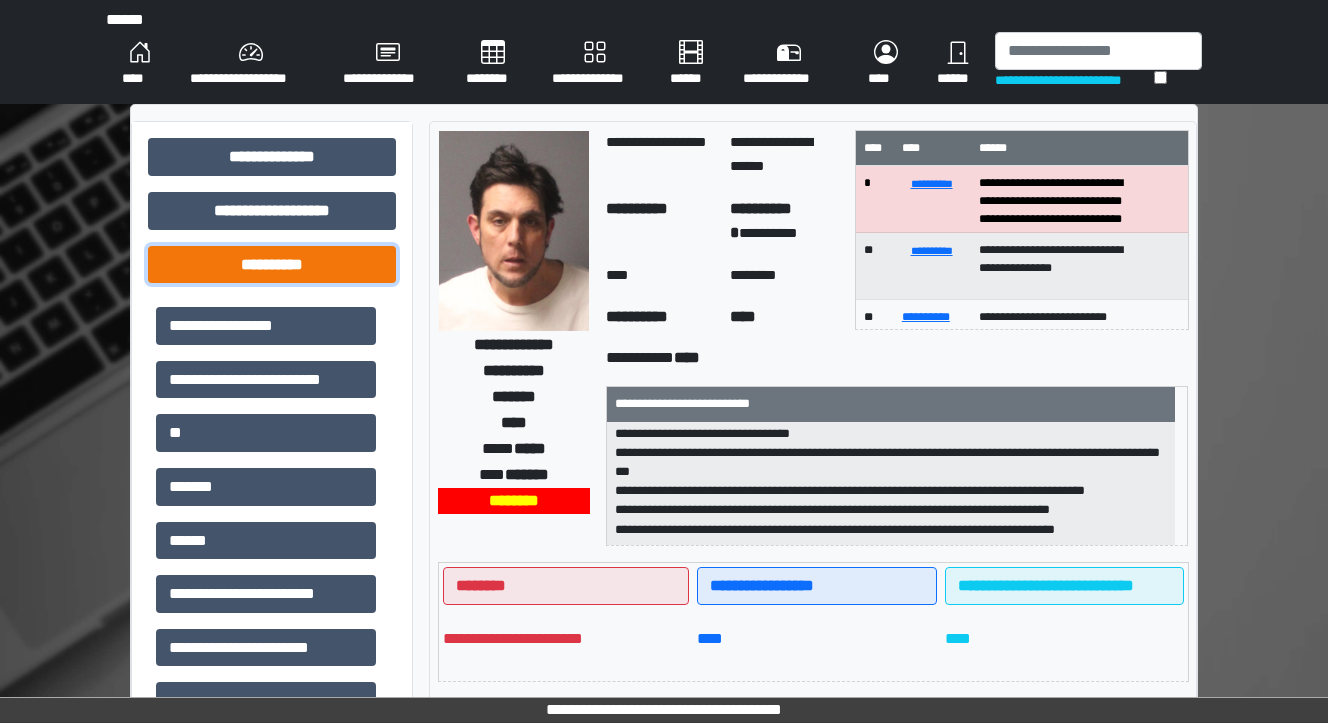 click on "**********" at bounding box center [272, 265] 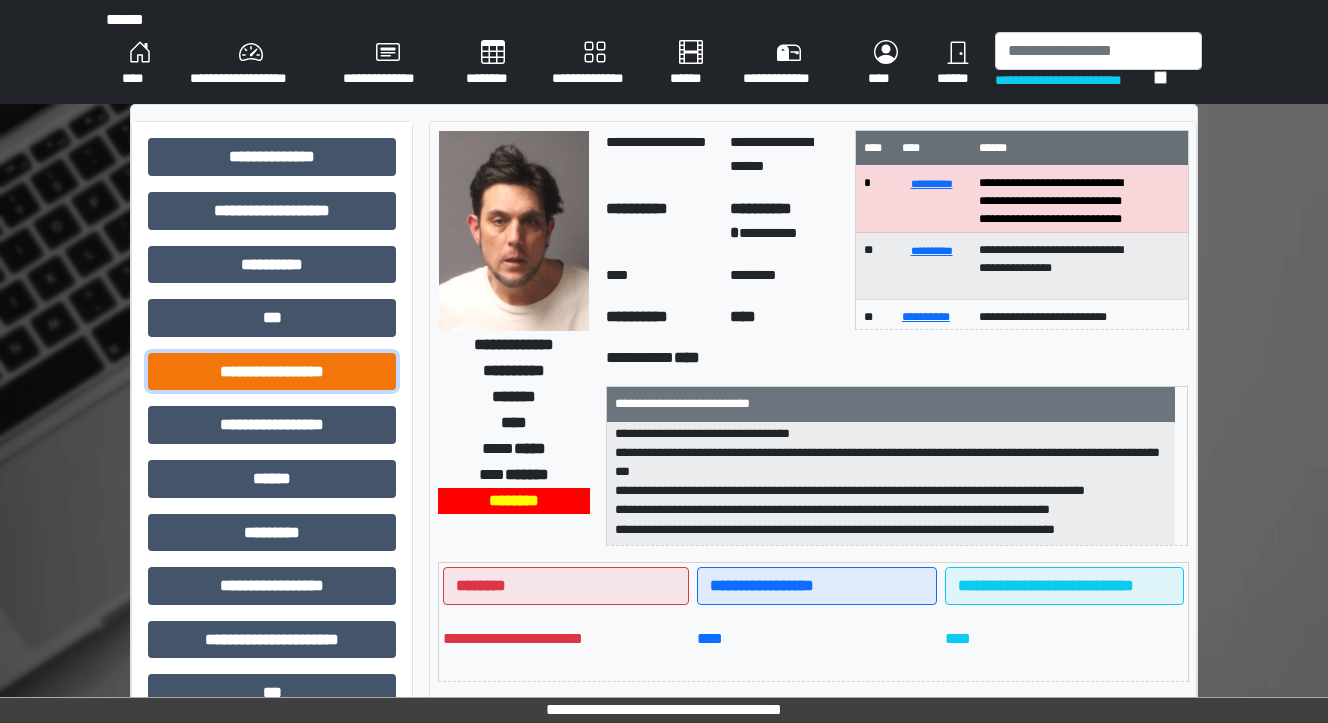 click on "**********" at bounding box center (272, 372) 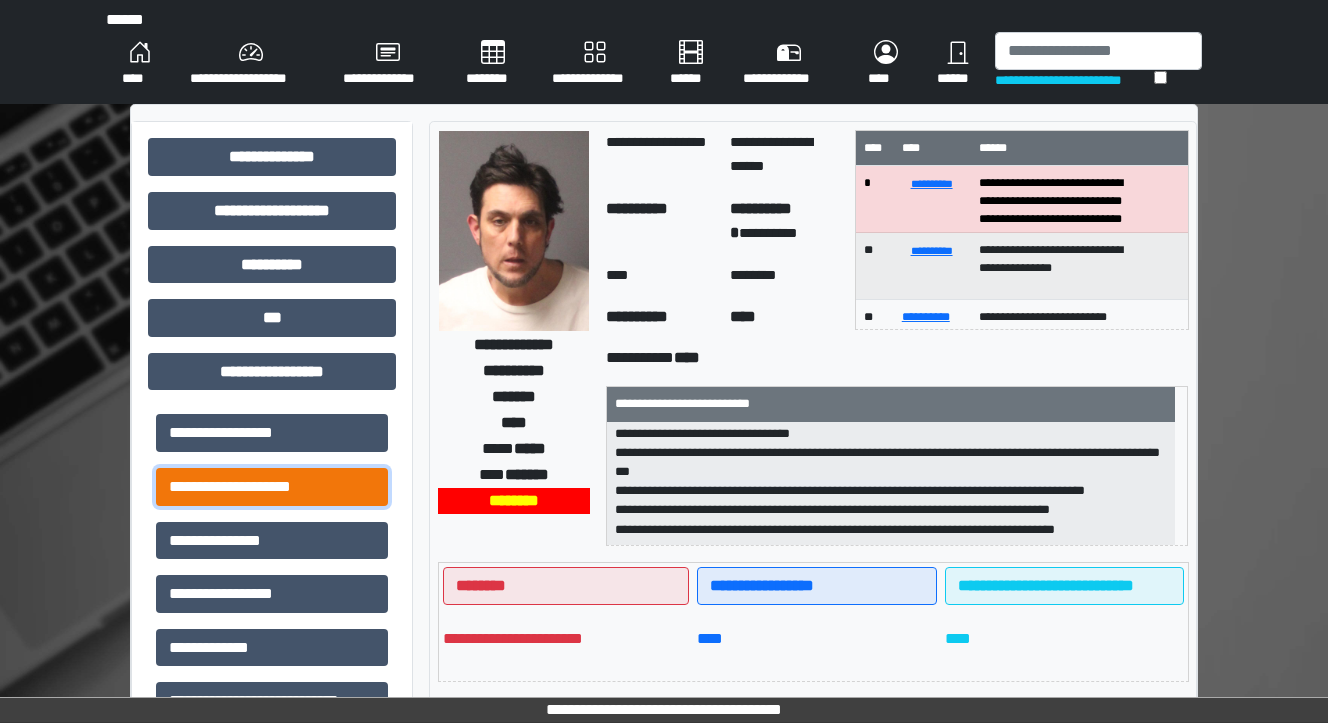 click on "**********" at bounding box center (272, 487) 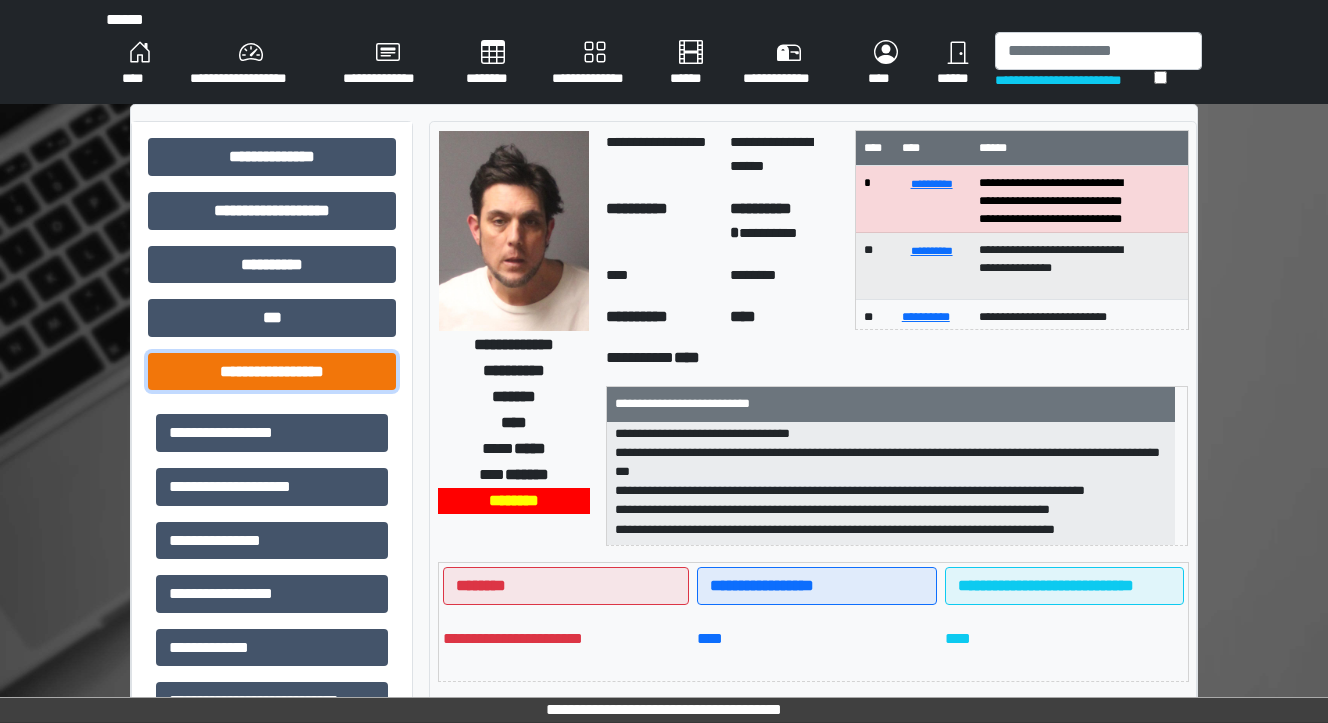 click on "**********" at bounding box center [272, 372] 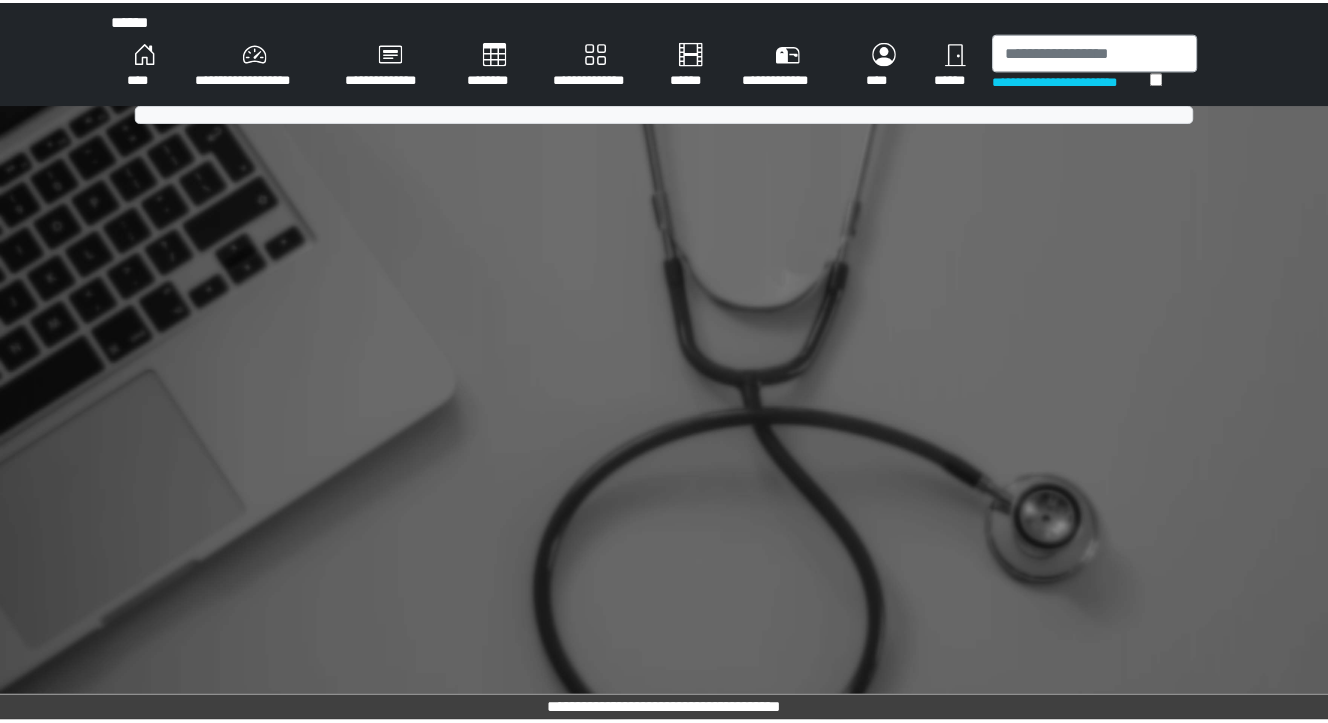 scroll, scrollTop: 0, scrollLeft: 0, axis: both 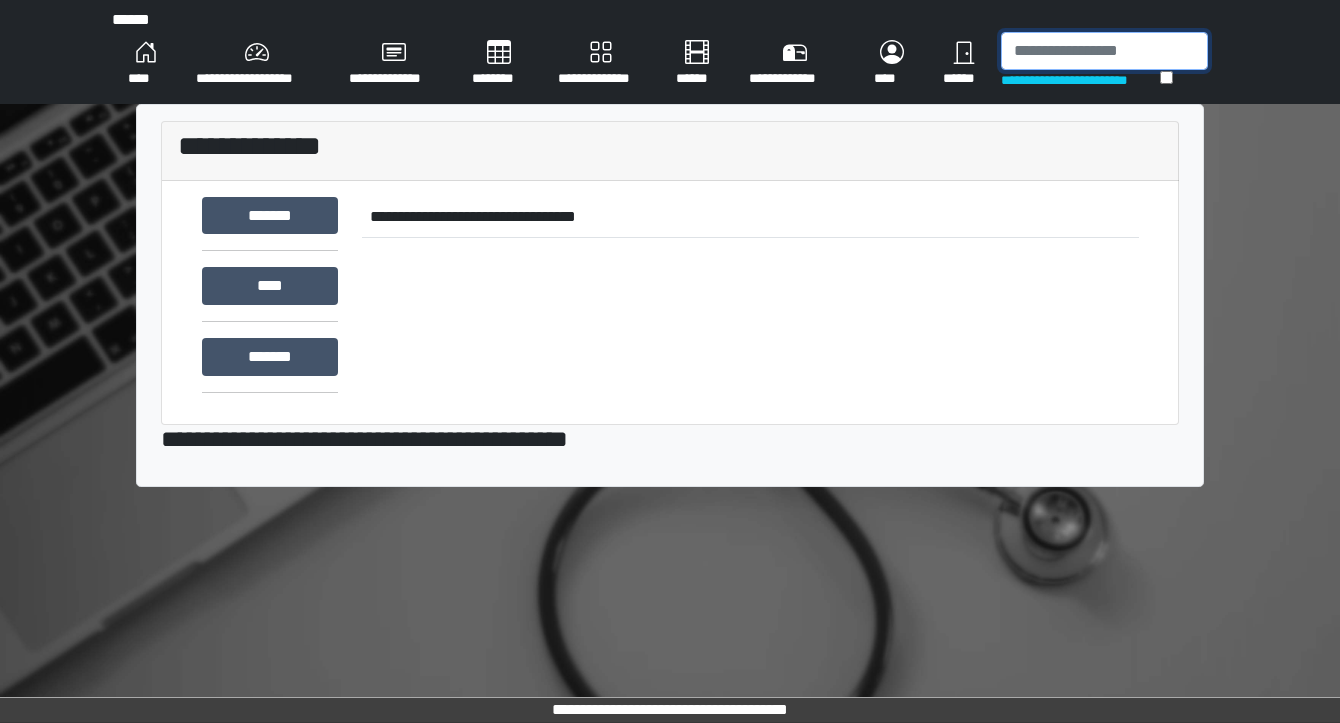 click at bounding box center [1104, 51] 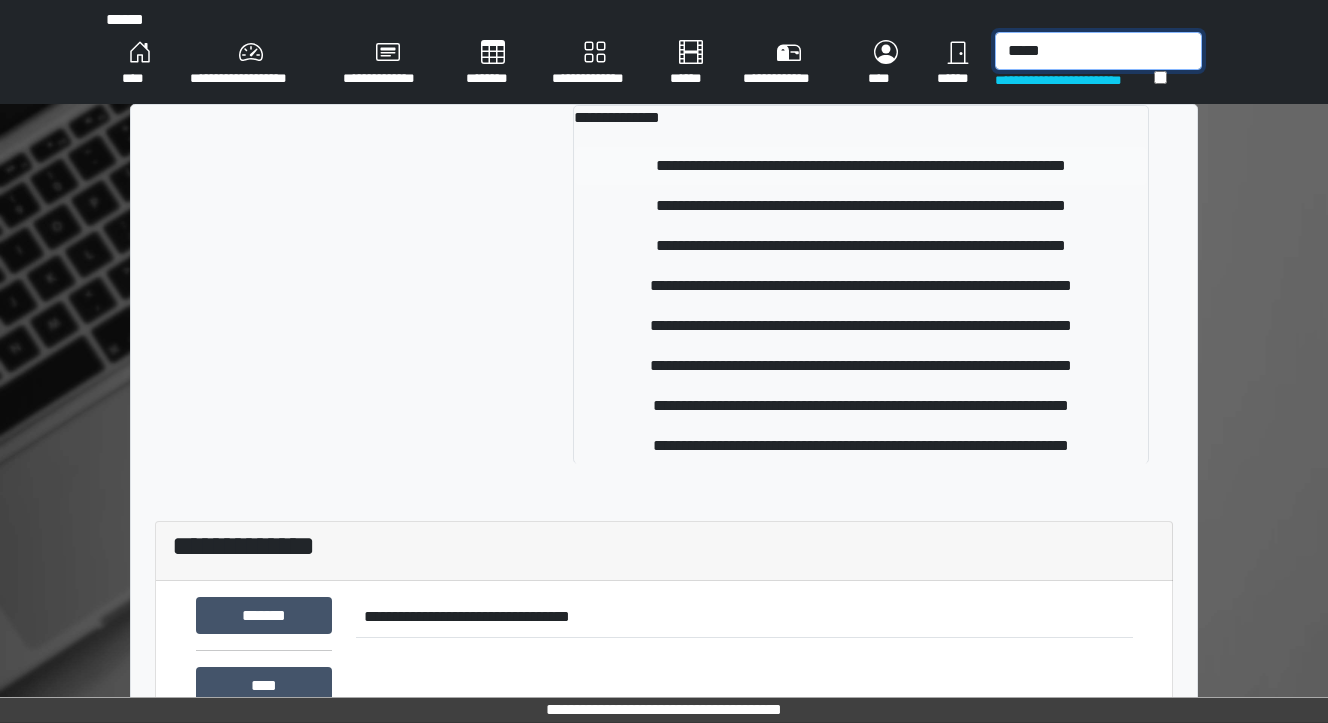 type on "*****" 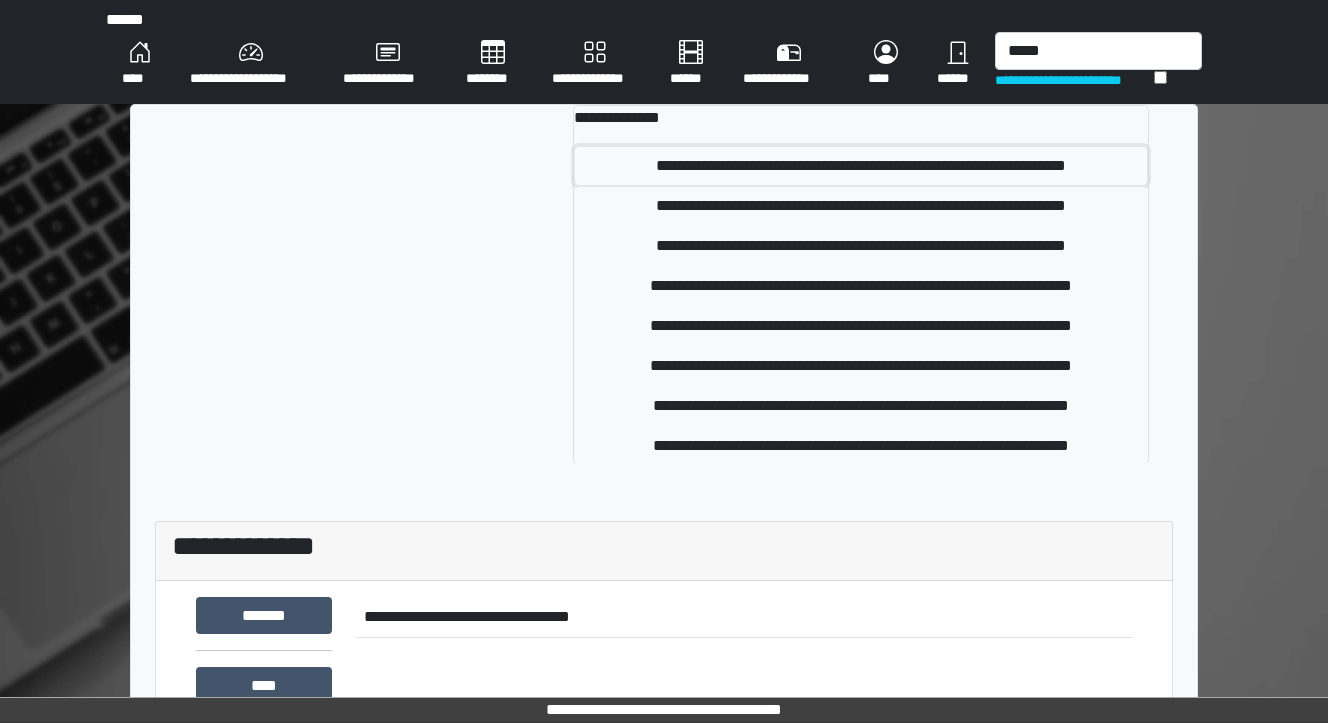 click on "**********" at bounding box center (861, 166) 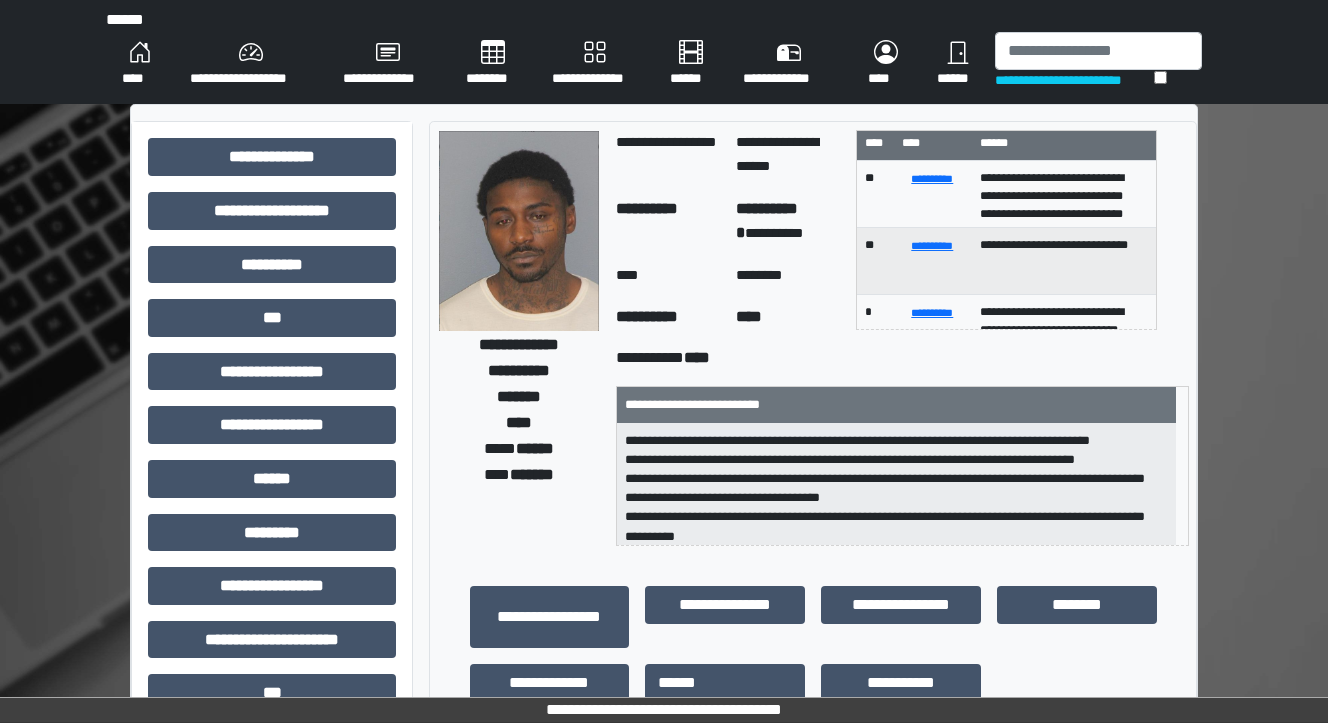 scroll, scrollTop: 0, scrollLeft: 0, axis: both 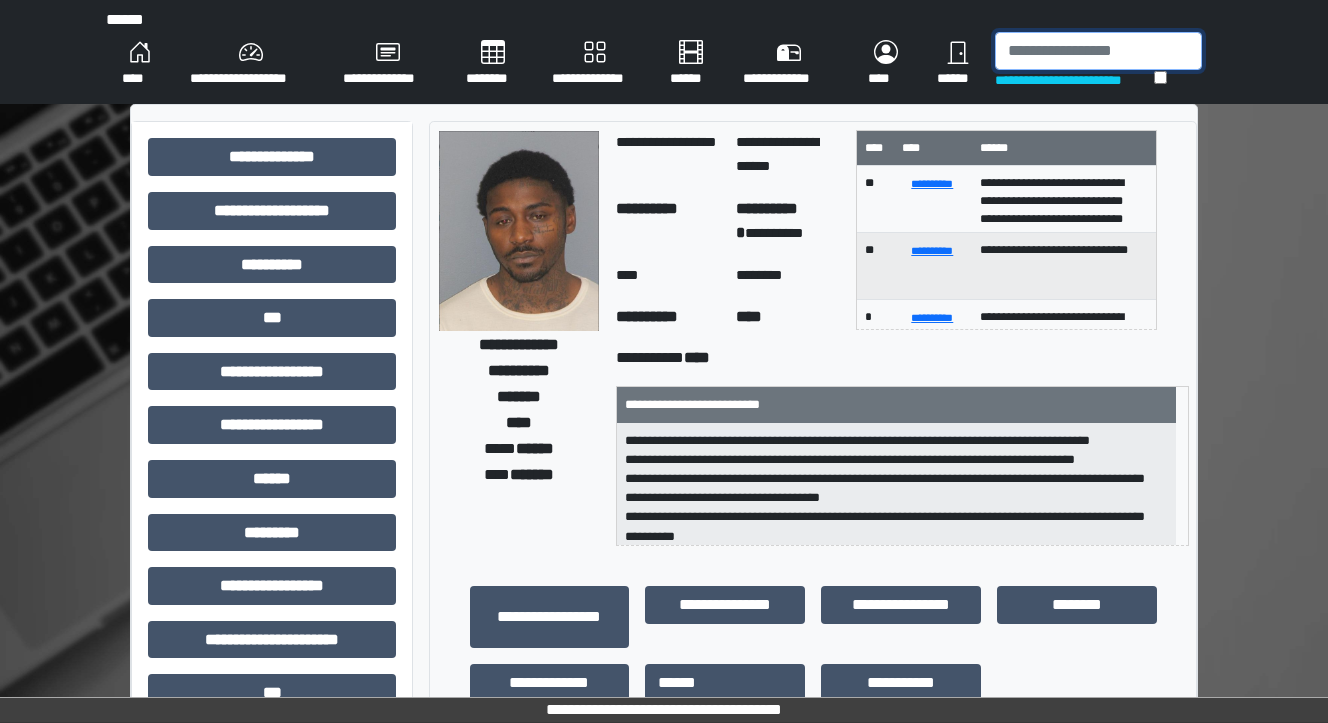 click at bounding box center [1098, 51] 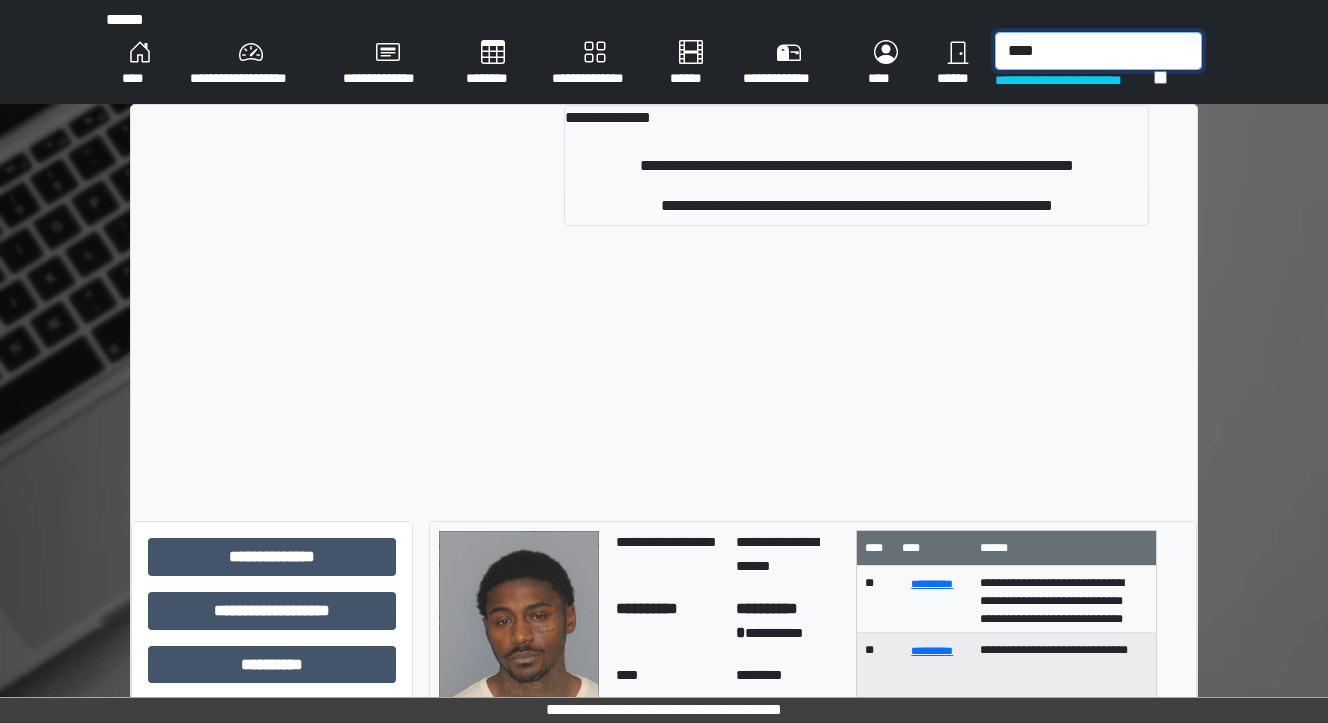 type on "****" 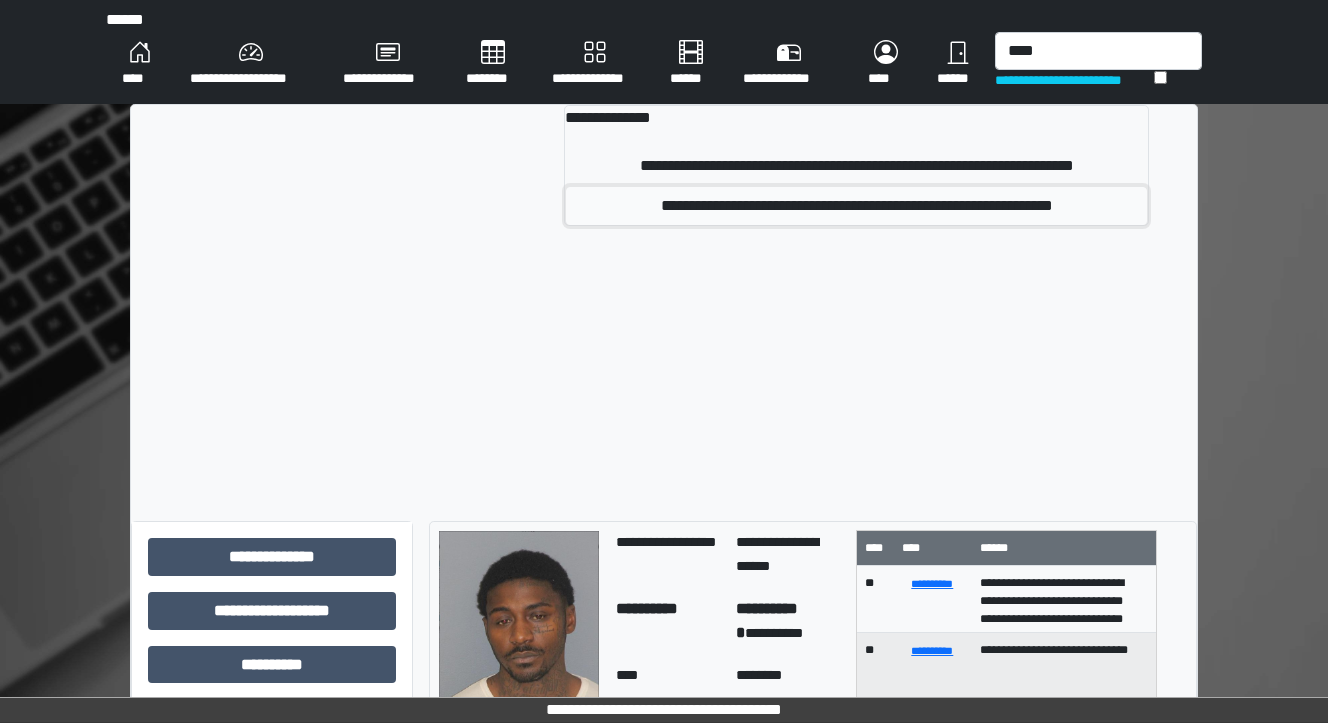 click on "**********" at bounding box center (856, 206) 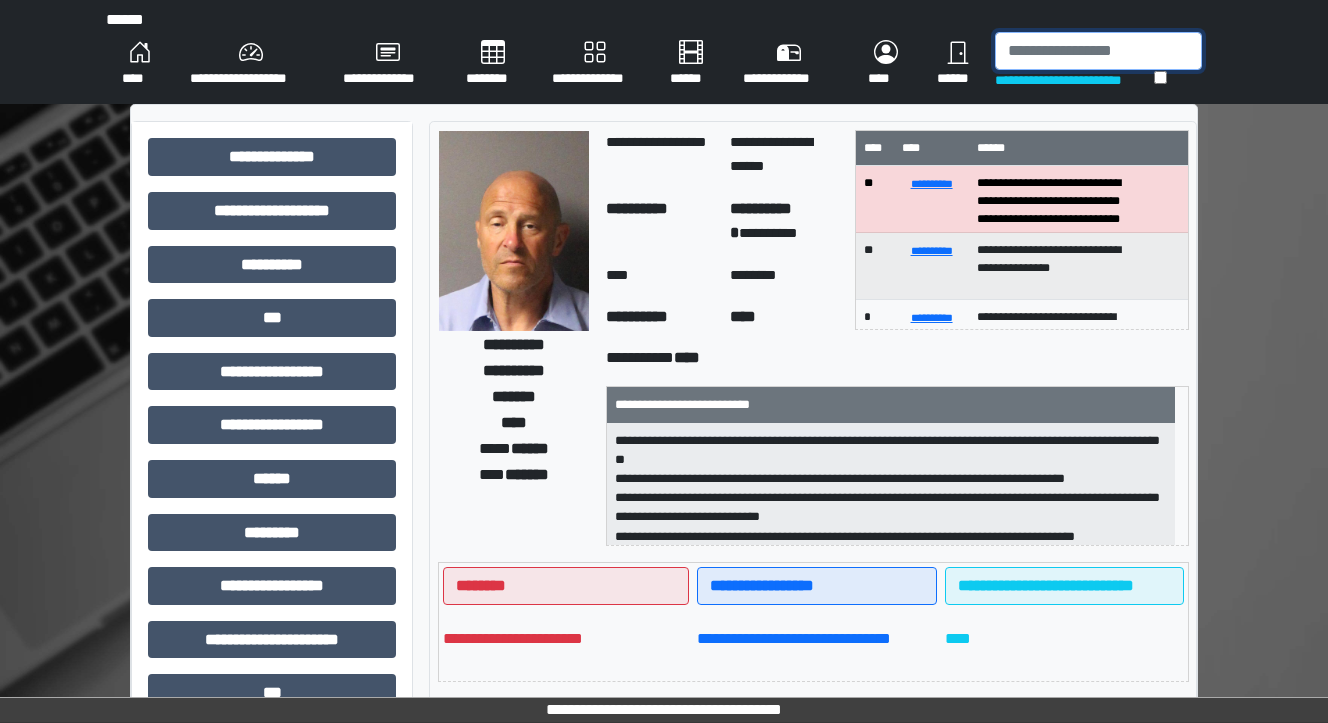 click at bounding box center (1098, 51) 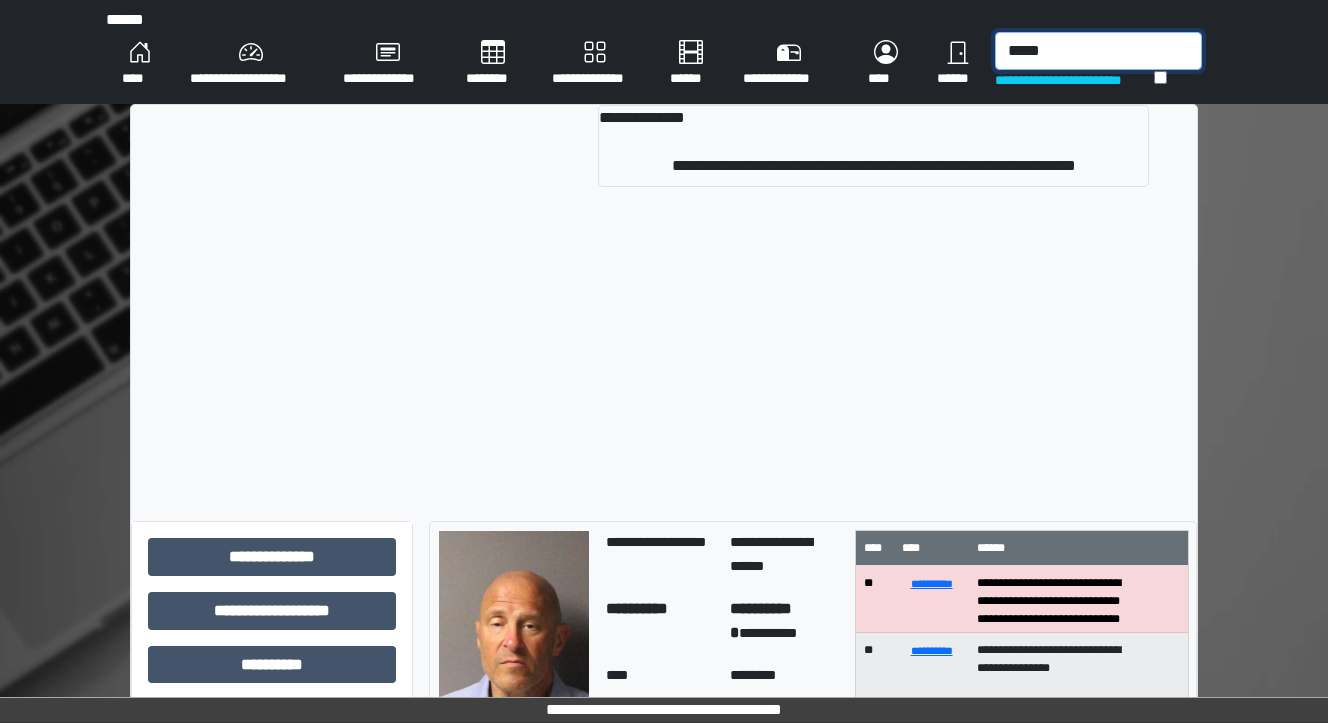 type on "*****" 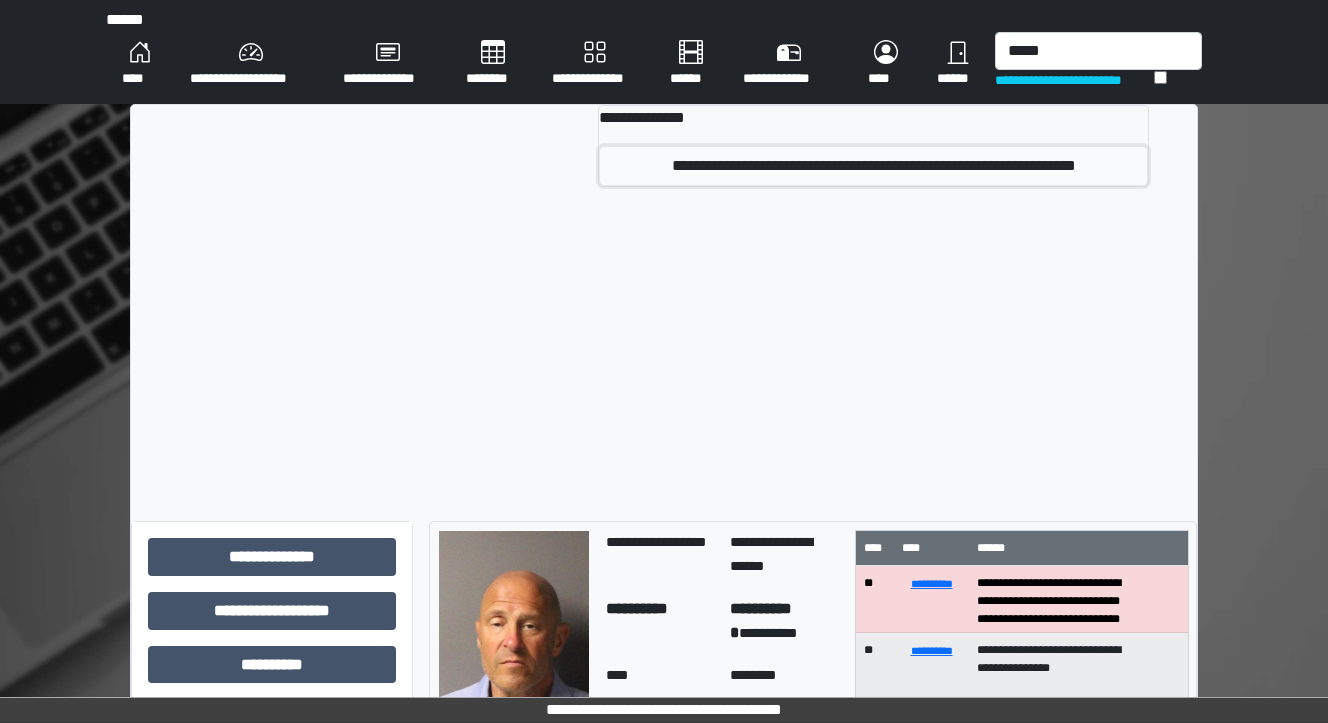click on "**********" at bounding box center [873, 166] 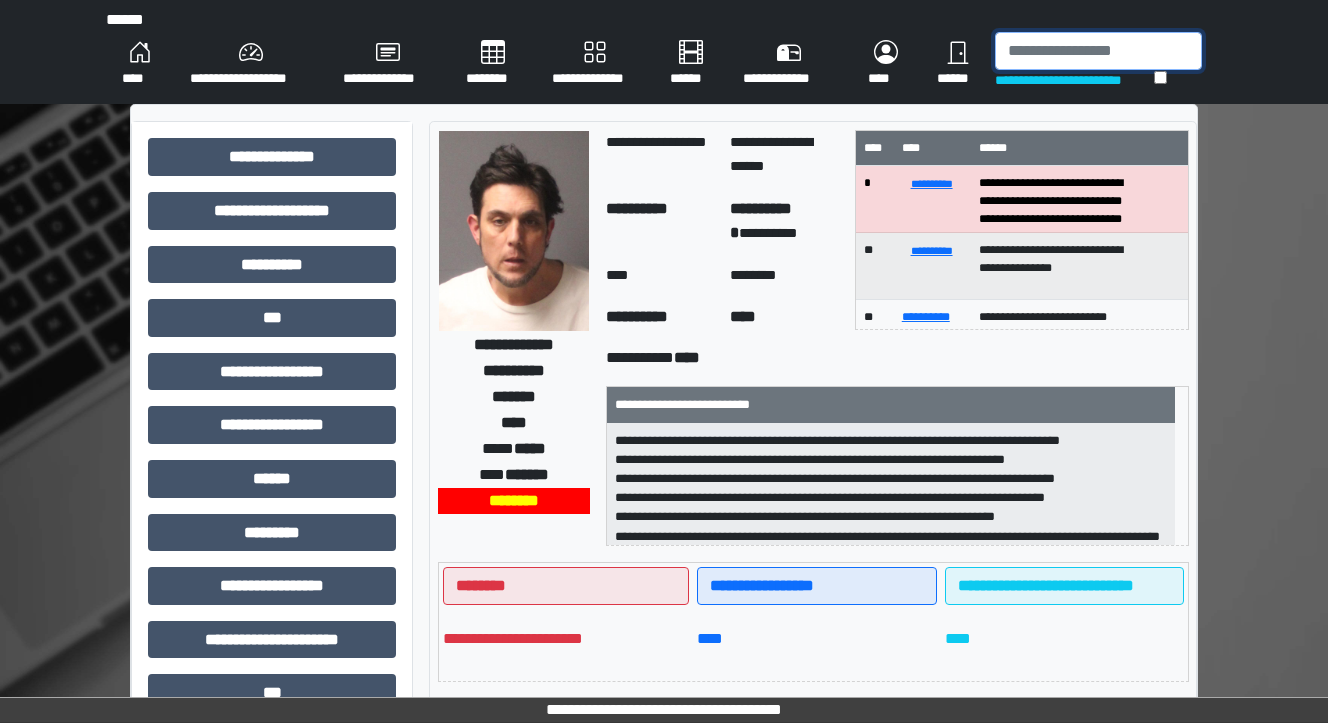 click at bounding box center [1098, 51] 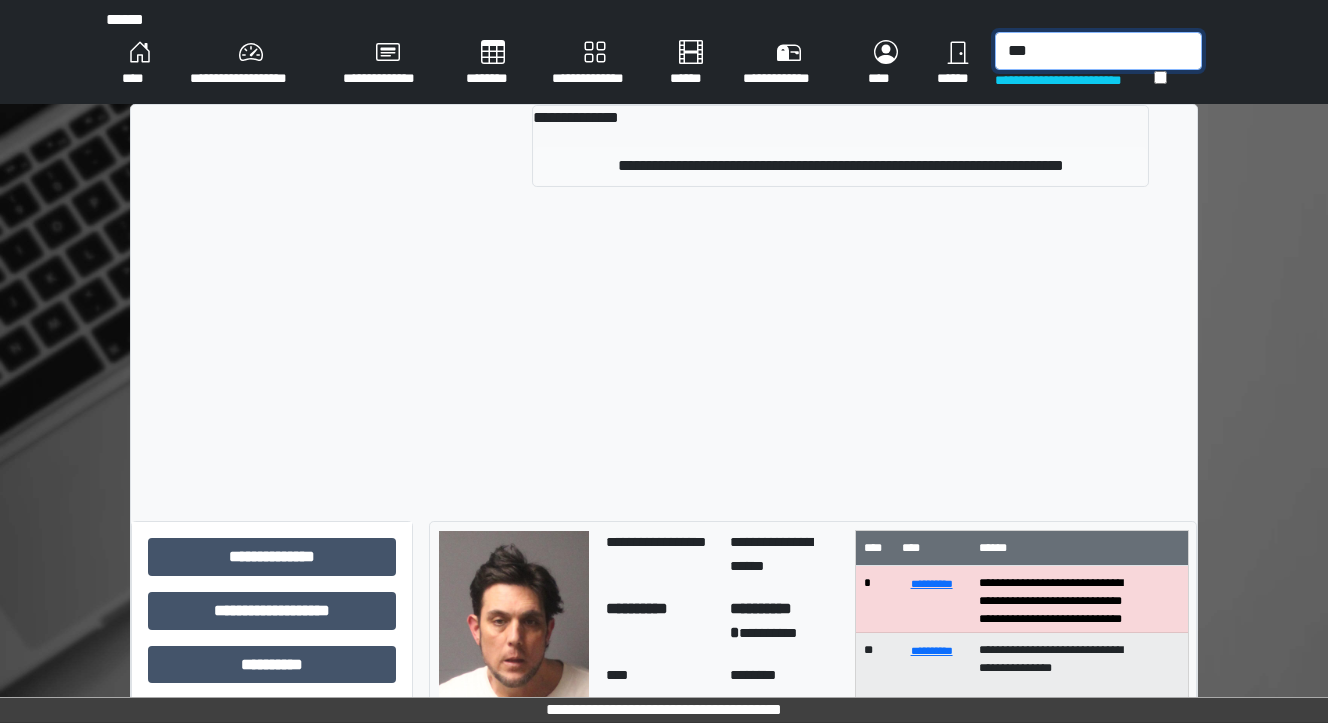 type on "***" 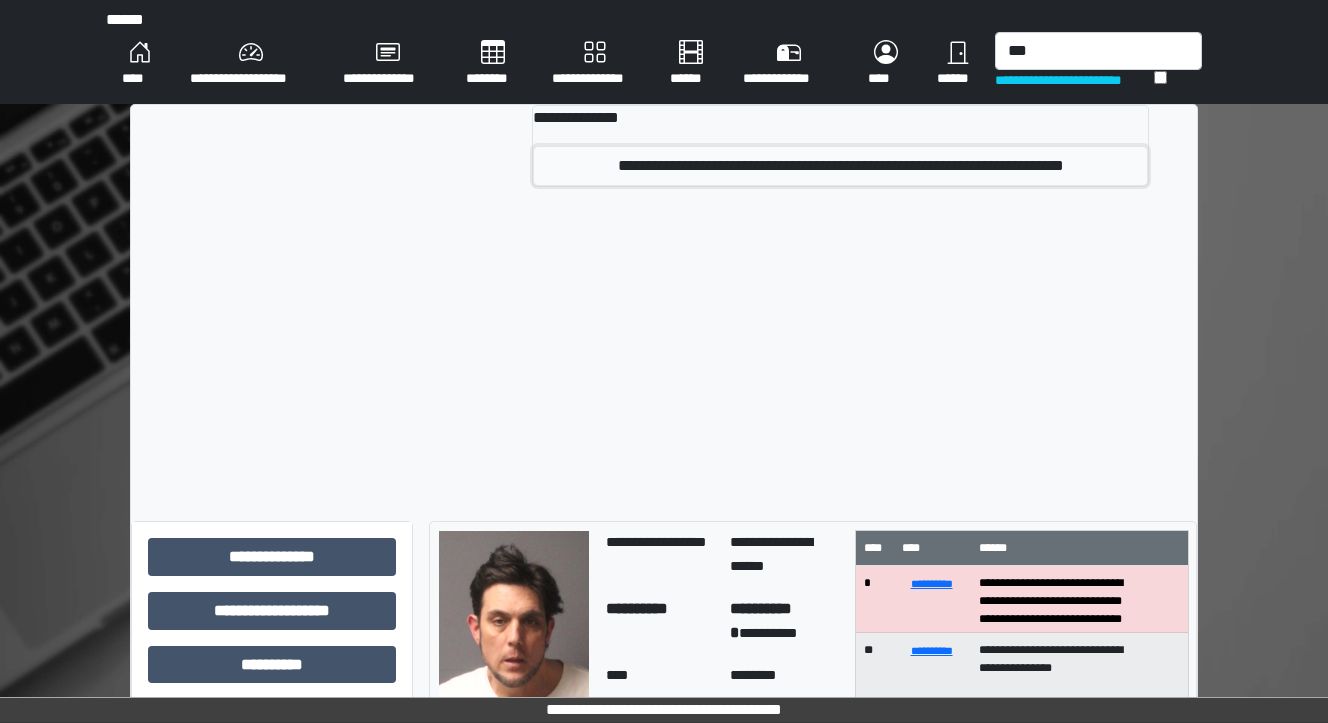 click on "**********" at bounding box center (840, 166) 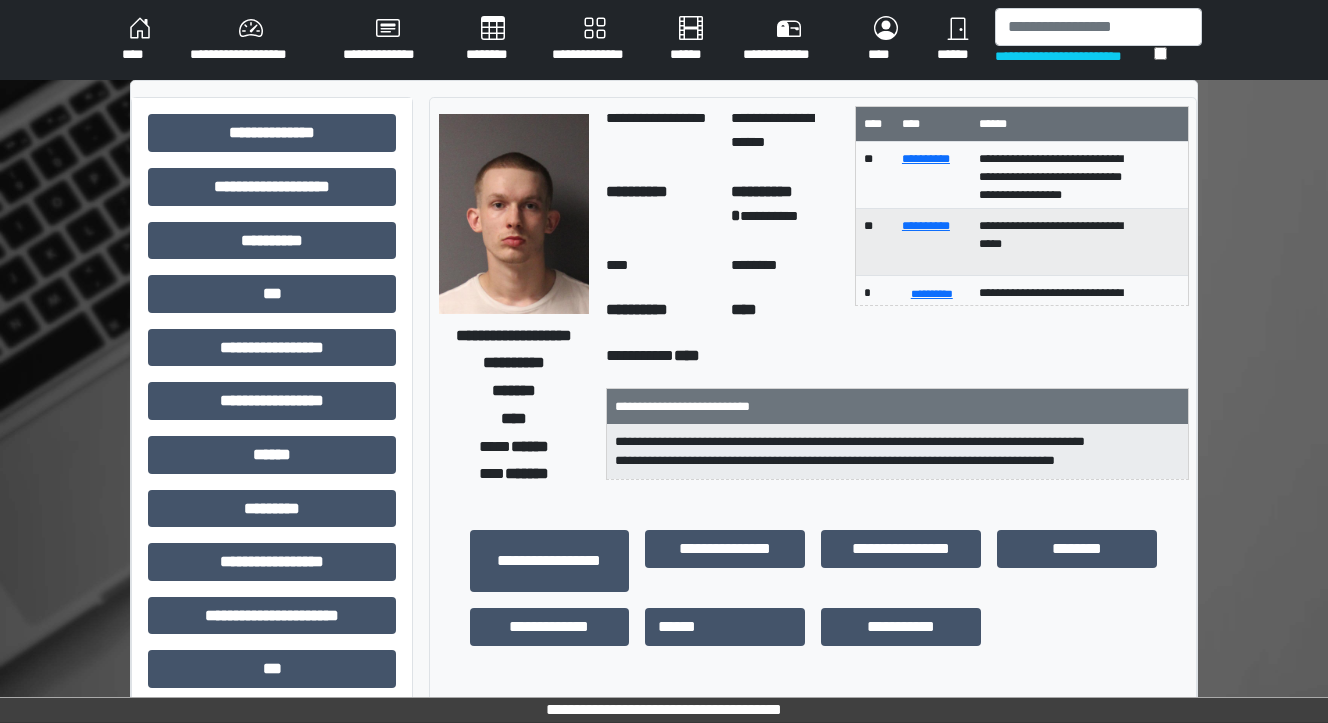 scroll, scrollTop: 0, scrollLeft: 0, axis: both 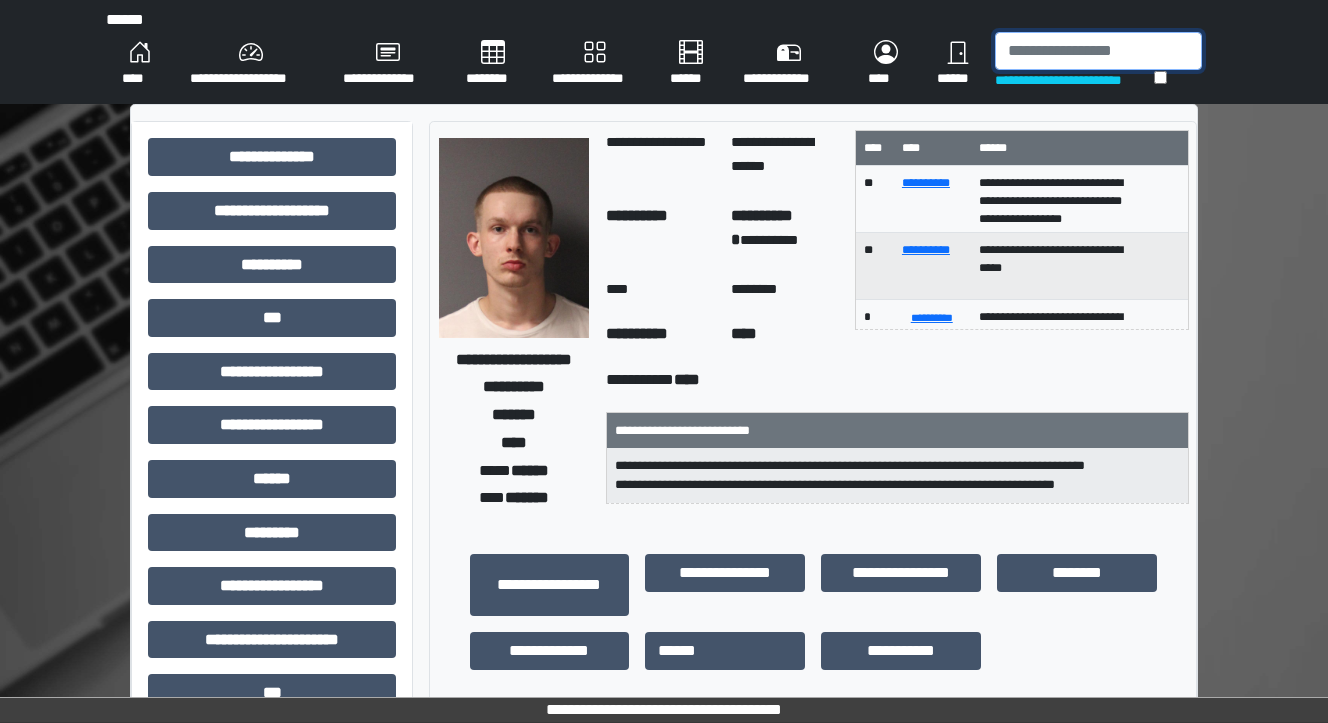 click at bounding box center (1098, 51) 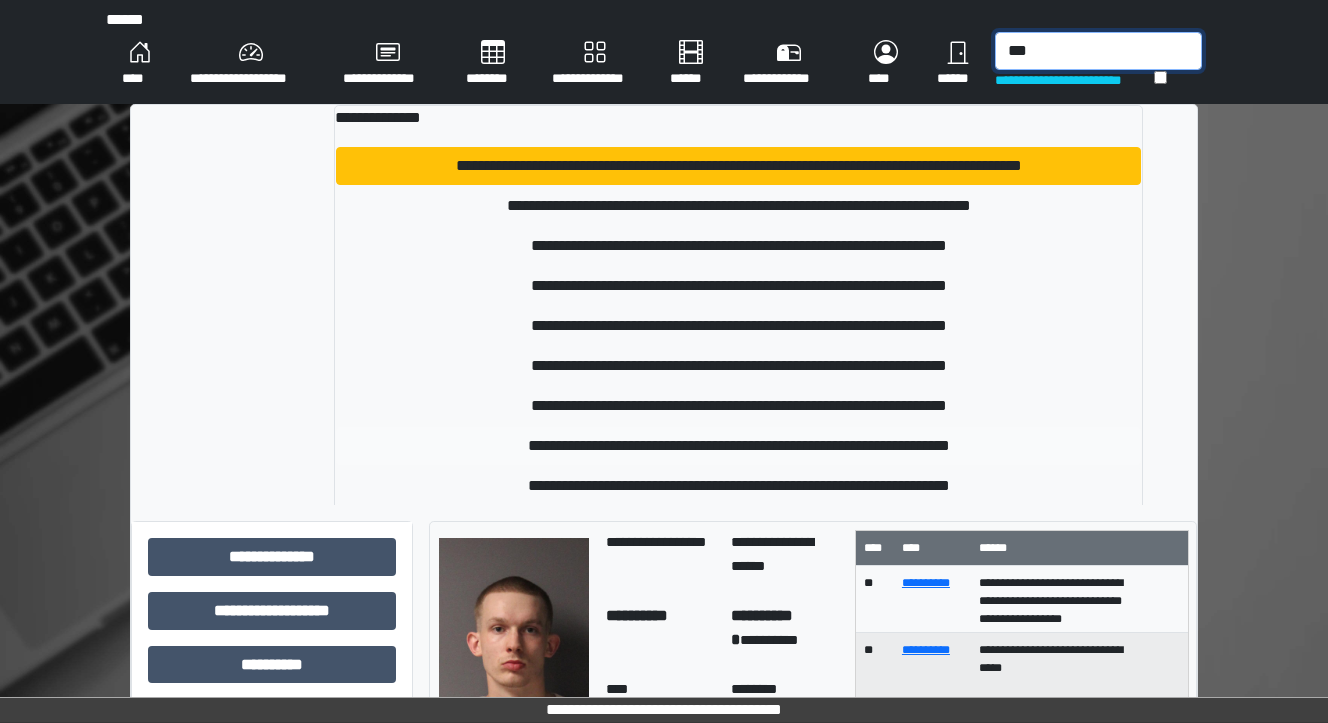 type on "***" 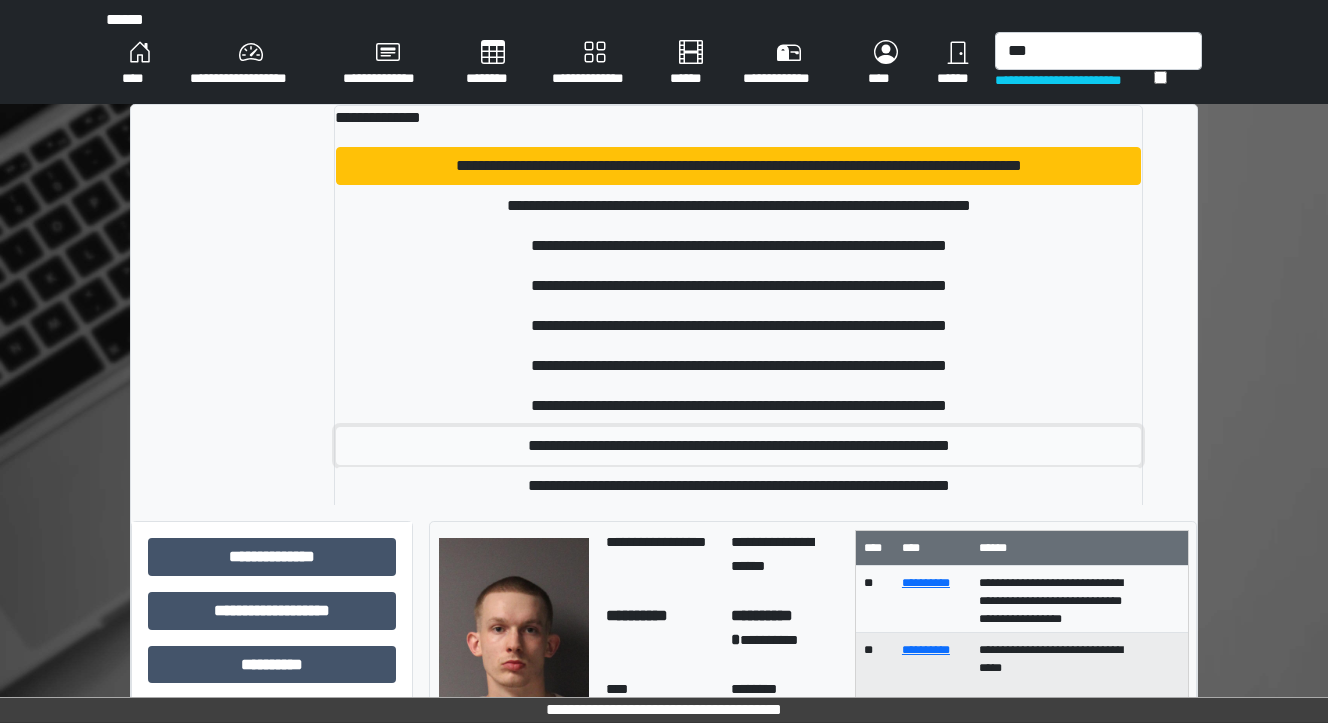 click on "**********" at bounding box center [738, 446] 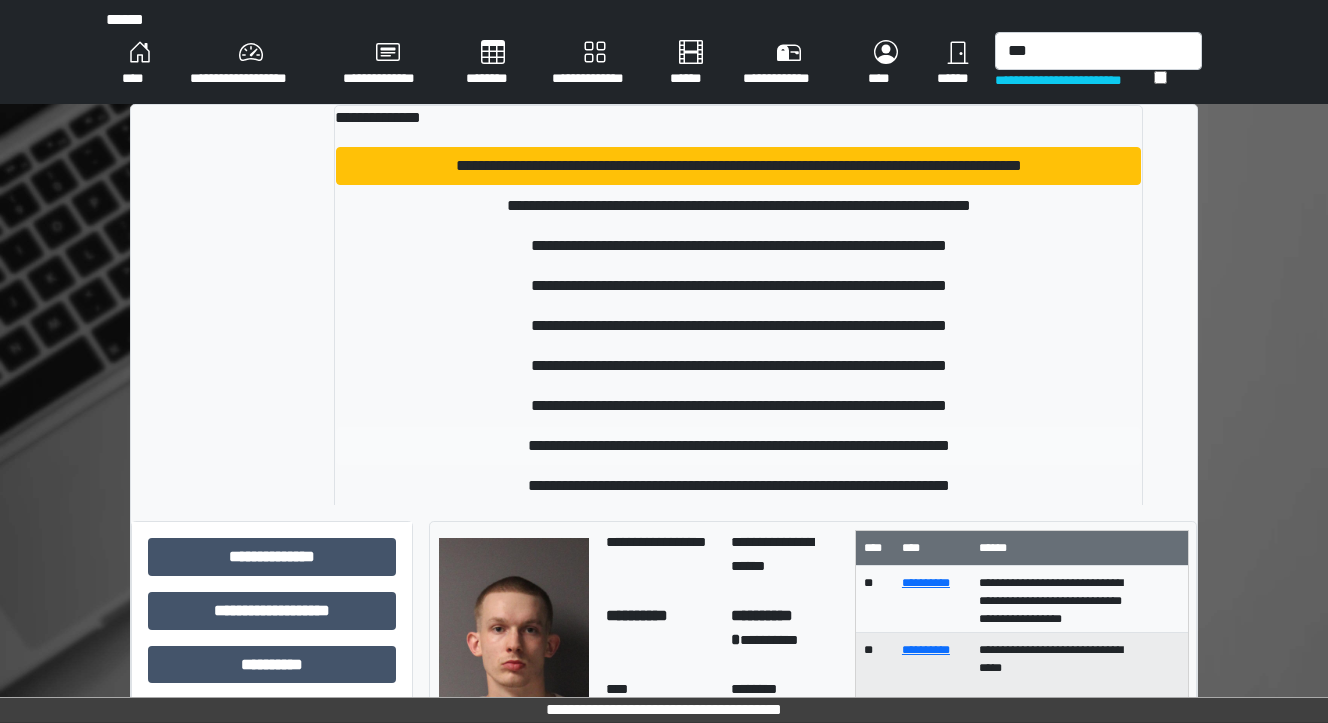 type 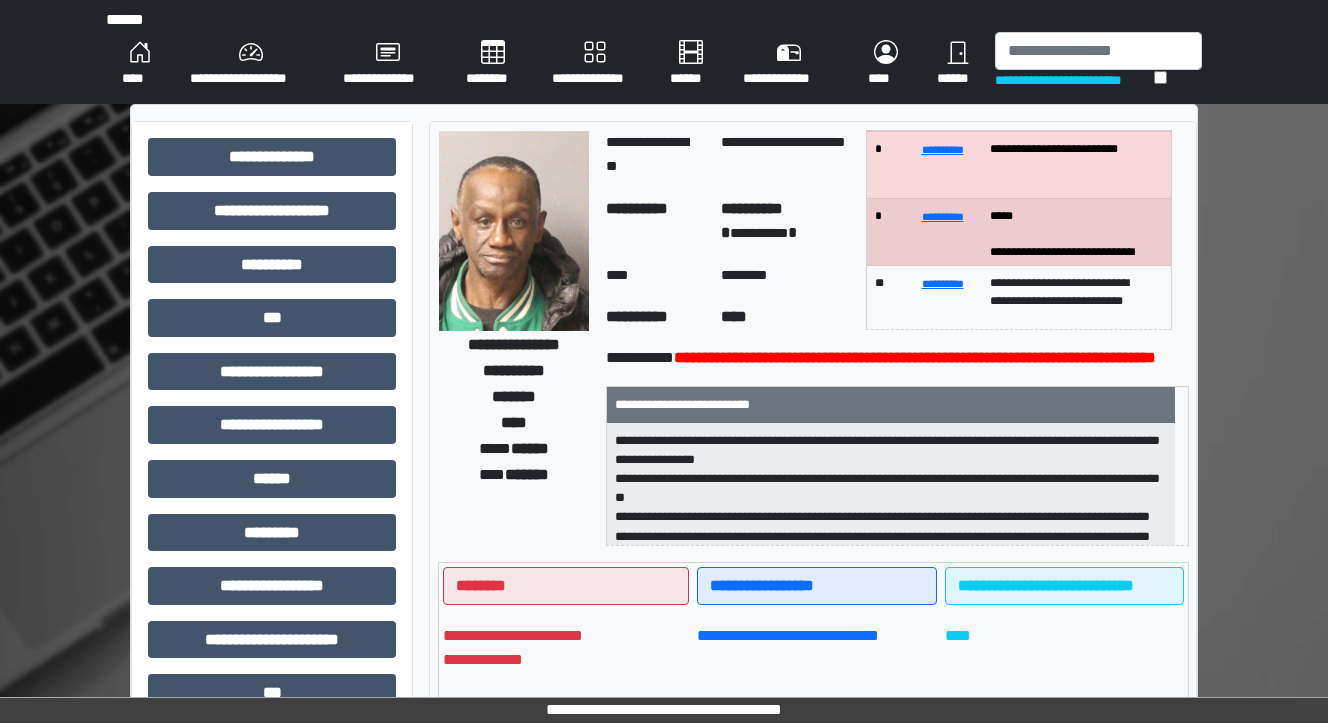 scroll, scrollTop: 0, scrollLeft: 0, axis: both 